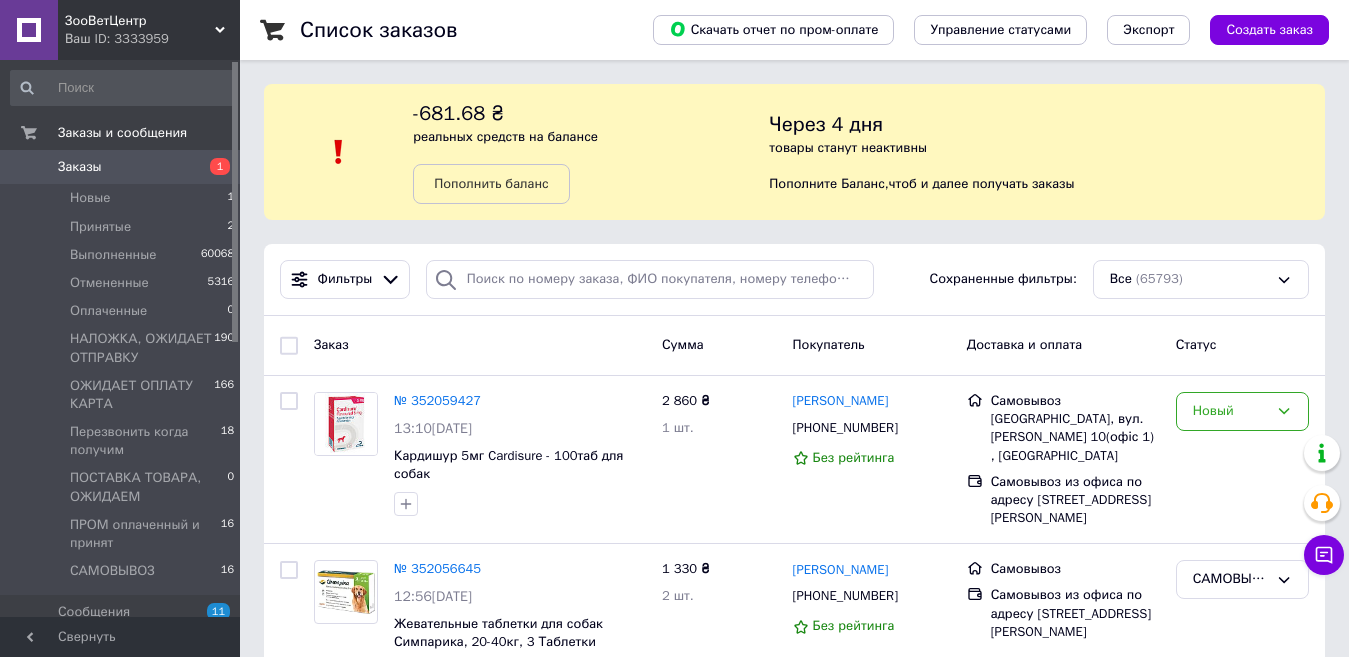 scroll, scrollTop: 0, scrollLeft: 0, axis: both 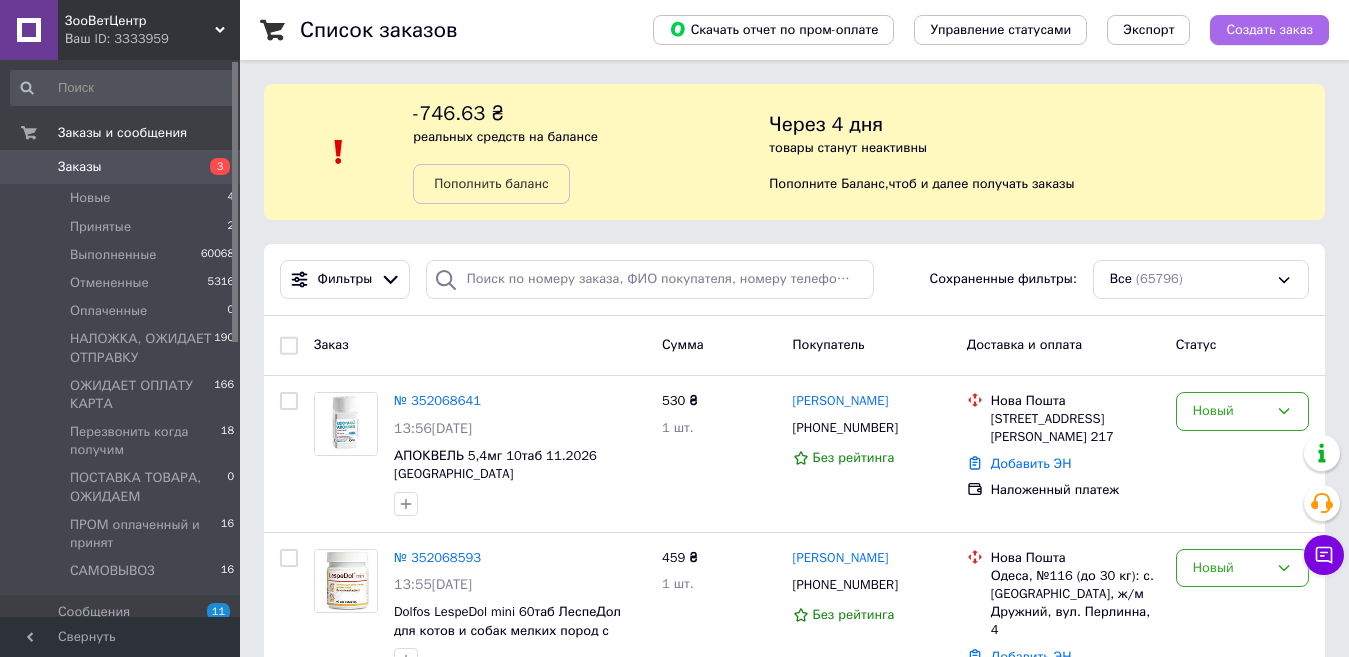 click on "Создать заказ" at bounding box center [1269, 30] 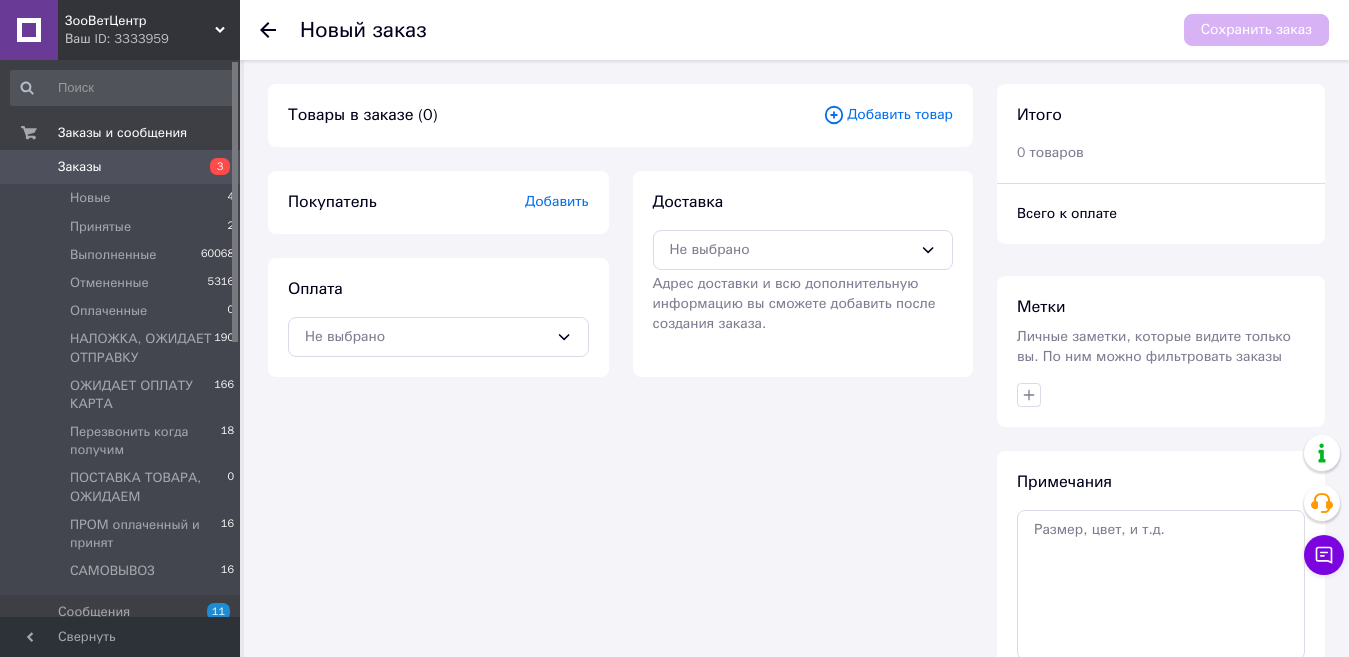 click on "Добавить товар" at bounding box center [888, 115] 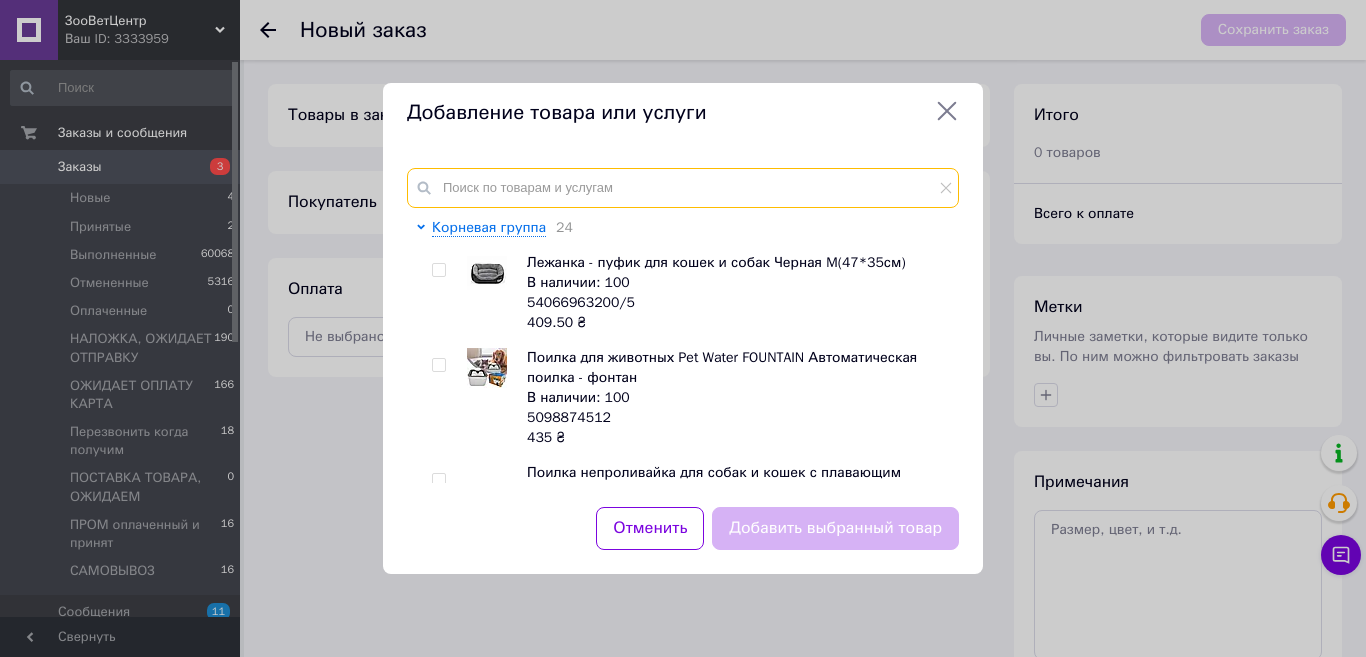 click at bounding box center [683, 188] 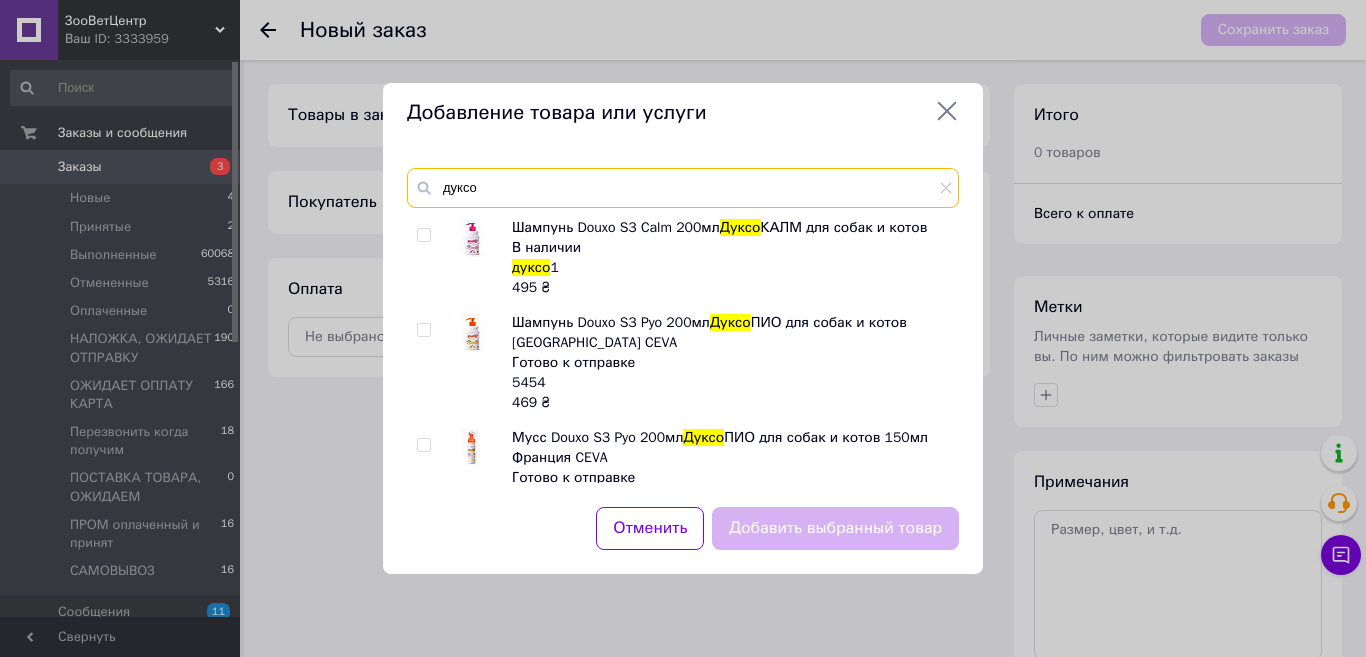 type on "дуксо" 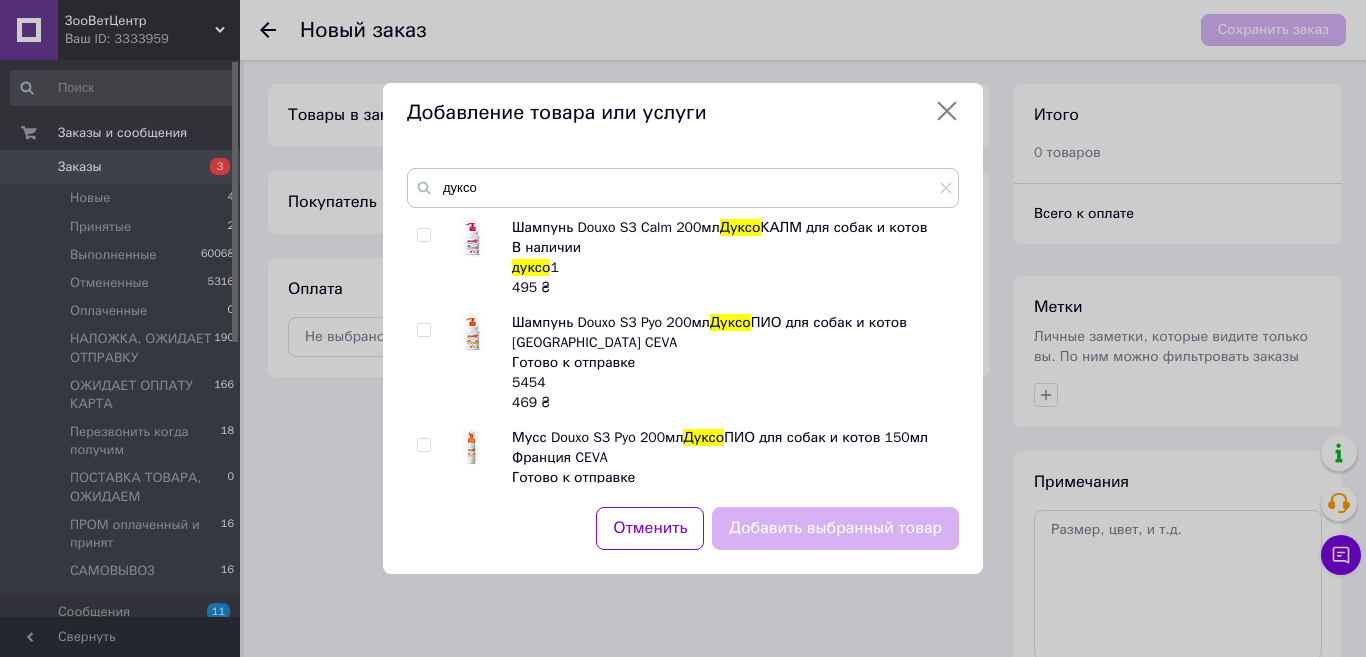 click at bounding box center [423, 235] 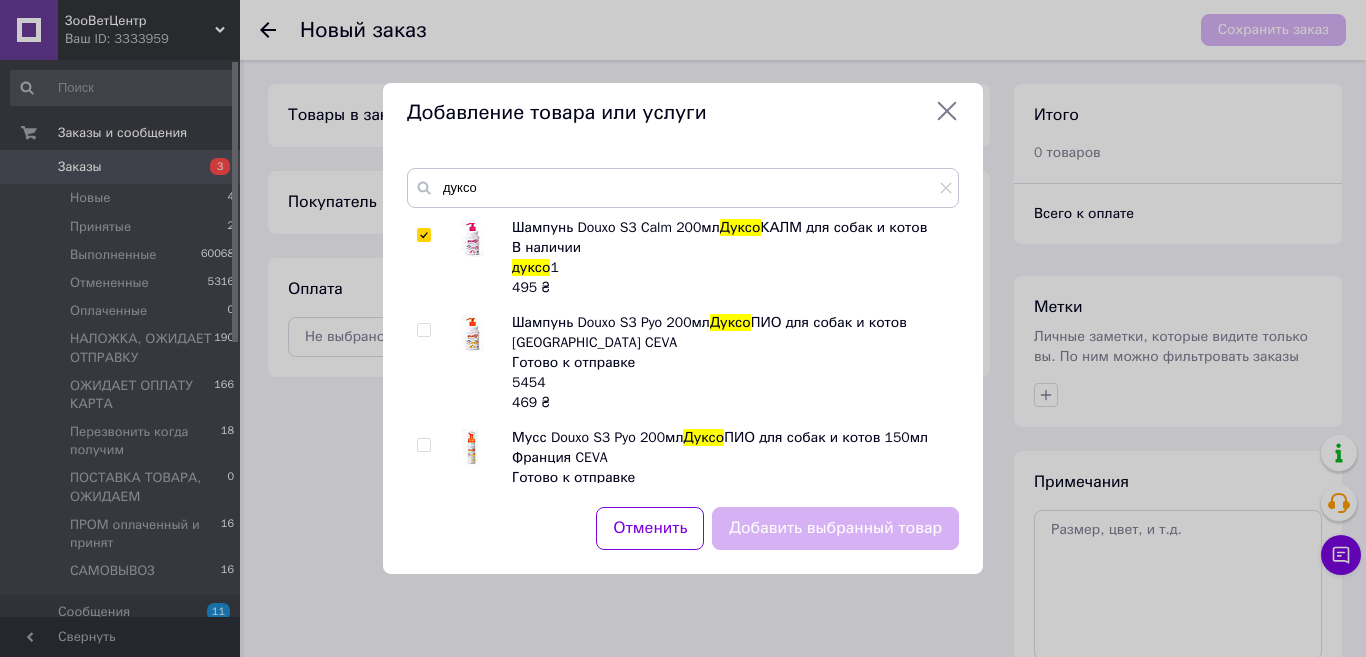 checkbox on "true" 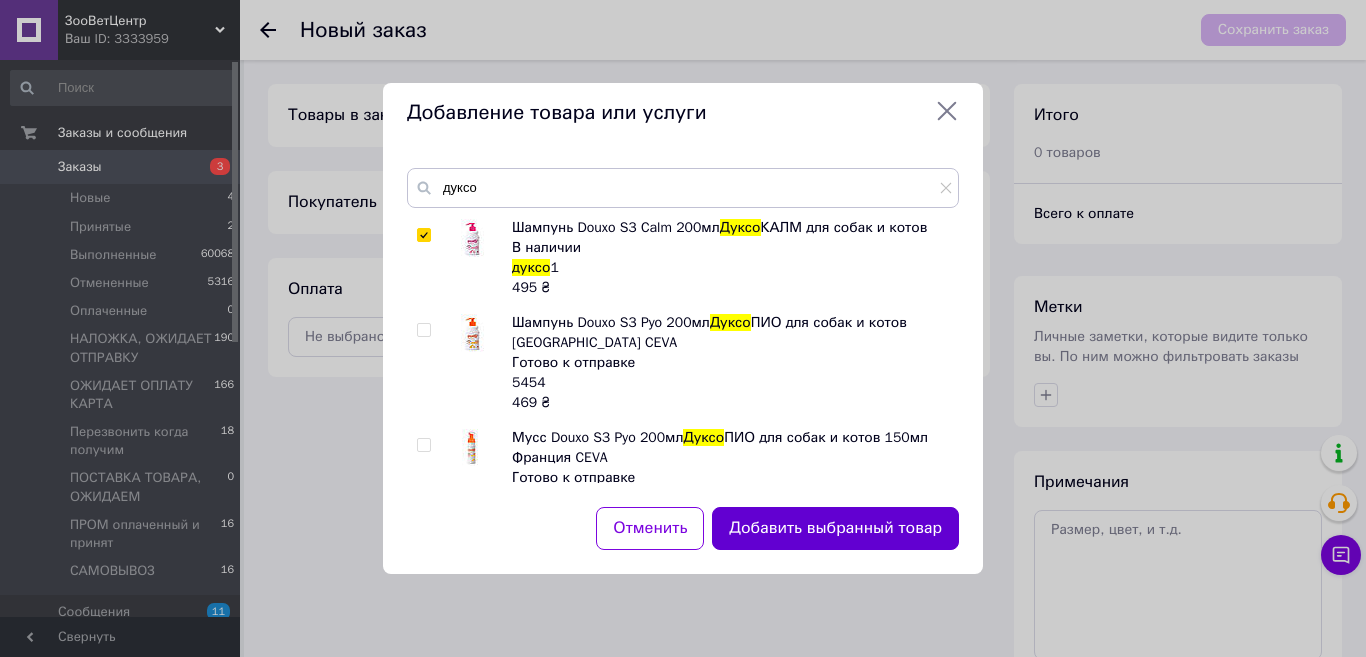 click on "Добавить выбранный товар" at bounding box center [835, 528] 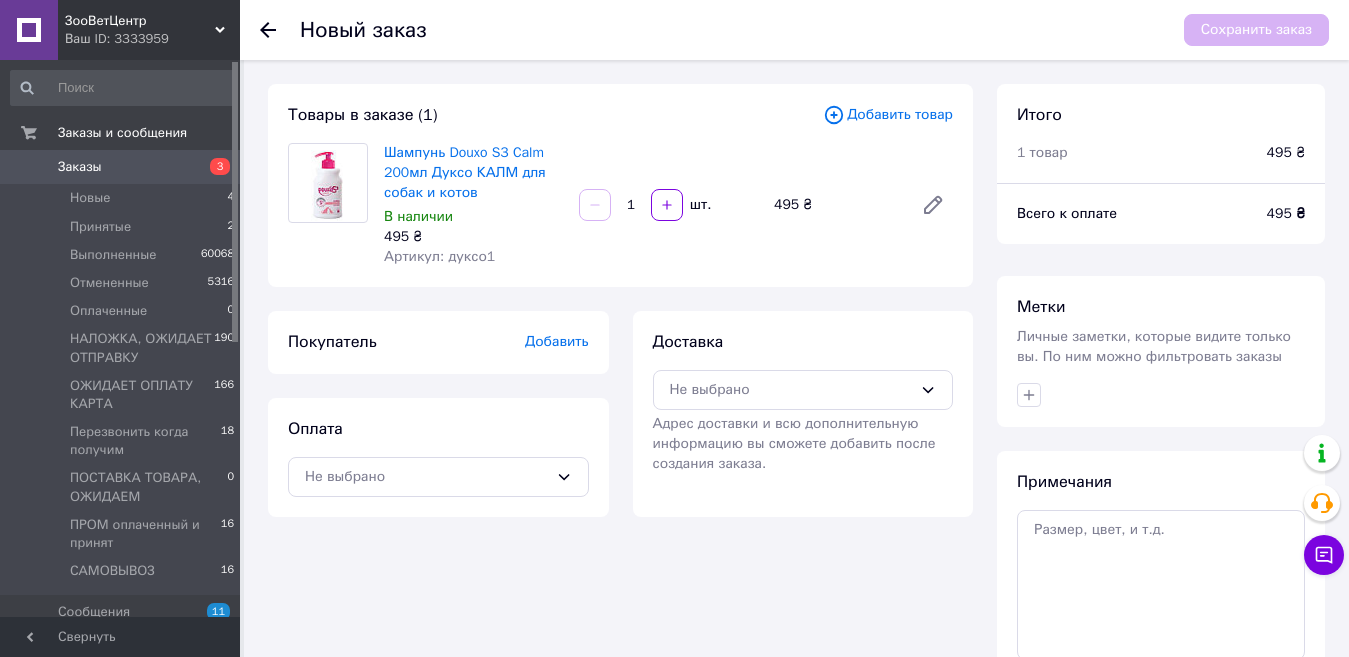 click on "Добавить" at bounding box center (557, 341) 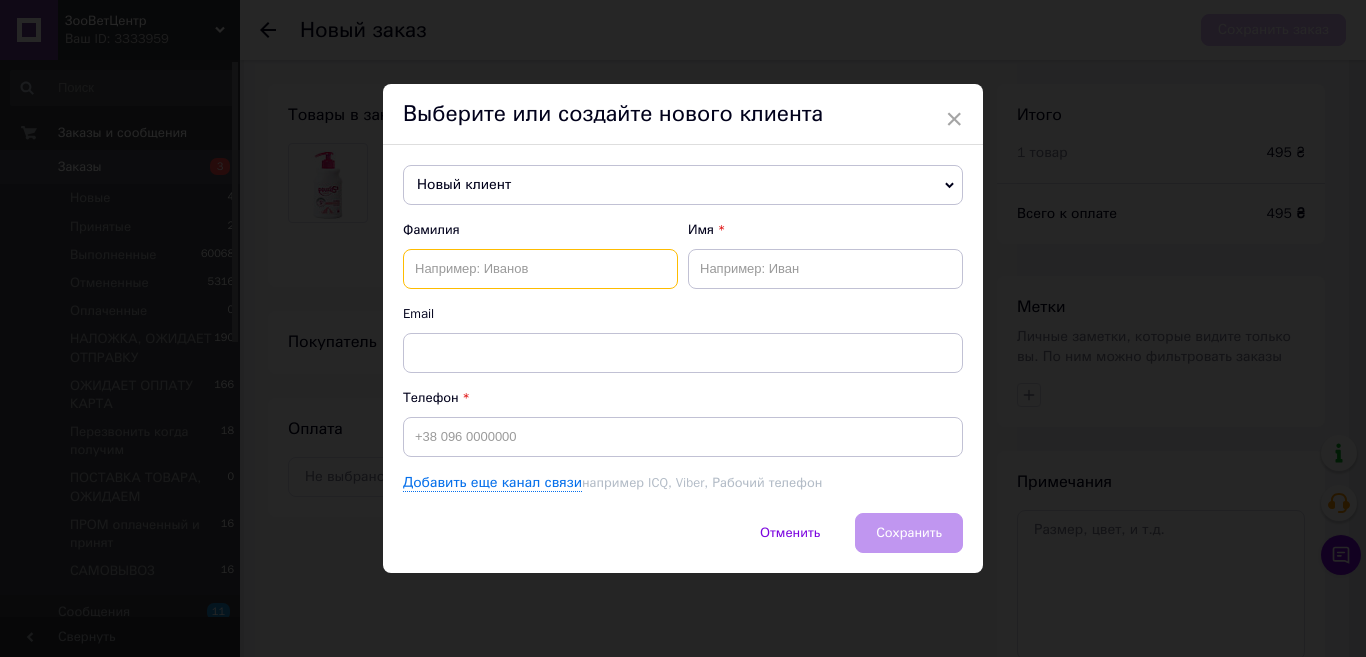 click at bounding box center [540, 269] 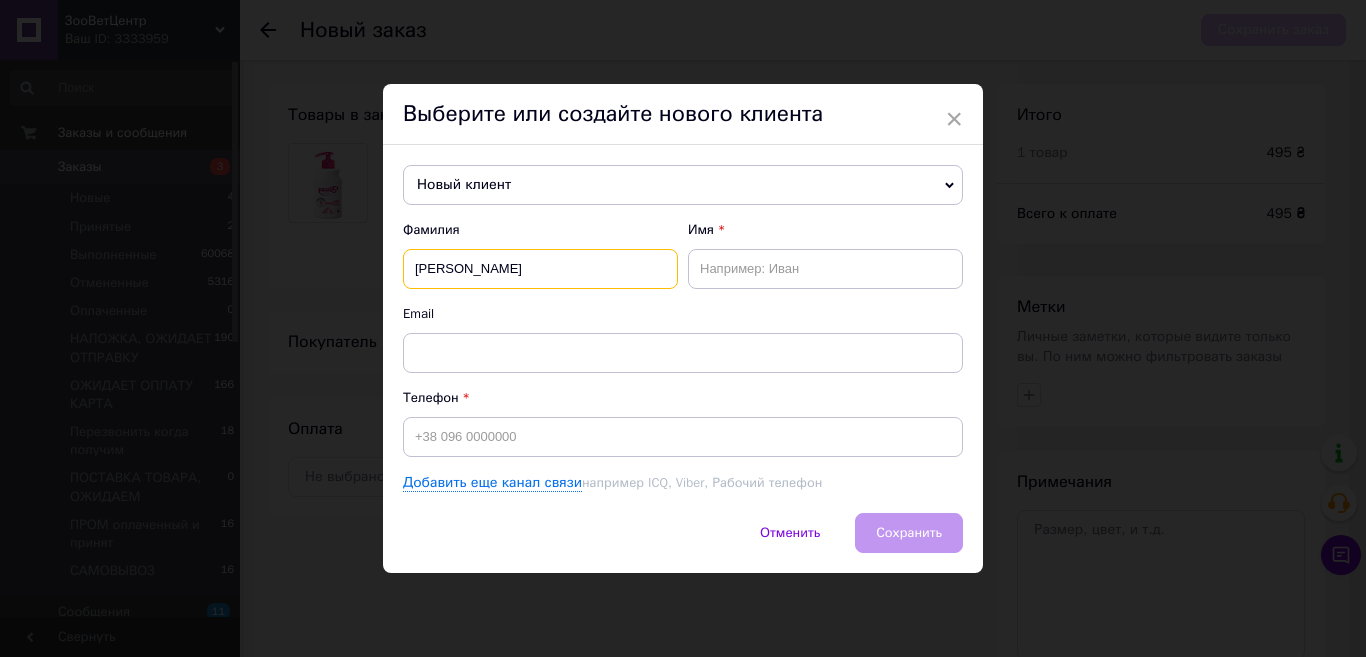 type on "Пономаренко" 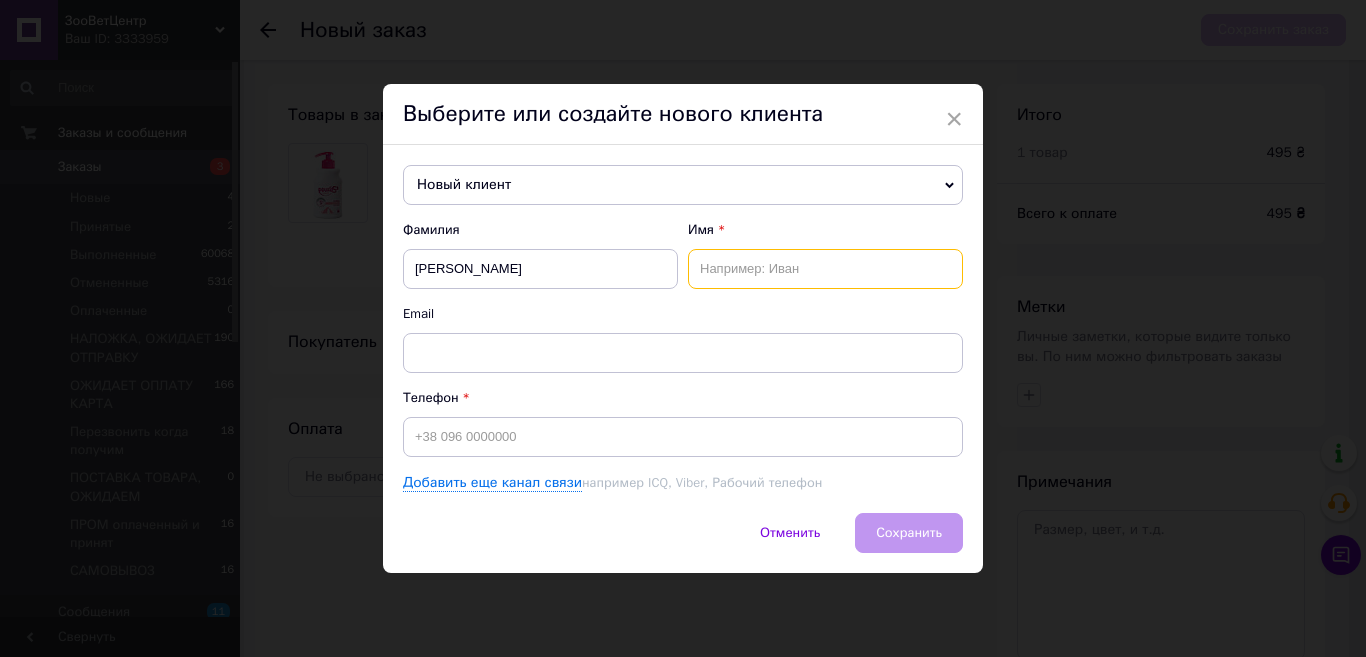 drag, startPoint x: 823, startPoint y: 275, endPoint x: 809, endPoint y: 282, distance: 15.652476 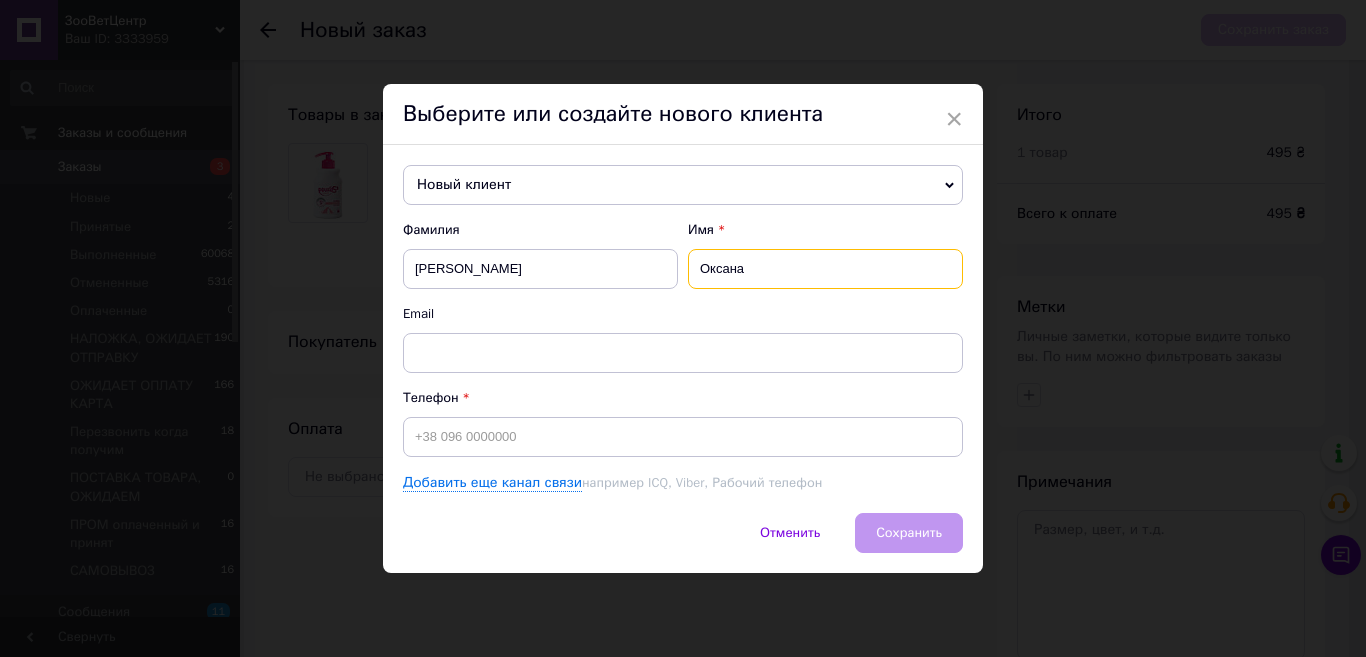 type on "Оксана" 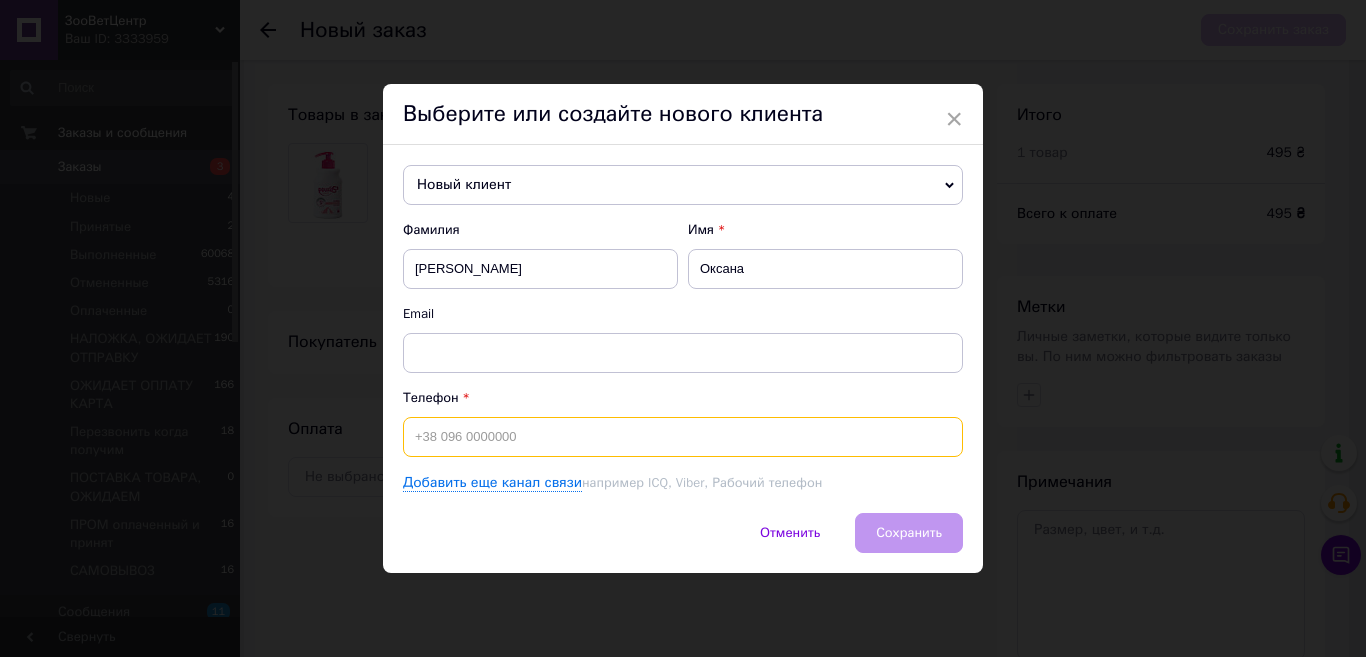 click at bounding box center (683, 437) 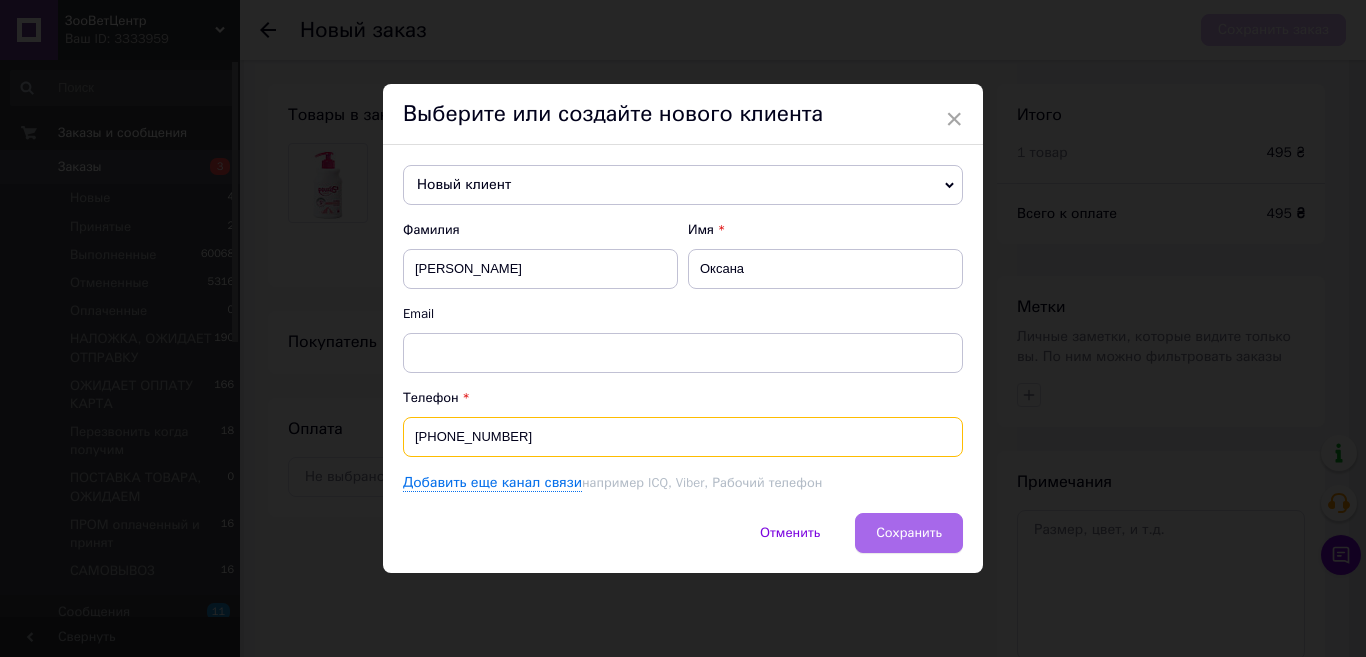 type on "[PHONE_NUMBER]" 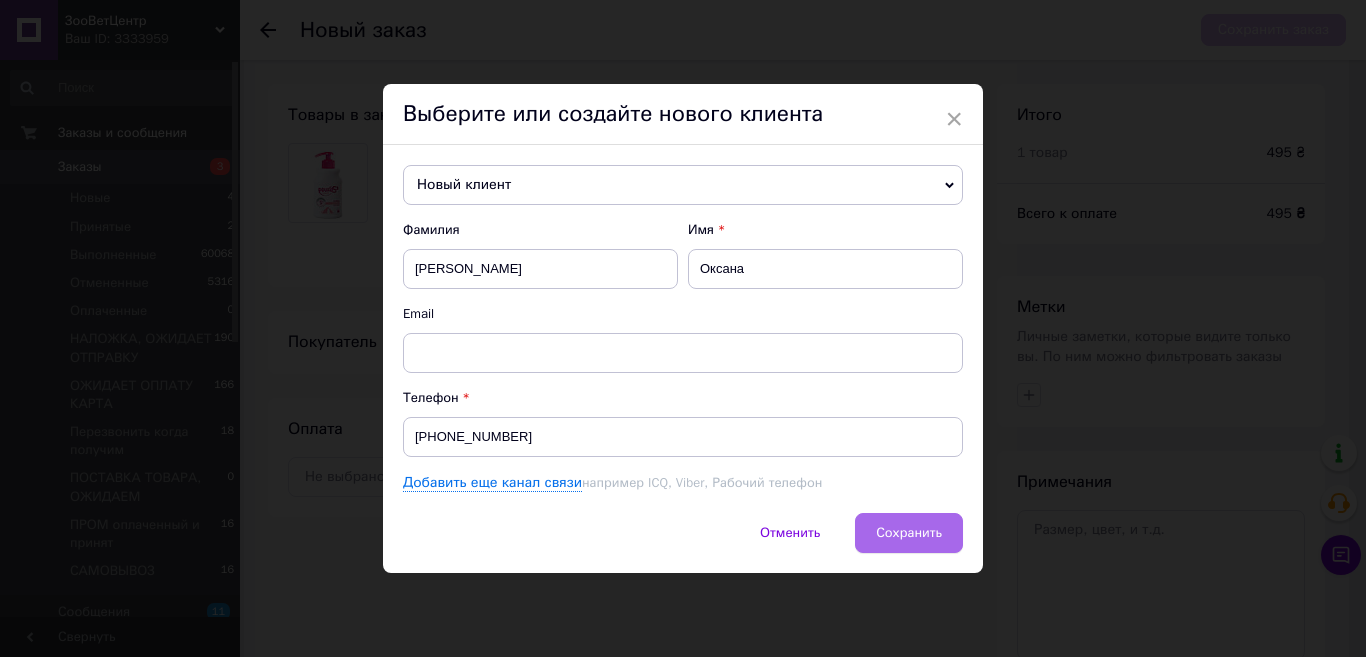 click on "Сохранить" at bounding box center [909, 533] 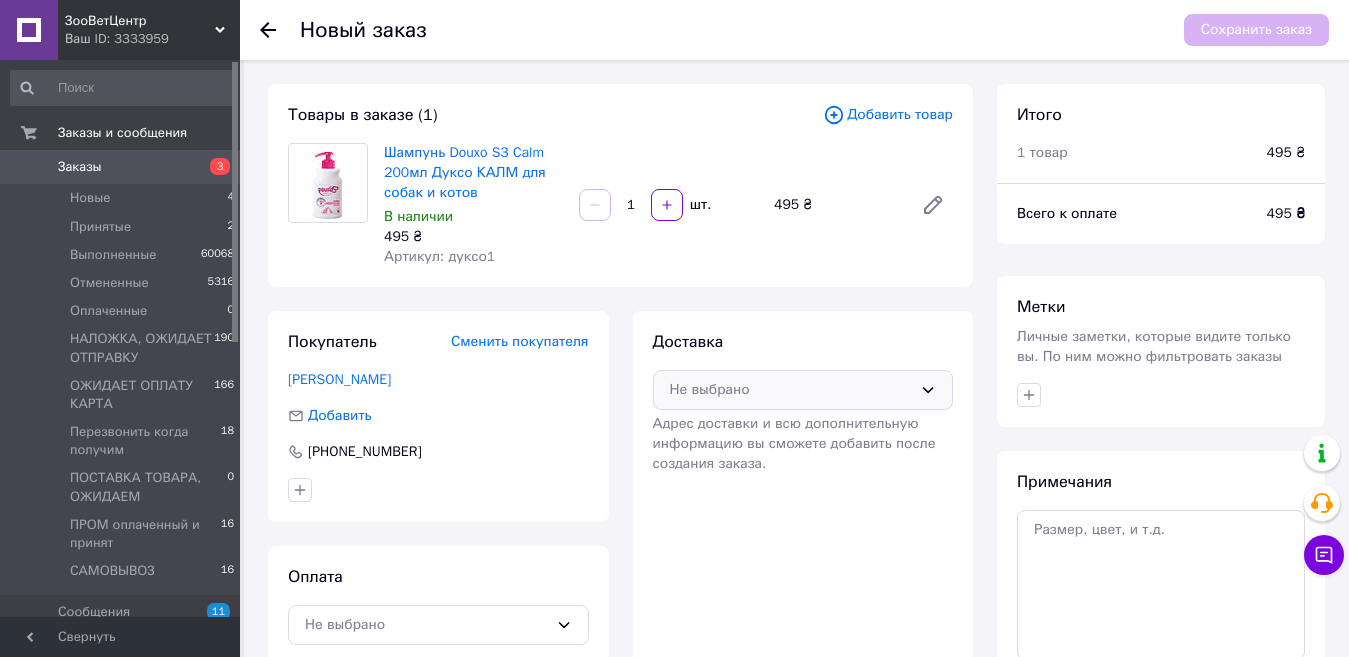 click on "Не выбрано" at bounding box center [803, 390] 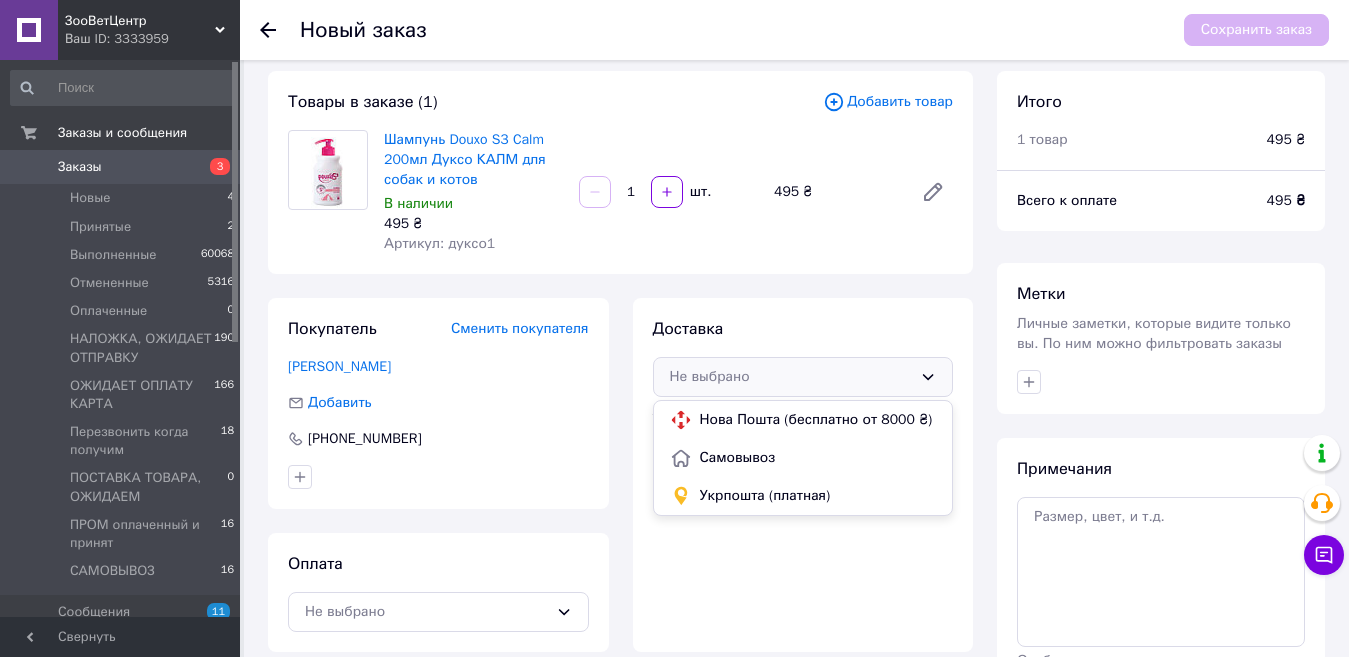 scroll, scrollTop: 100, scrollLeft: 0, axis: vertical 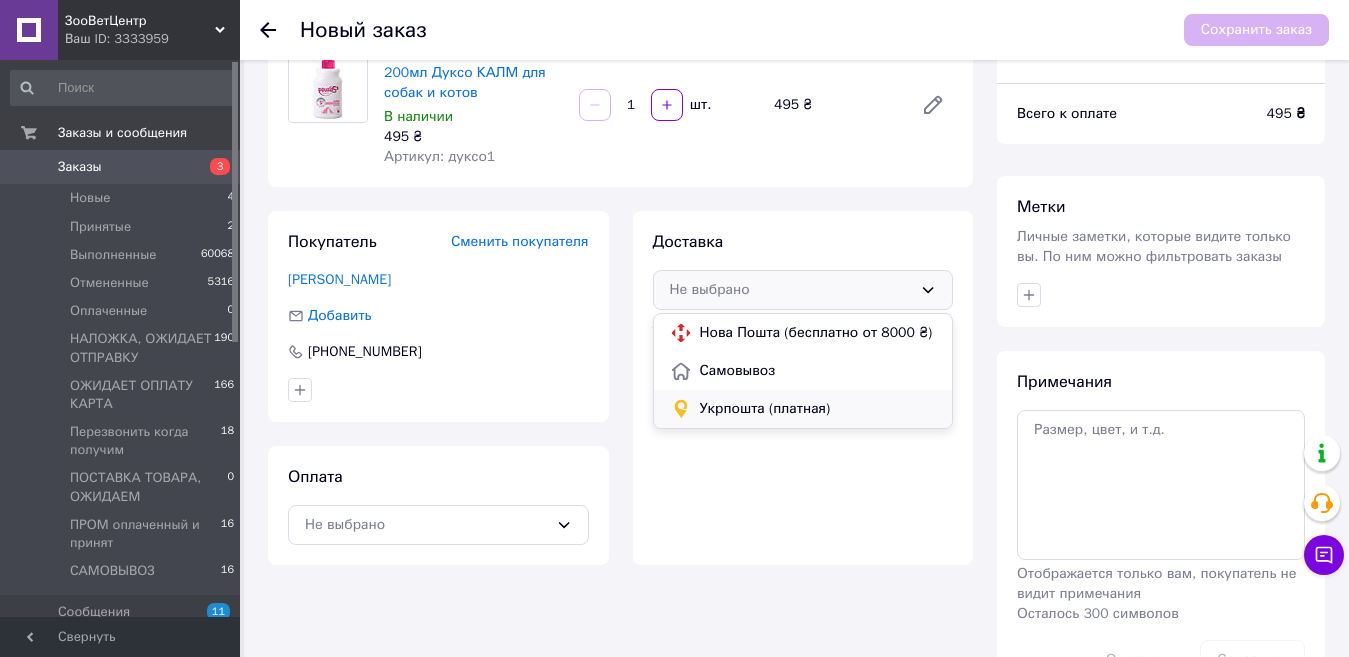 click on "Укрпошта (платная)" at bounding box center [818, 409] 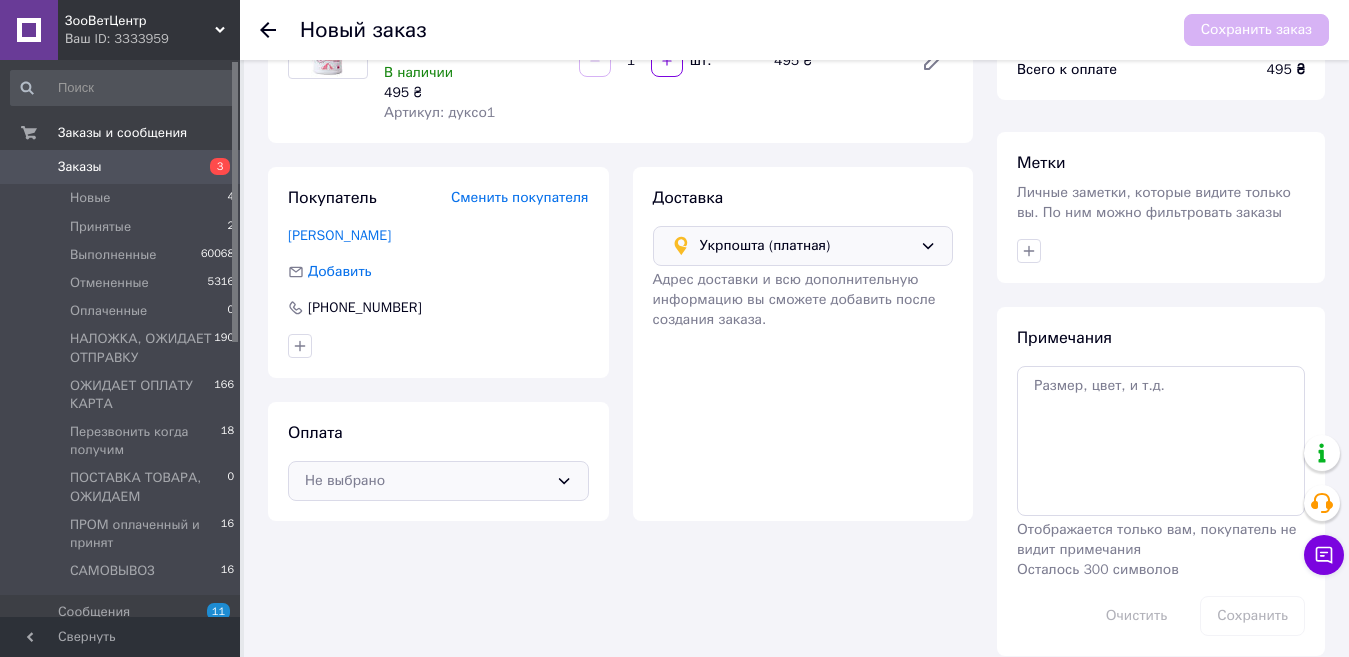 scroll, scrollTop: 167, scrollLeft: 0, axis: vertical 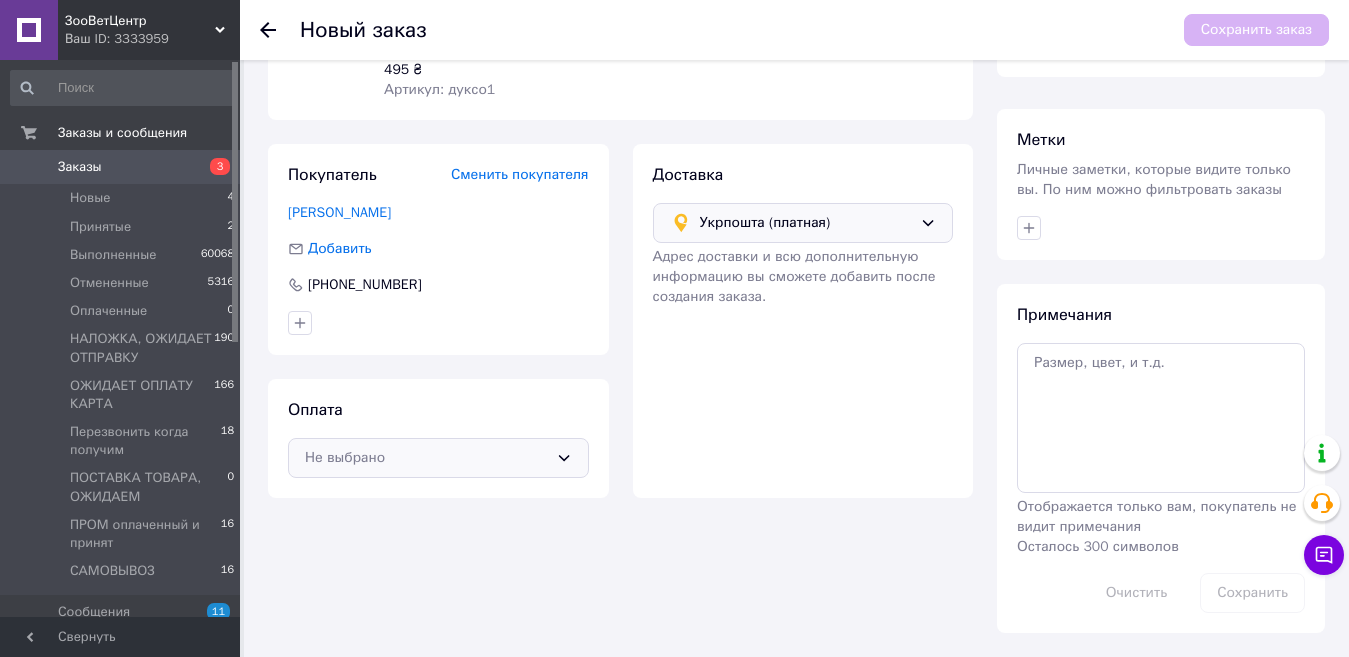 click 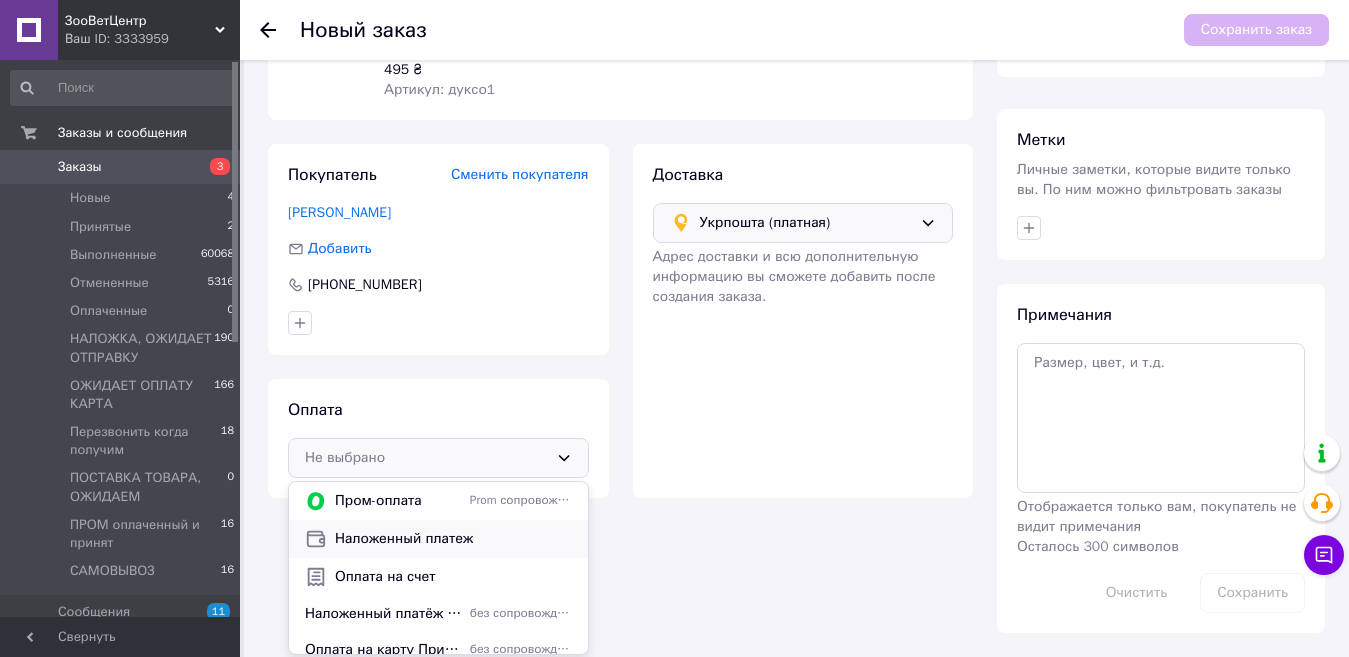 click on "Наложенный платеж" at bounding box center (453, 539) 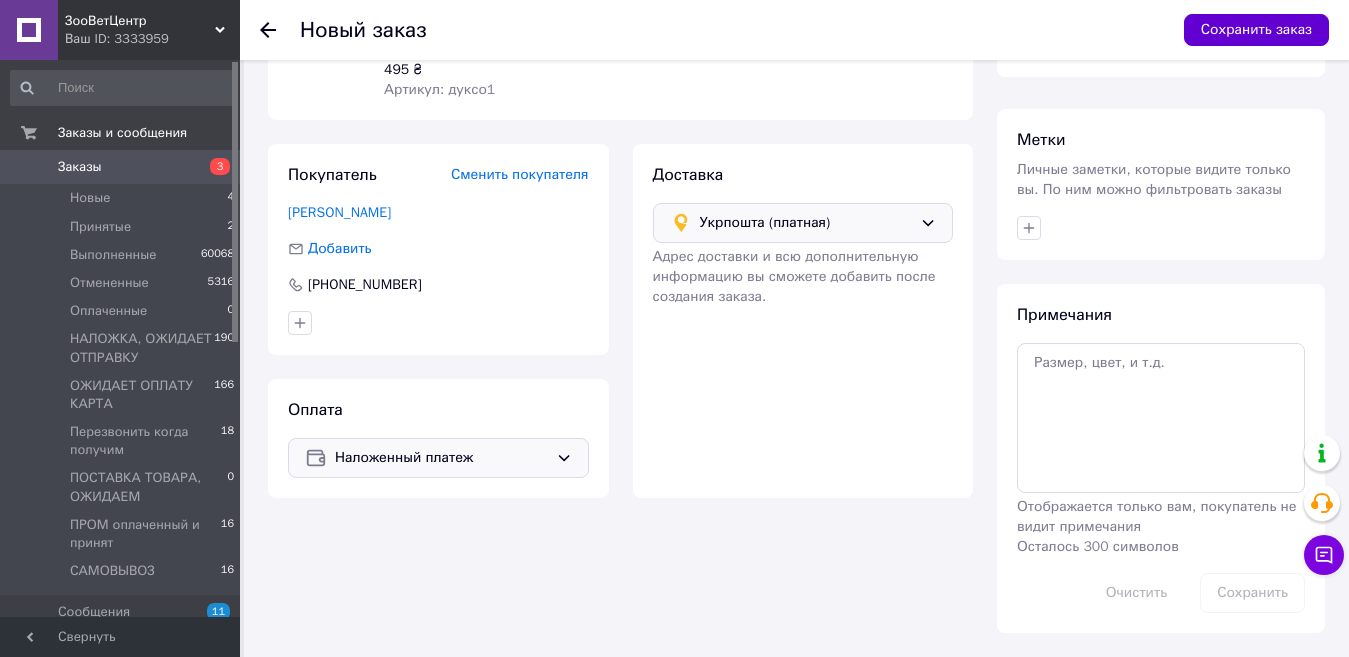 click on "Сохранить заказ" at bounding box center [1256, 30] 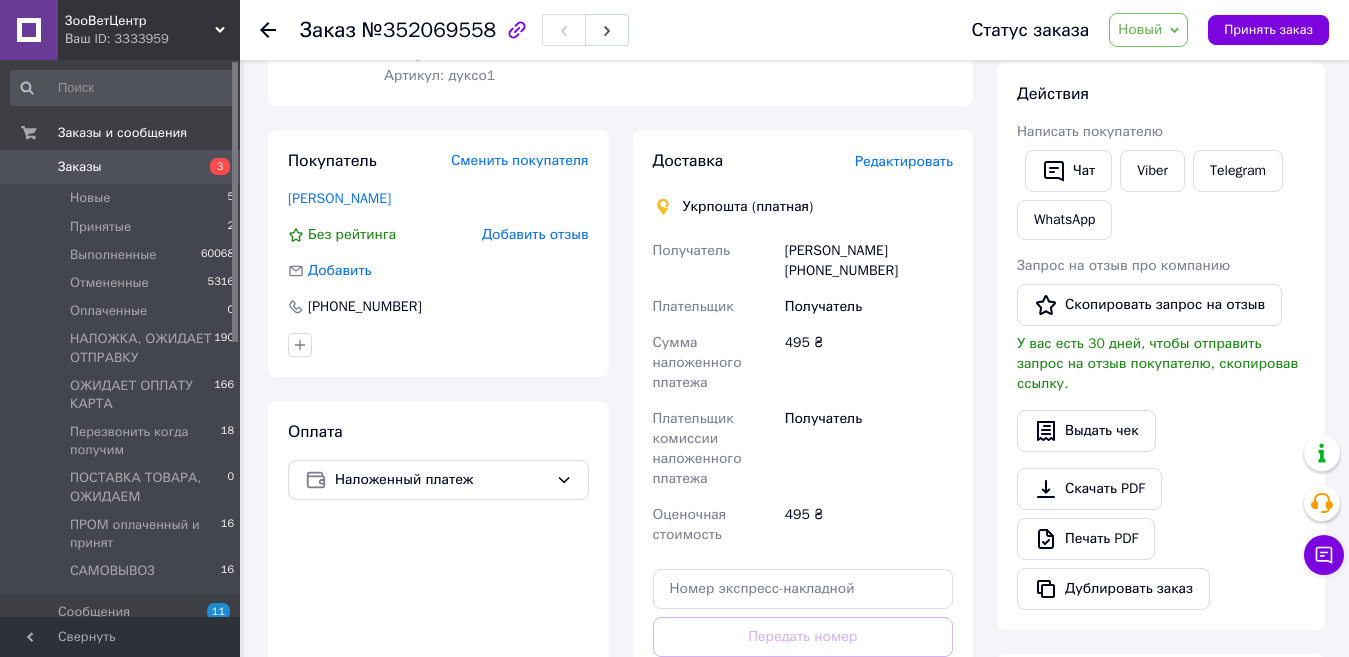 scroll, scrollTop: 467, scrollLeft: 0, axis: vertical 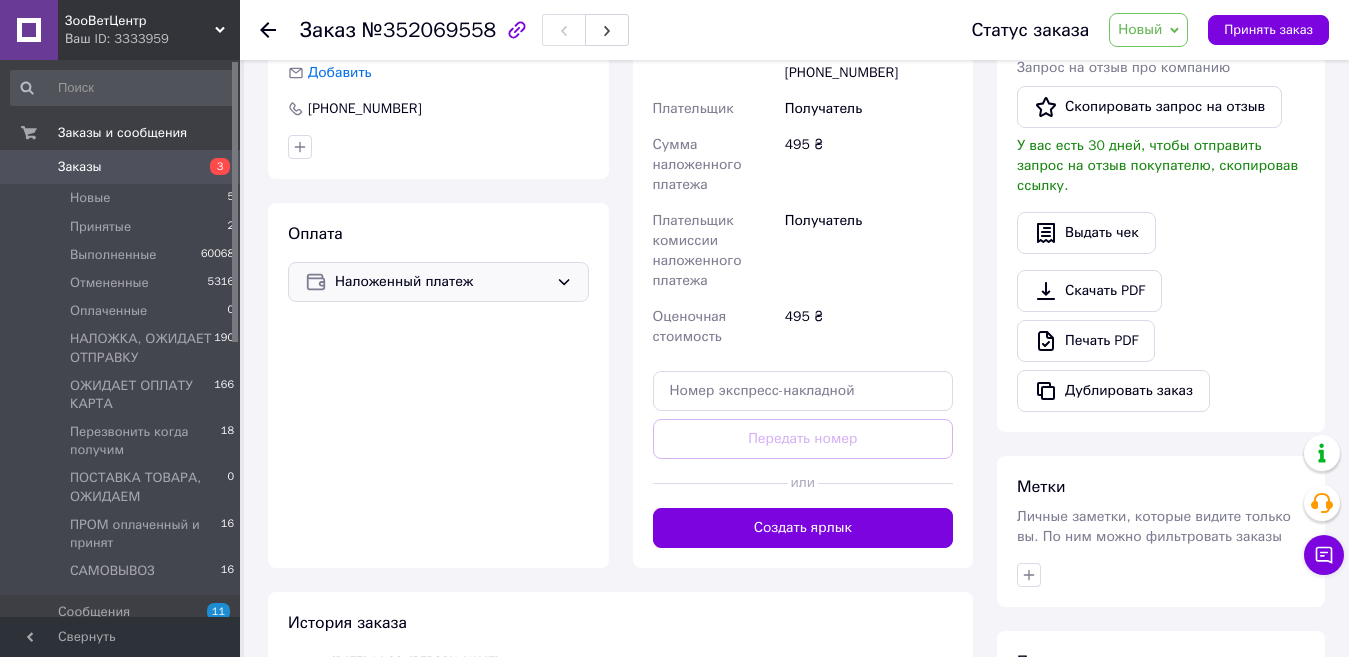 click on "Наложенный платеж" at bounding box center (441, 282) 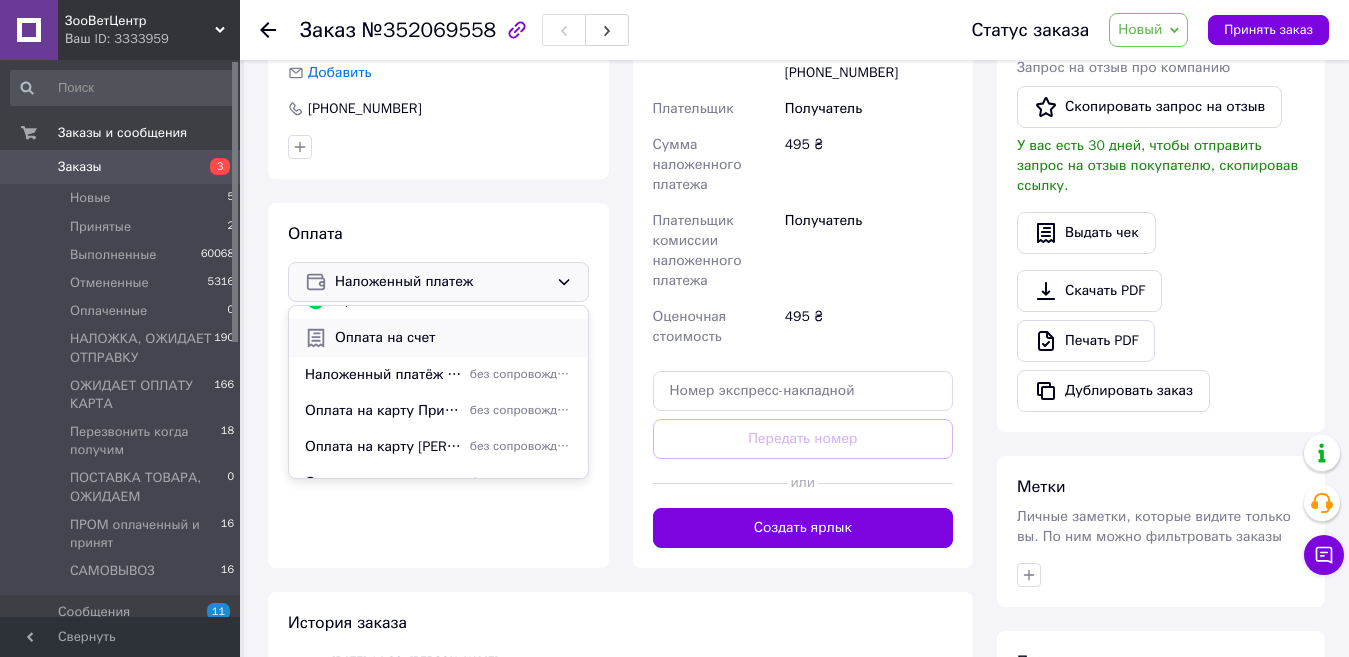 scroll, scrollTop: 100, scrollLeft: 0, axis: vertical 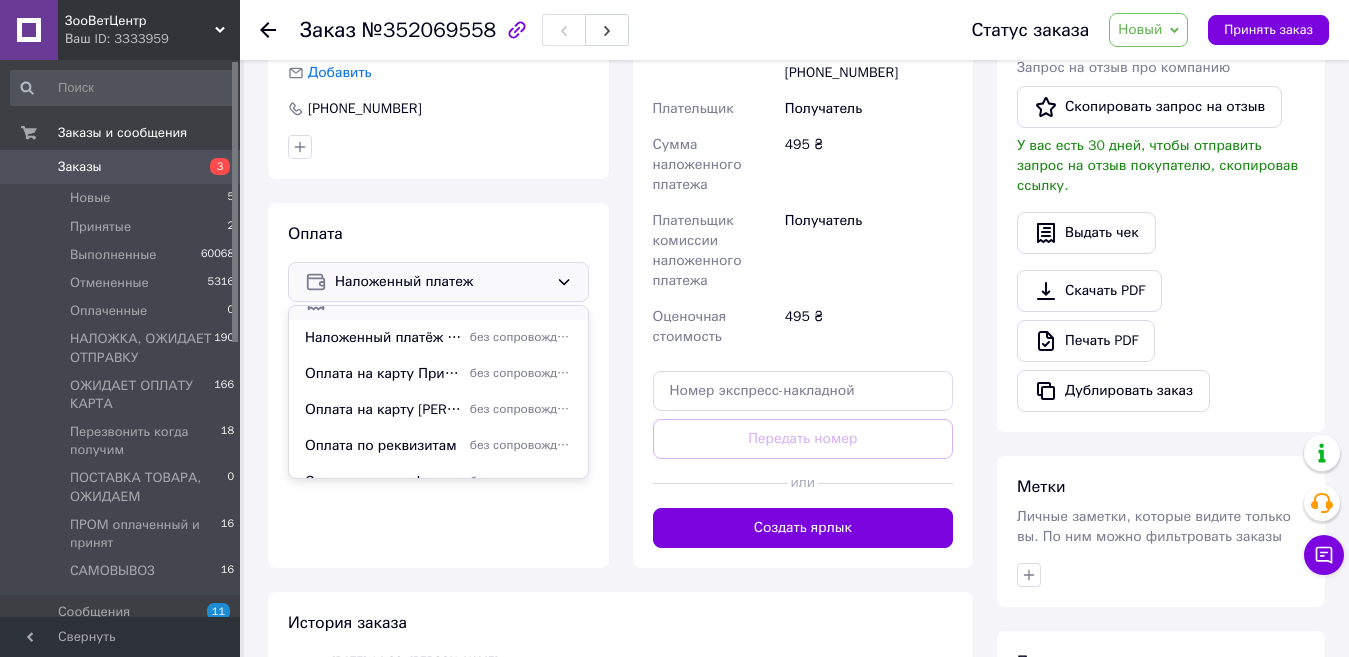 click on "Оплата на карту [PERSON_NAME], менеджер отправит реквизиты после подтверждения заказа" at bounding box center [383, 410] 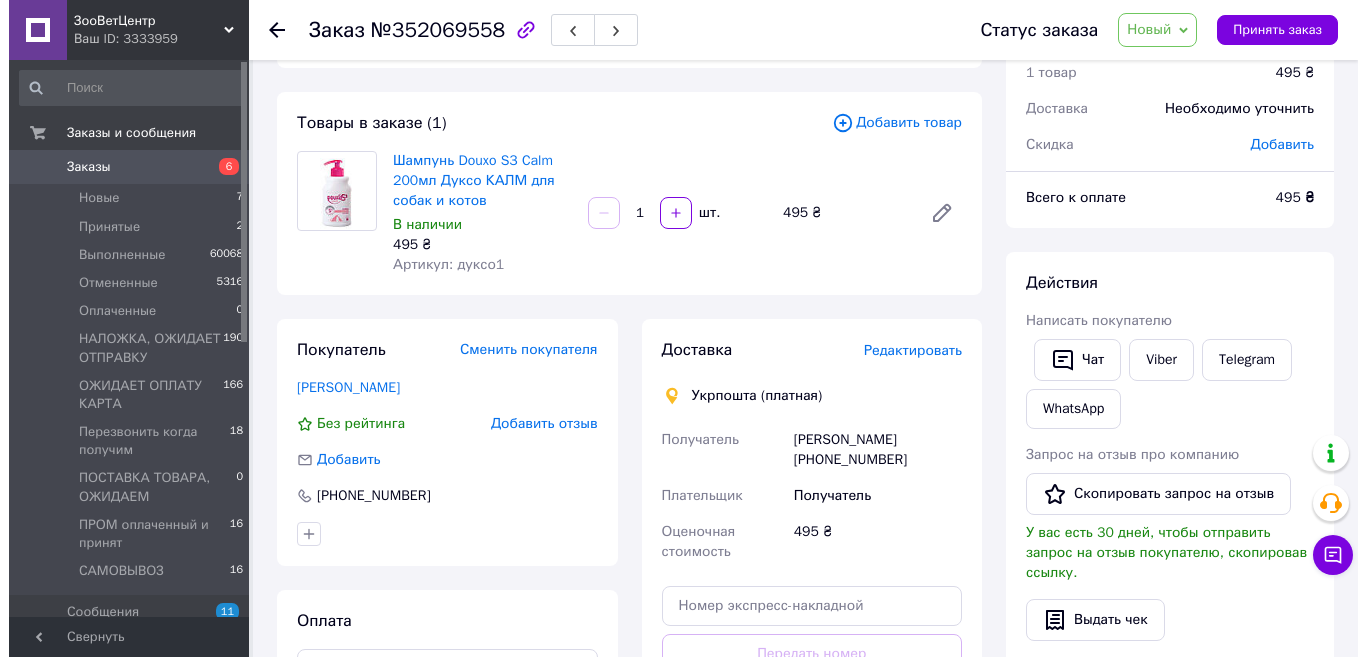 scroll, scrollTop: 57, scrollLeft: 0, axis: vertical 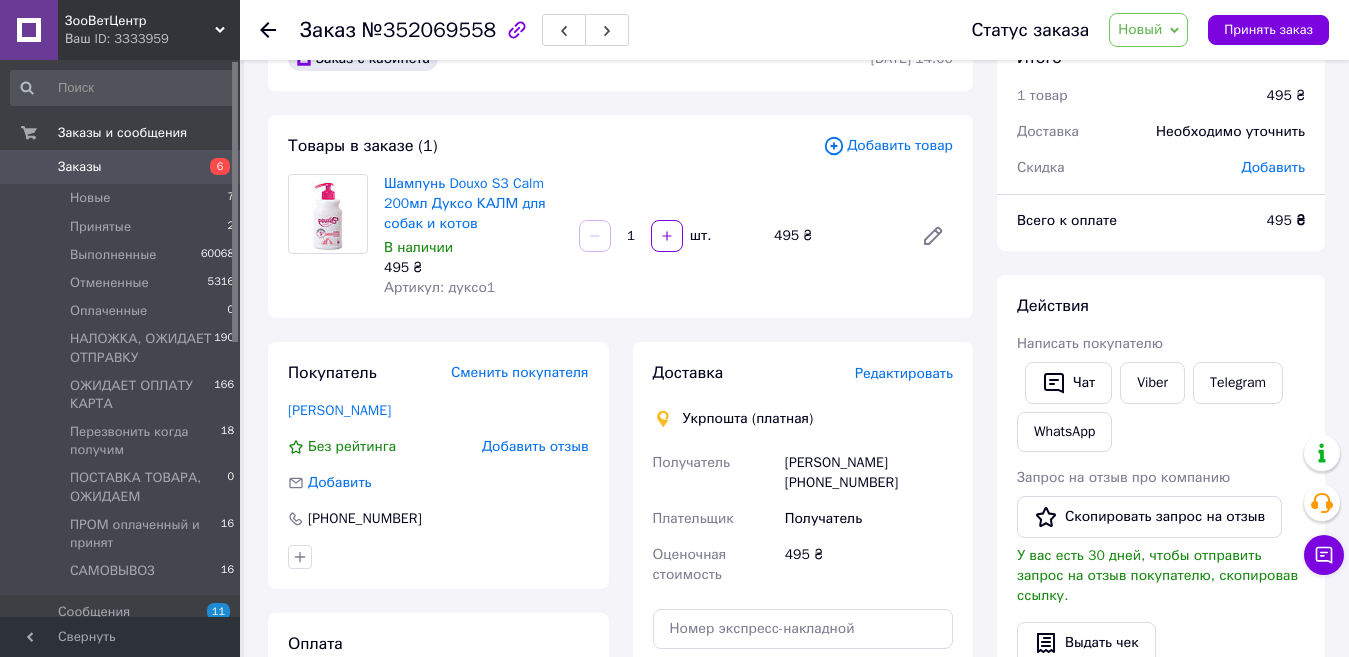 click on "Редактировать" at bounding box center (904, 373) 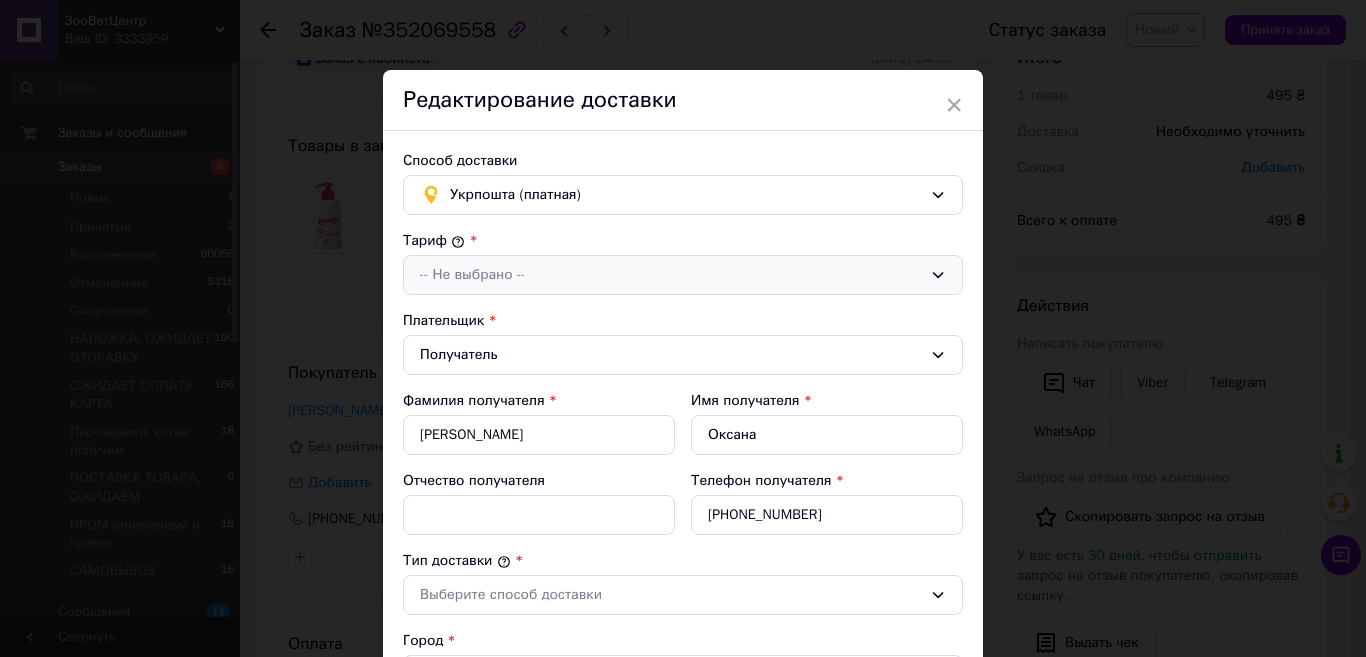 click on "-- Не выбрано --" at bounding box center [671, 275] 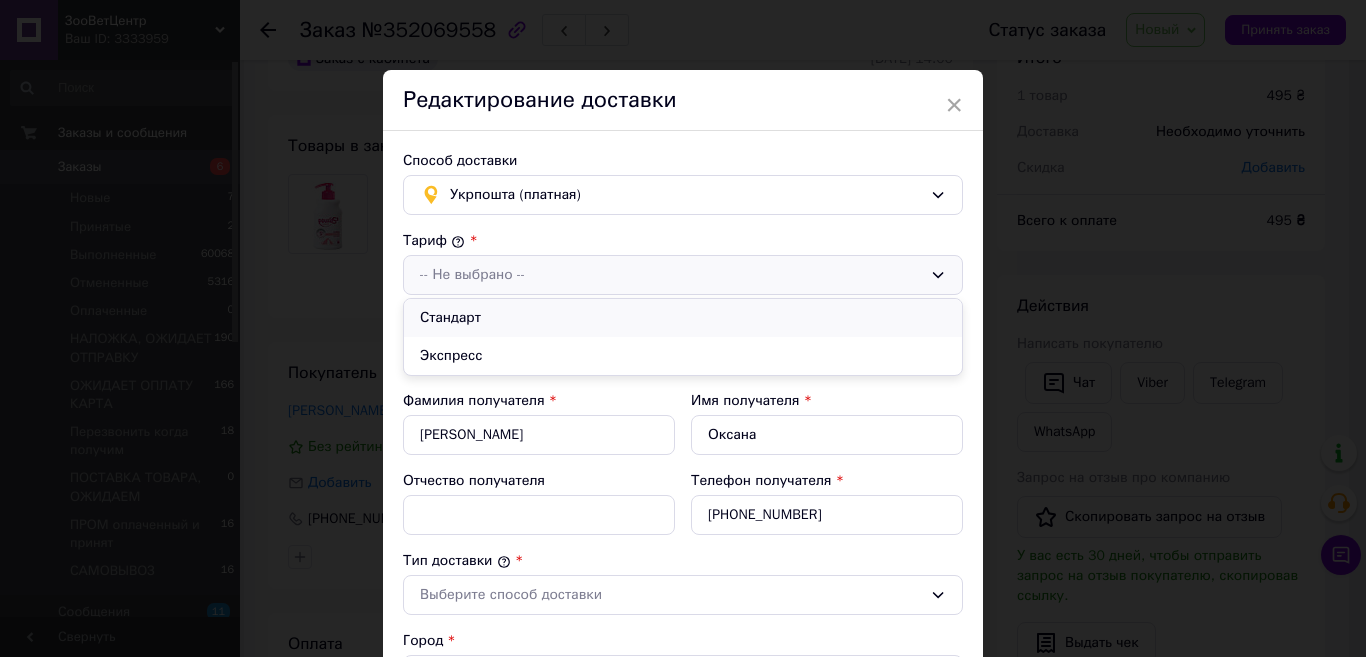 click on "Стандарт" at bounding box center [683, 318] 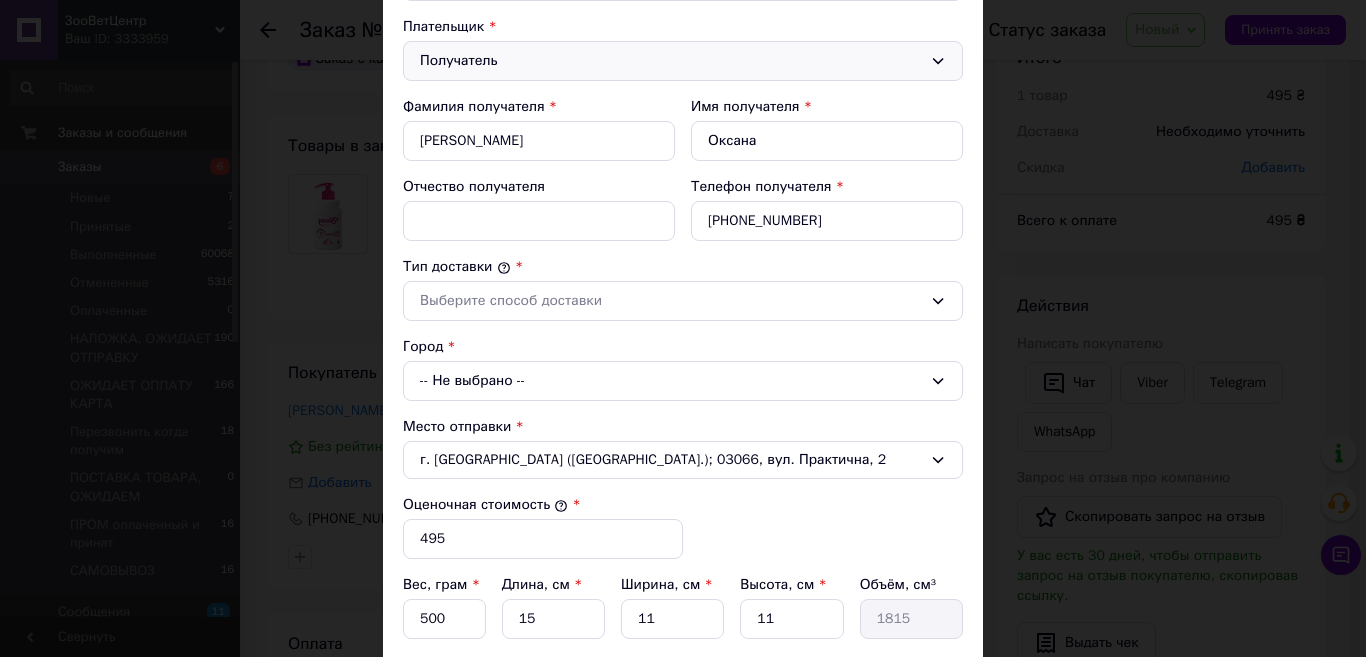 scroll, scrollTop: 300, scrollLeft: 0, axis: vertical 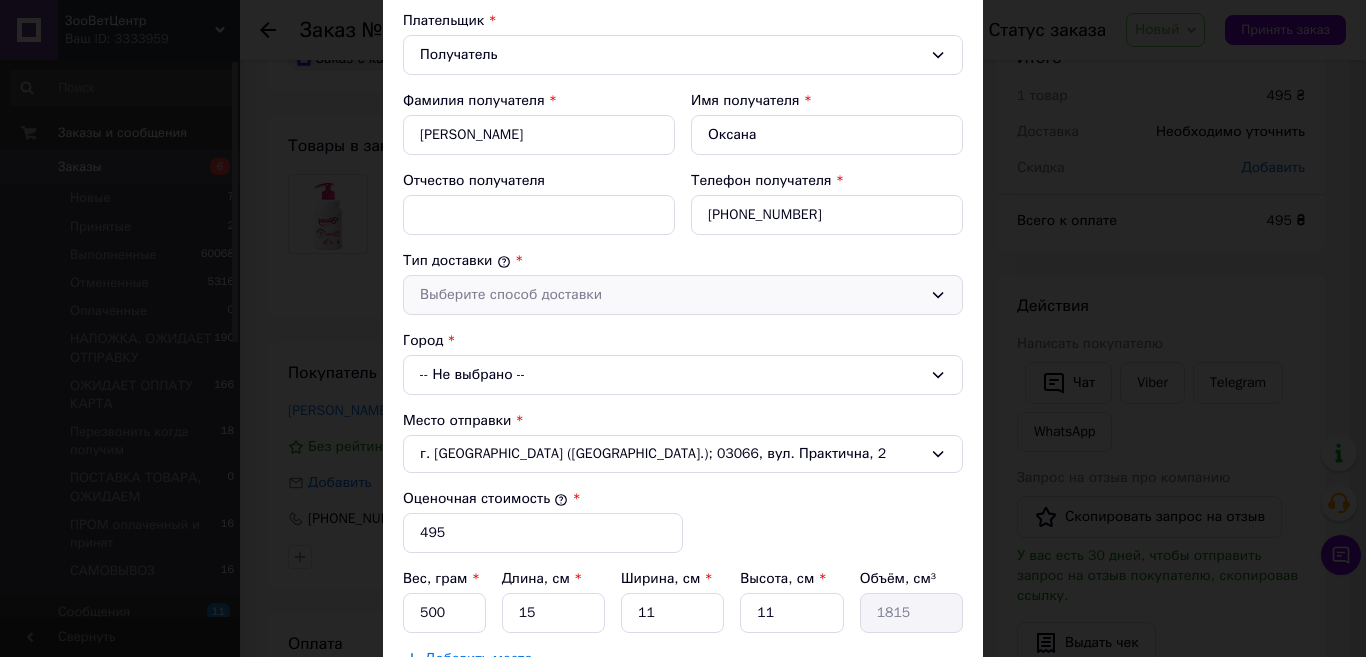 click on "Выберите способ доставки" at bounding box center (671, 295) 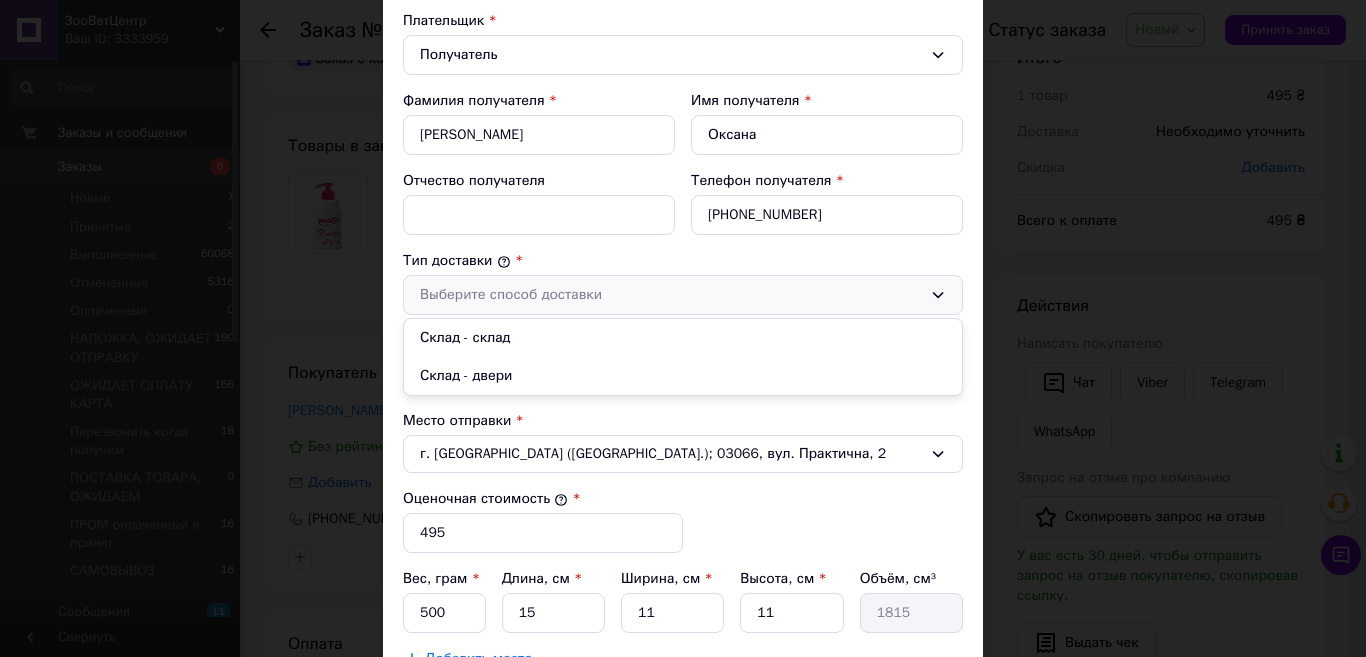 click on "Склад - склад" at bounding box center (683, 338) 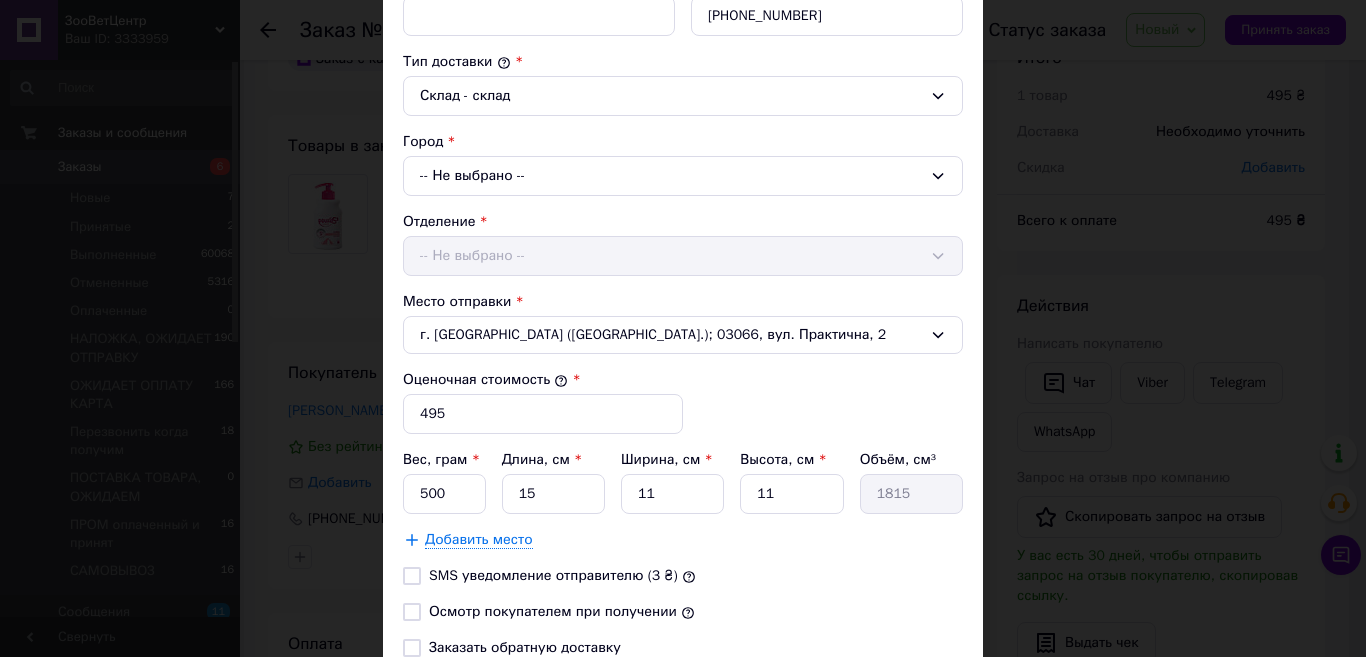scroll, scrollTop: 500, scrollLeft: 0, axis: vertical 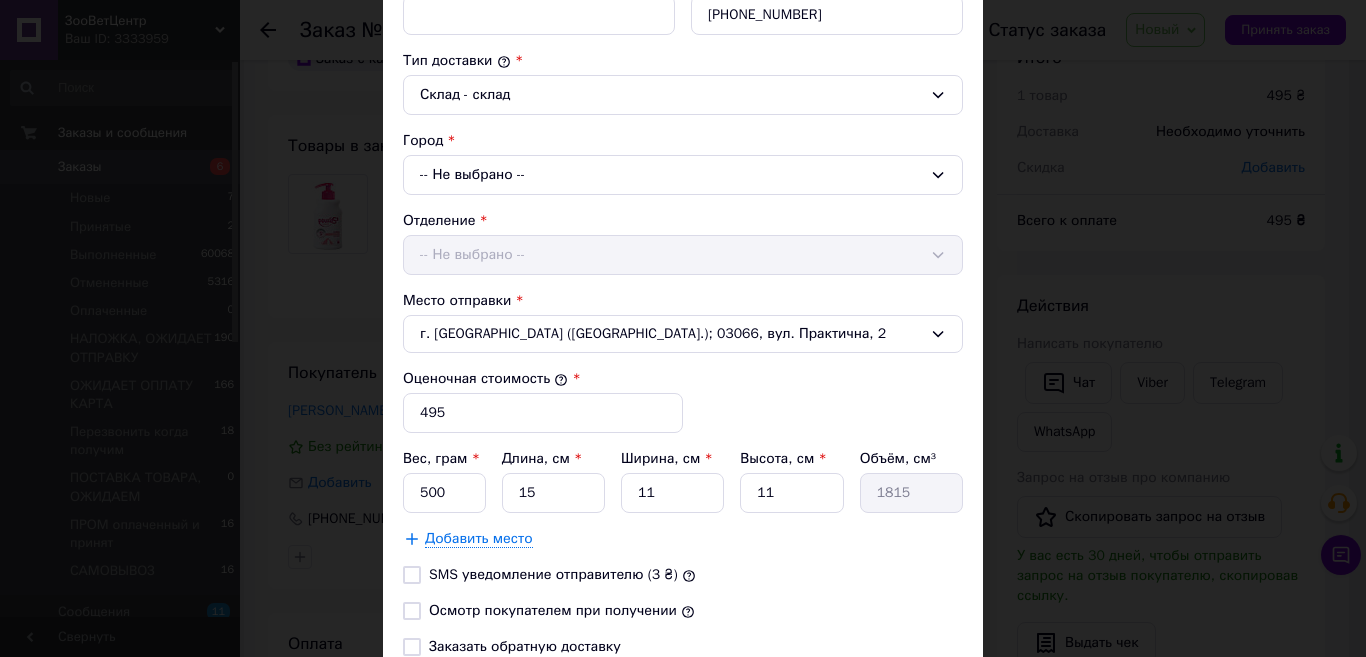 click on "-- Не выбрано --" at bounding box center (683, 175) 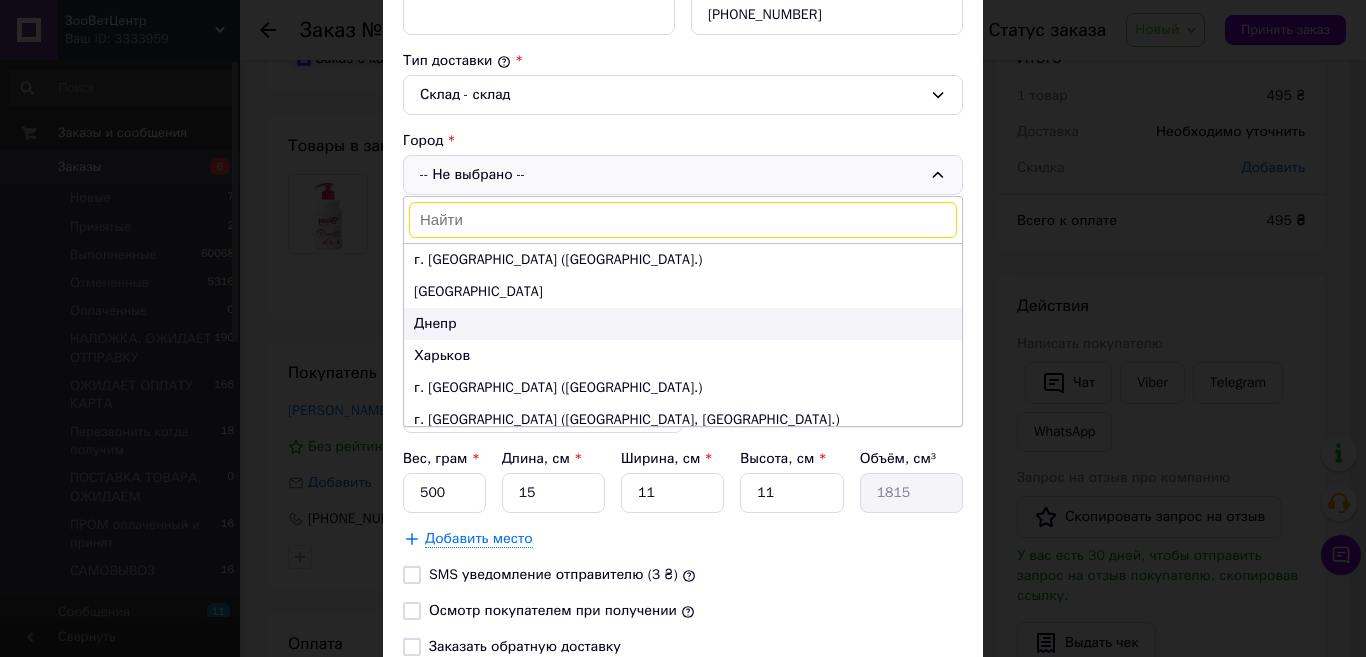 click on "Днепр" at bounding box center (683, 324) 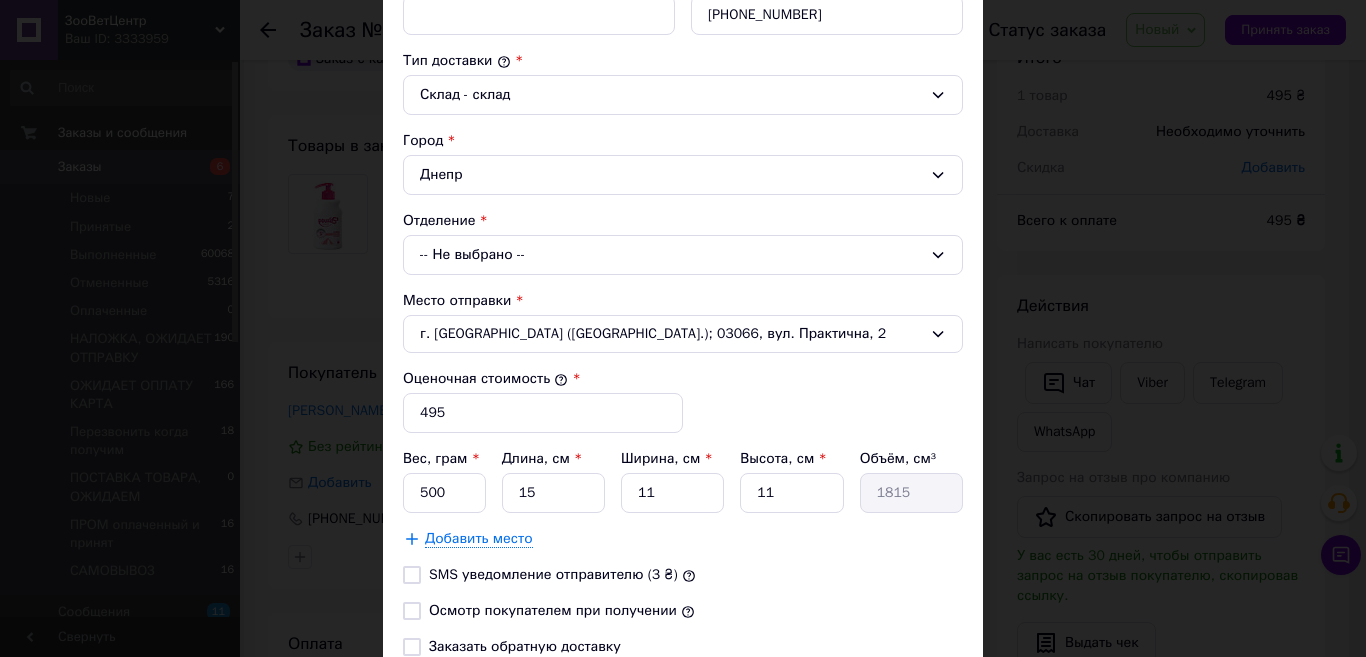 click on "-- Не выбрано --" at bounding box center (683, 255) 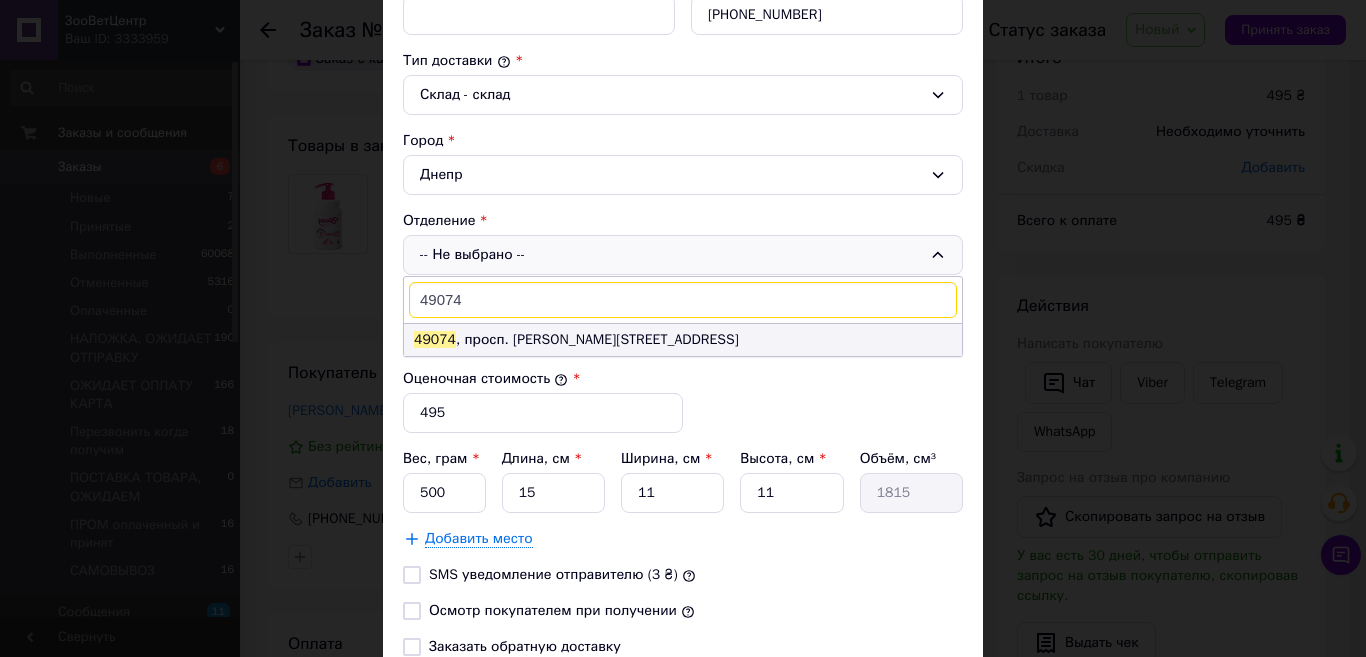 type on "49074" 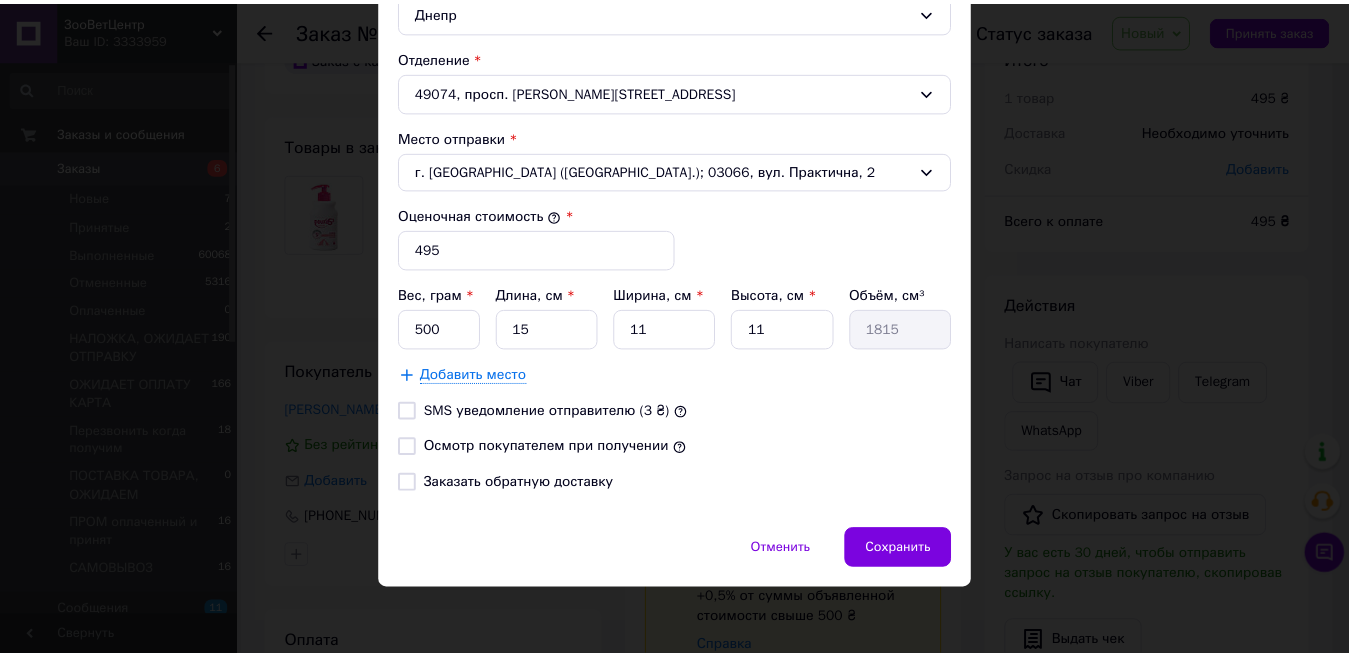 scroll, scrollTop: 666, scrollLeft: 0, axis: vertical 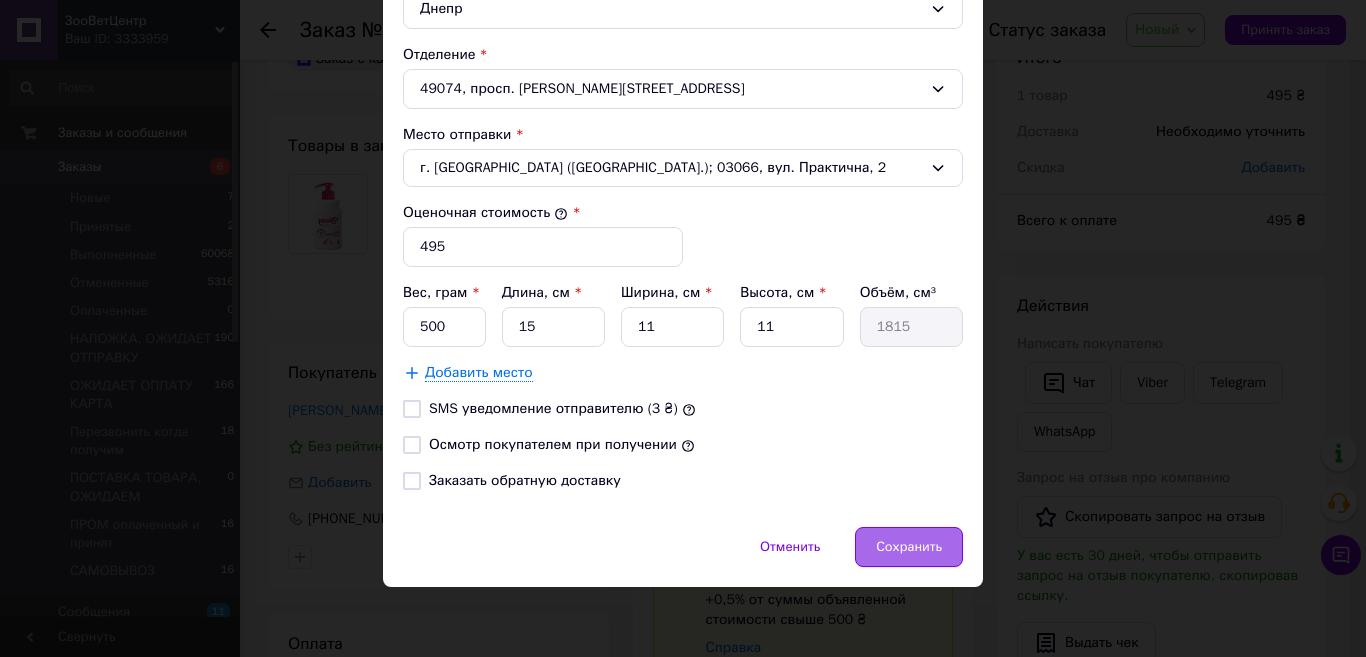 click on "Сохранить" at bounding box center (909, 547) 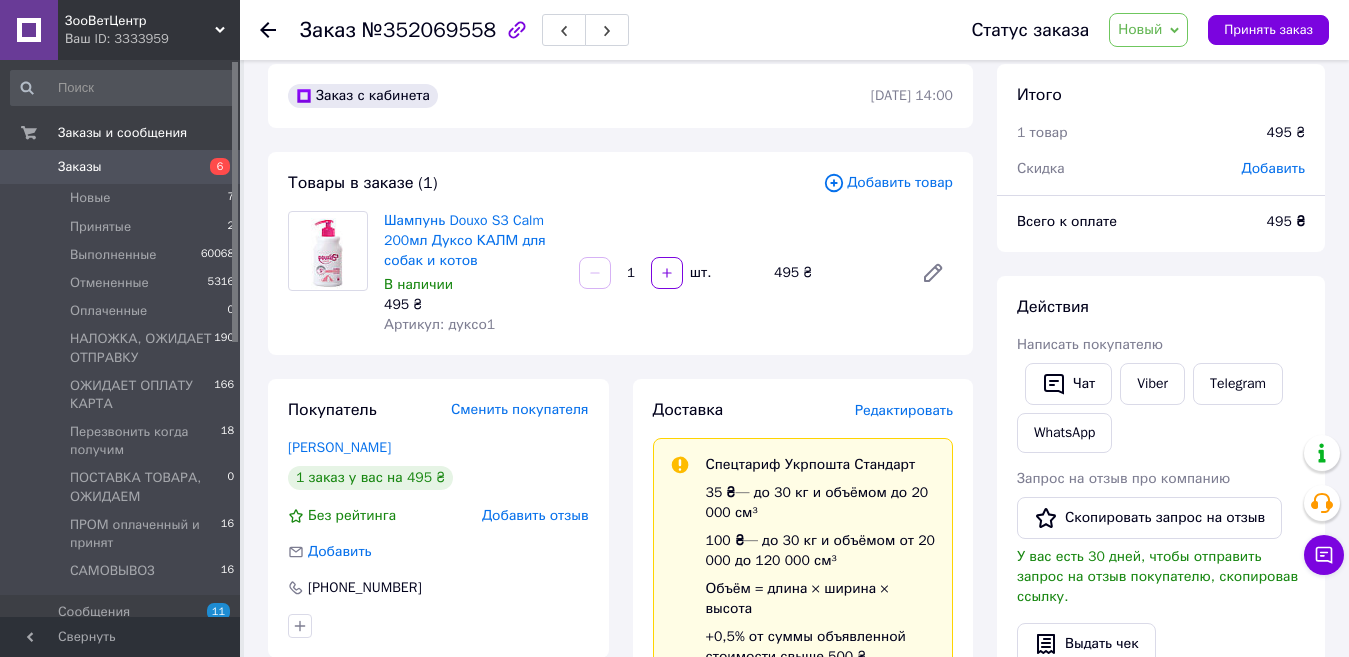 scroll, scrollTop: 0, scrollLeft: 0, axis: both 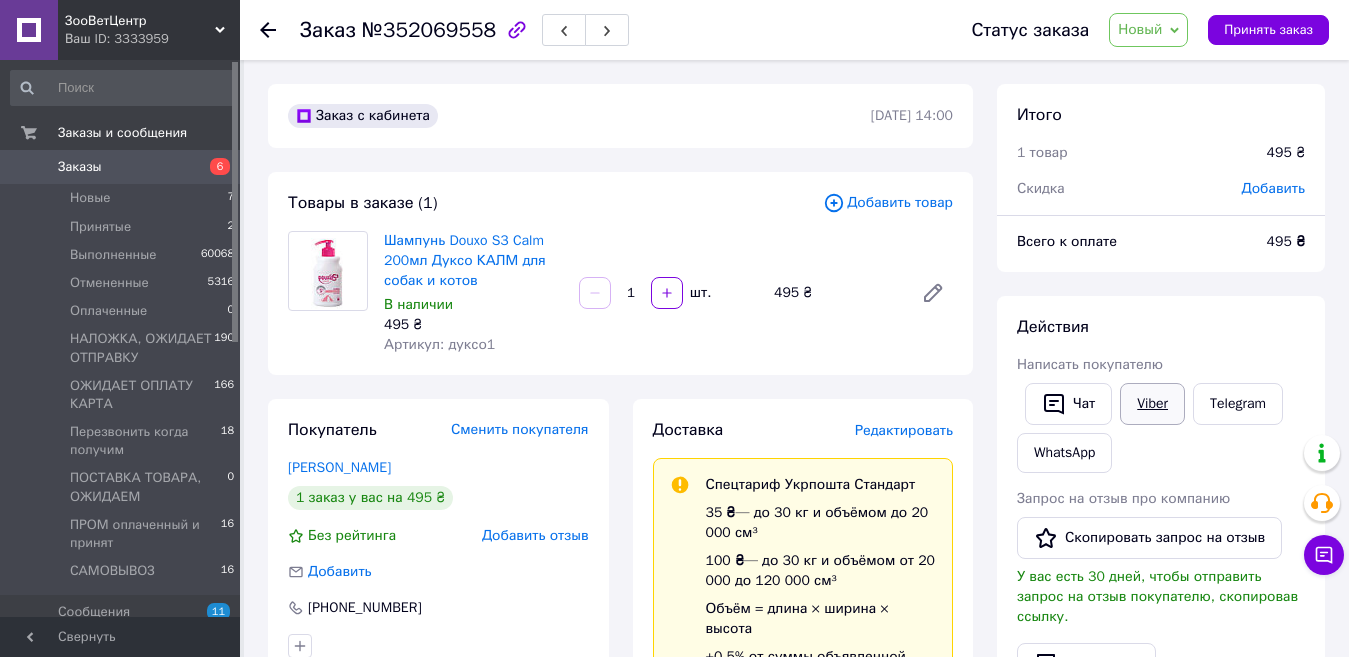 click on "Viber" at bounding box center (1152, 404) 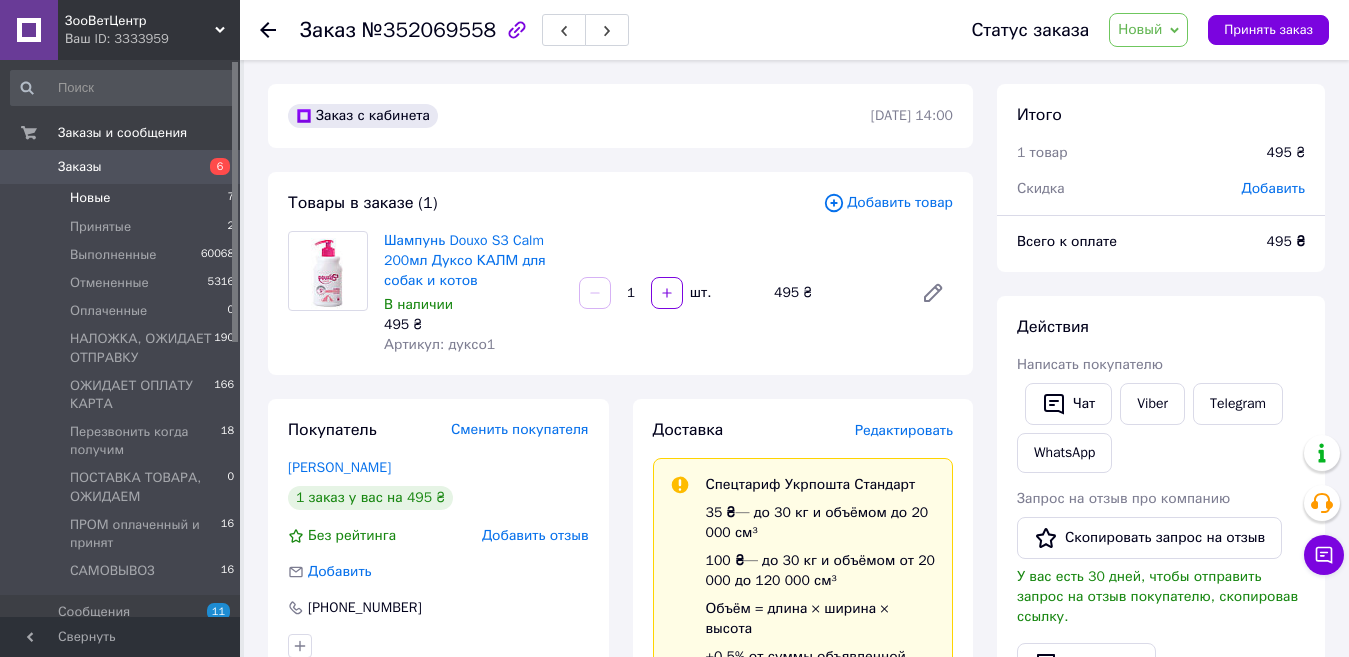 click on "Новые" at bounding box center [90, 198] 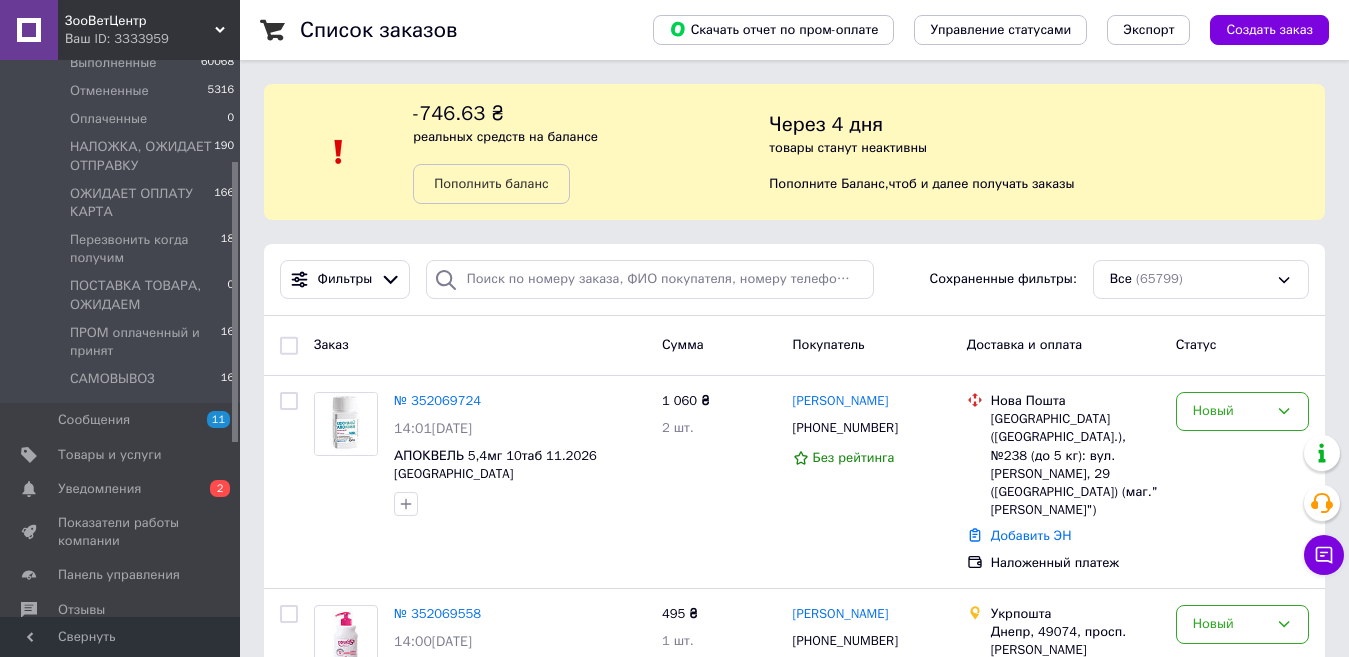 scroll, scrollTop: 200, scrollLeft: 0, axis: vertical 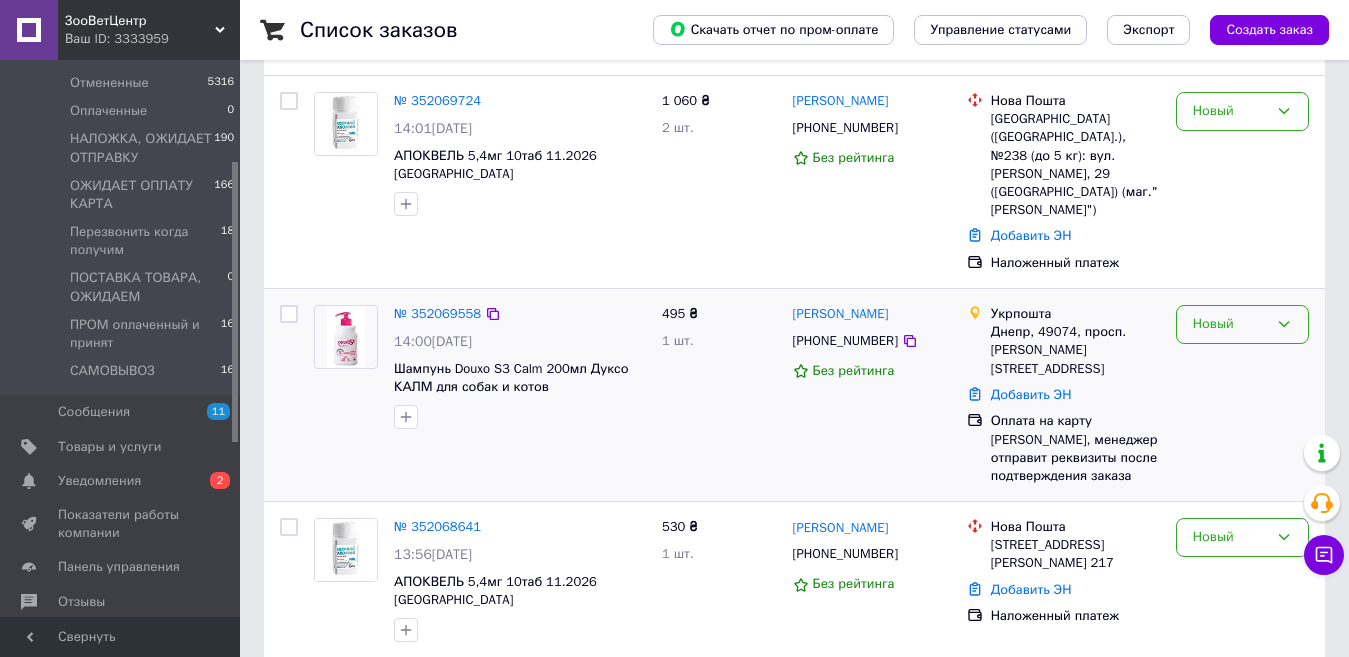 click on "Новый" at bounding box center (1230, 324) 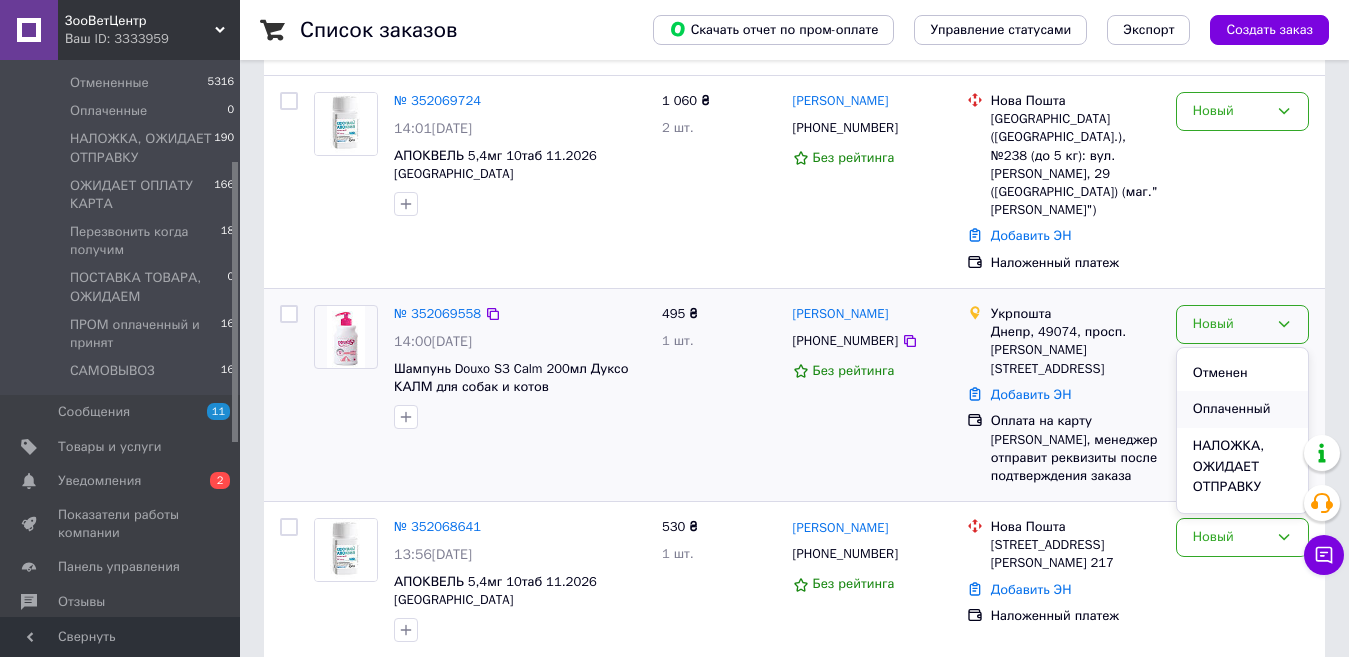 scroll, scrollTop: 200, scrollLeft: 0, axis: vertical 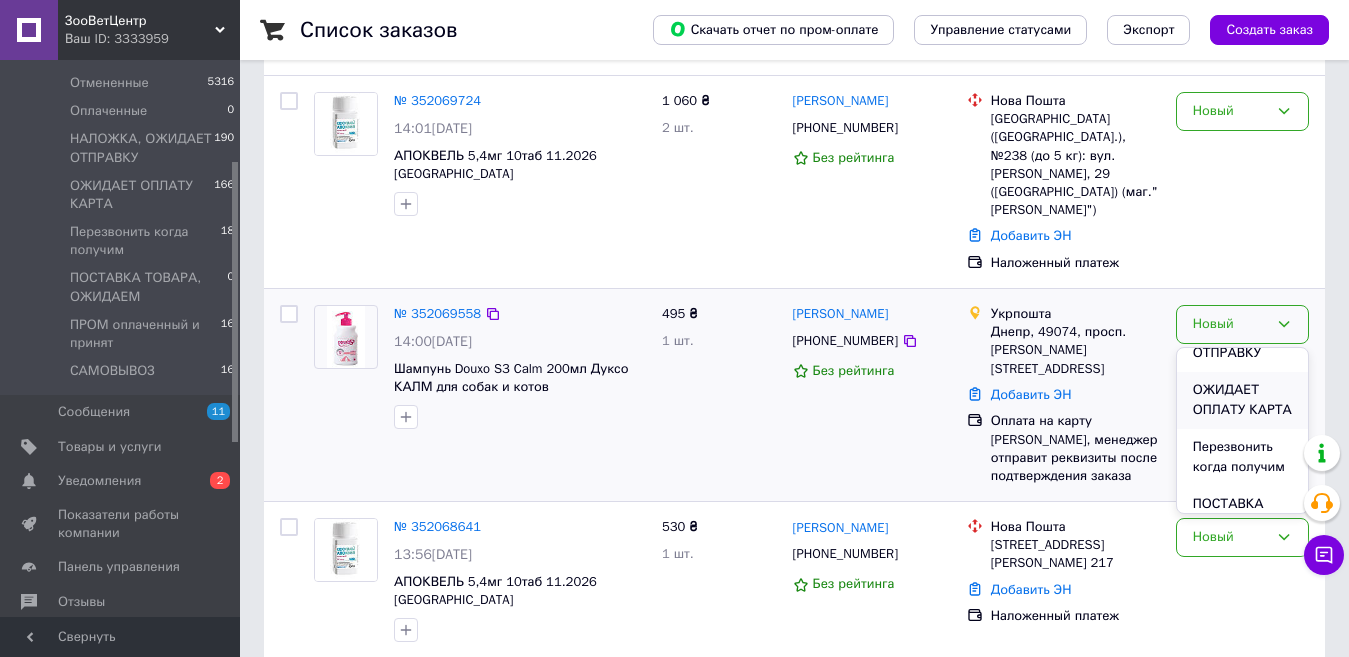 click on "ОЖИДАЕТ ОПЛАТУ КАРТА" at bounding box center [1242, 400] 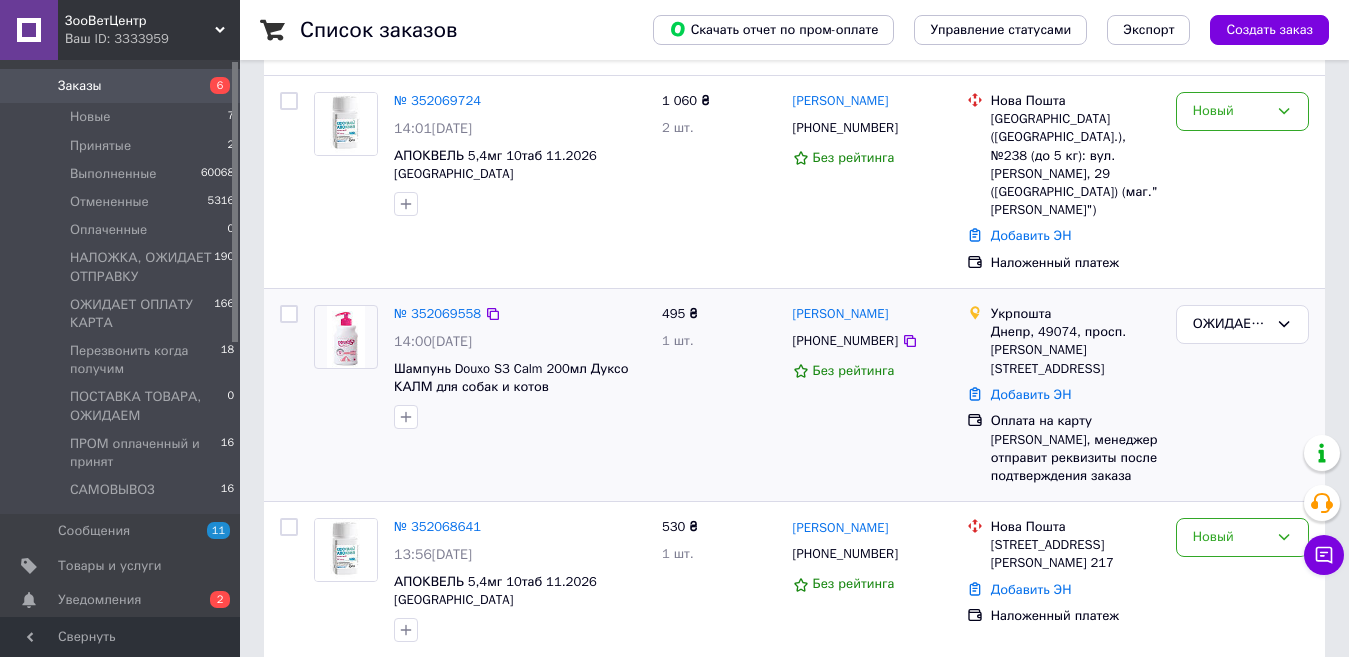 scroll, scrollTop: 0, scrollLeft: 0, axis: both 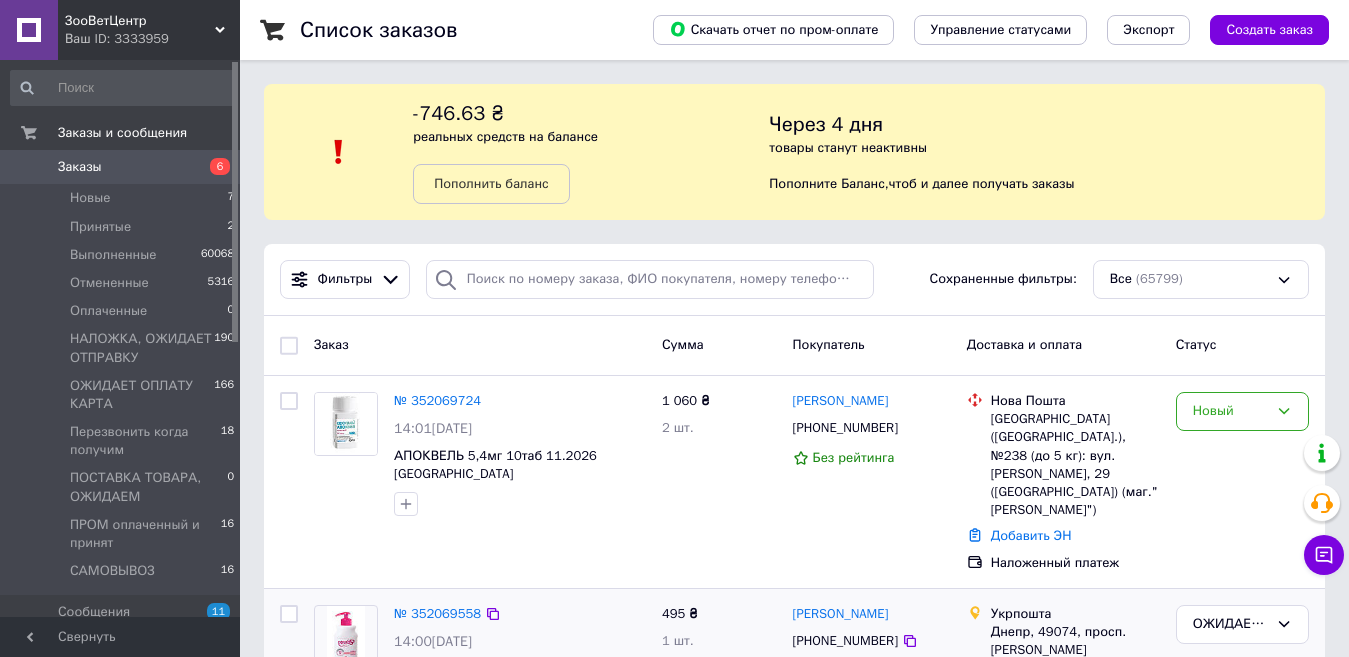 click on "Заказы" at bounding box center (121, 167) 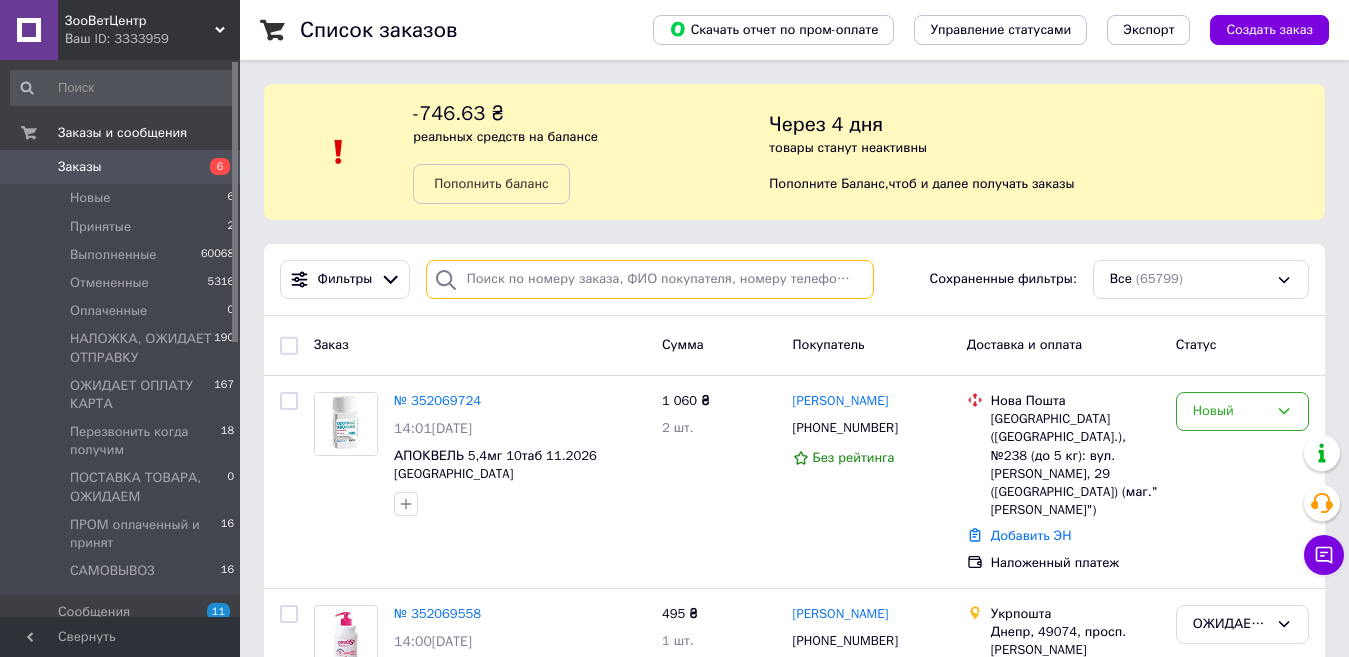 click at bounding box center (650, 279) 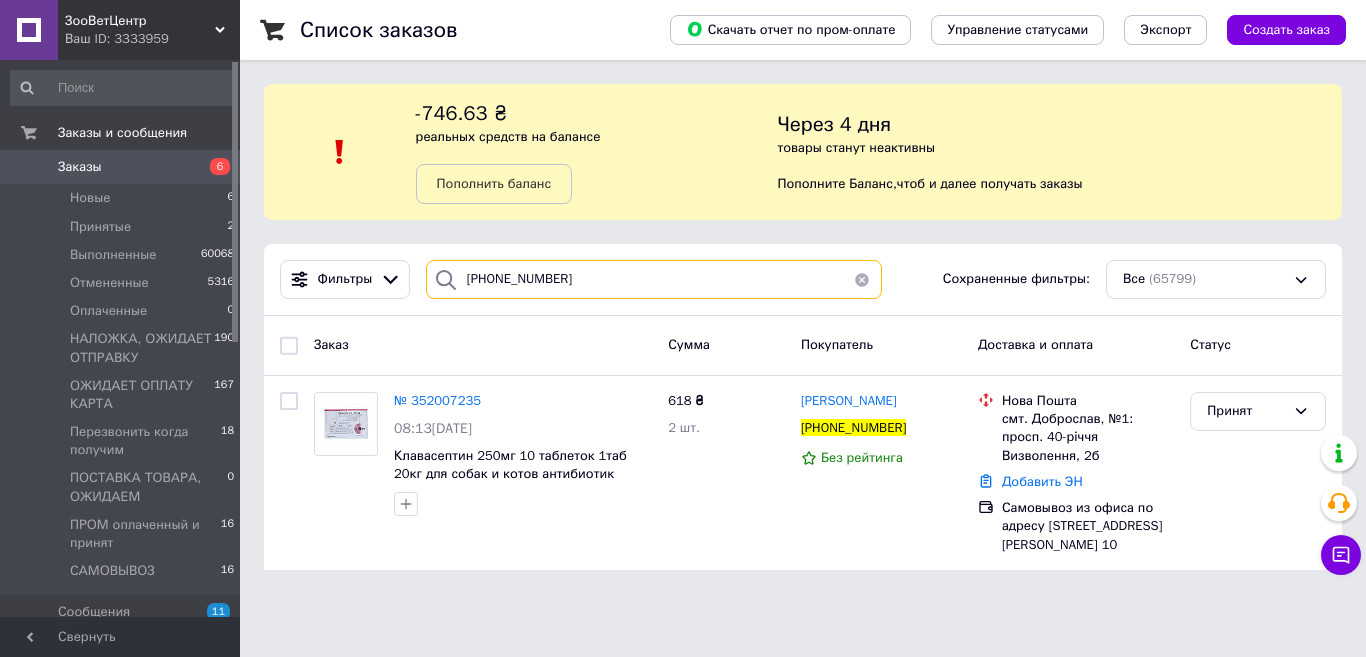 type on "+380686603148" 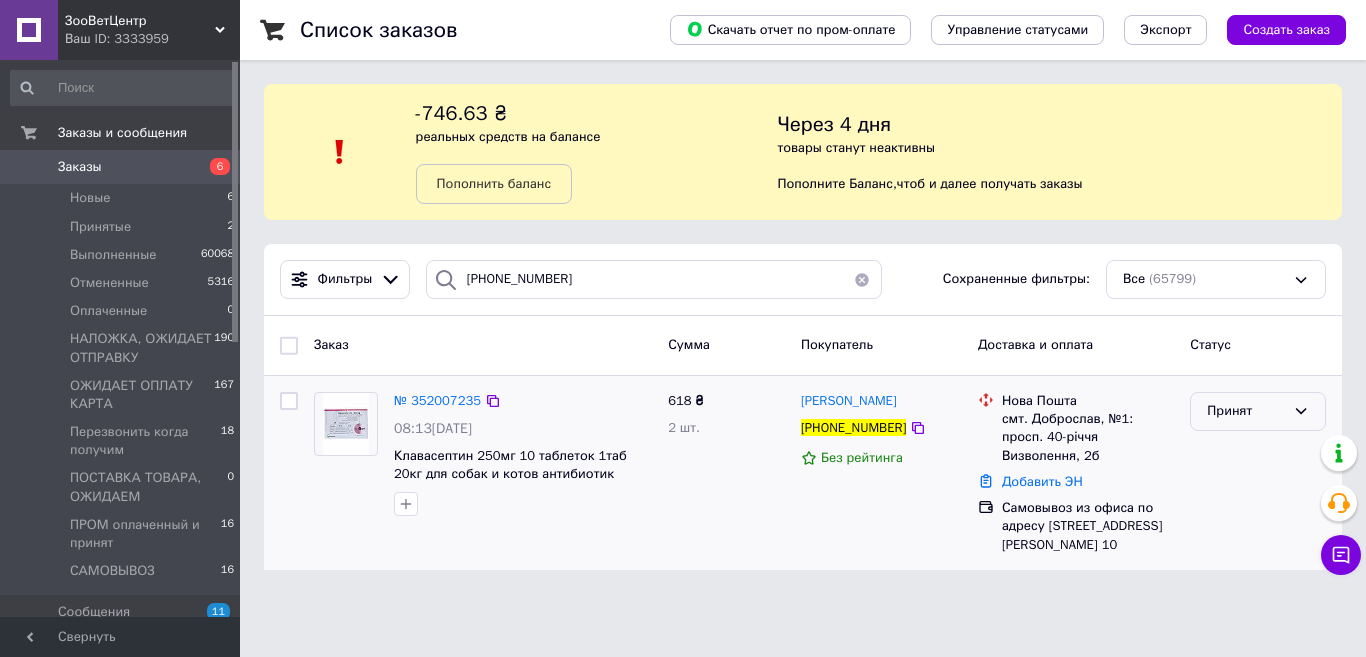 click on "Принят" at bounding box center (1246, 411) 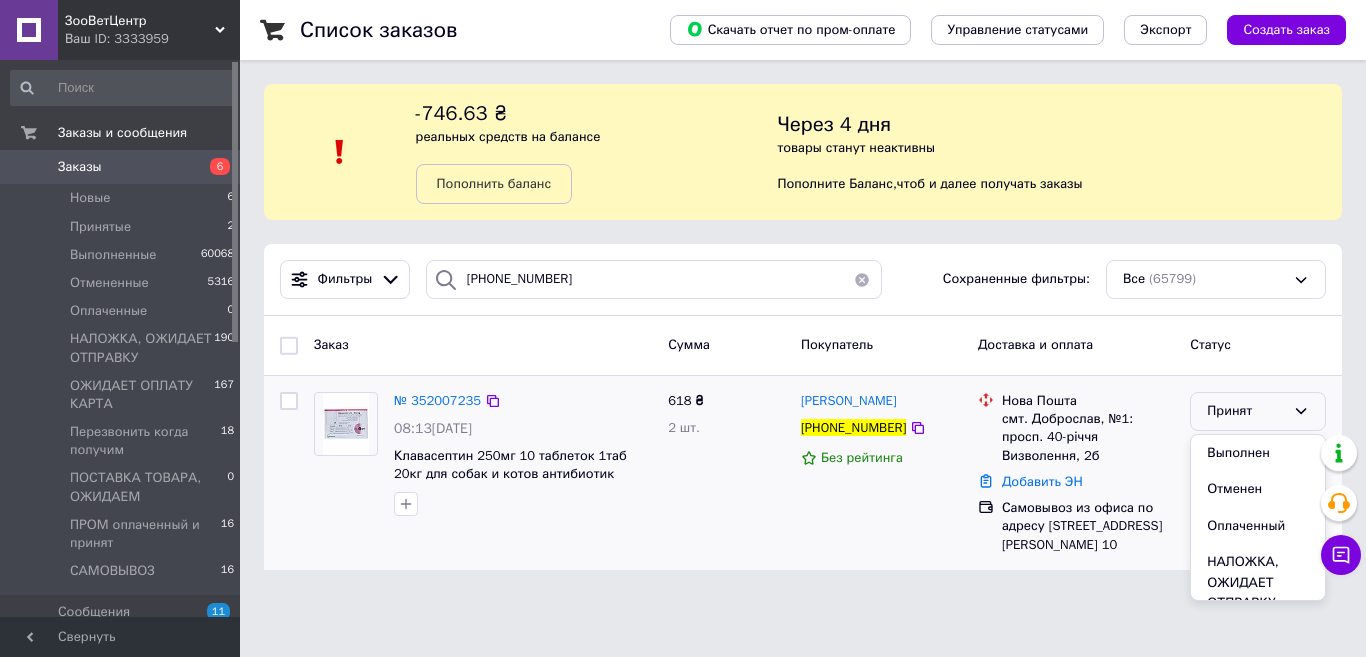 click on "НАЛОЖКА, ОЖИДАЕТ ОТПРАВКУ" at bounding box center [1258, 583] 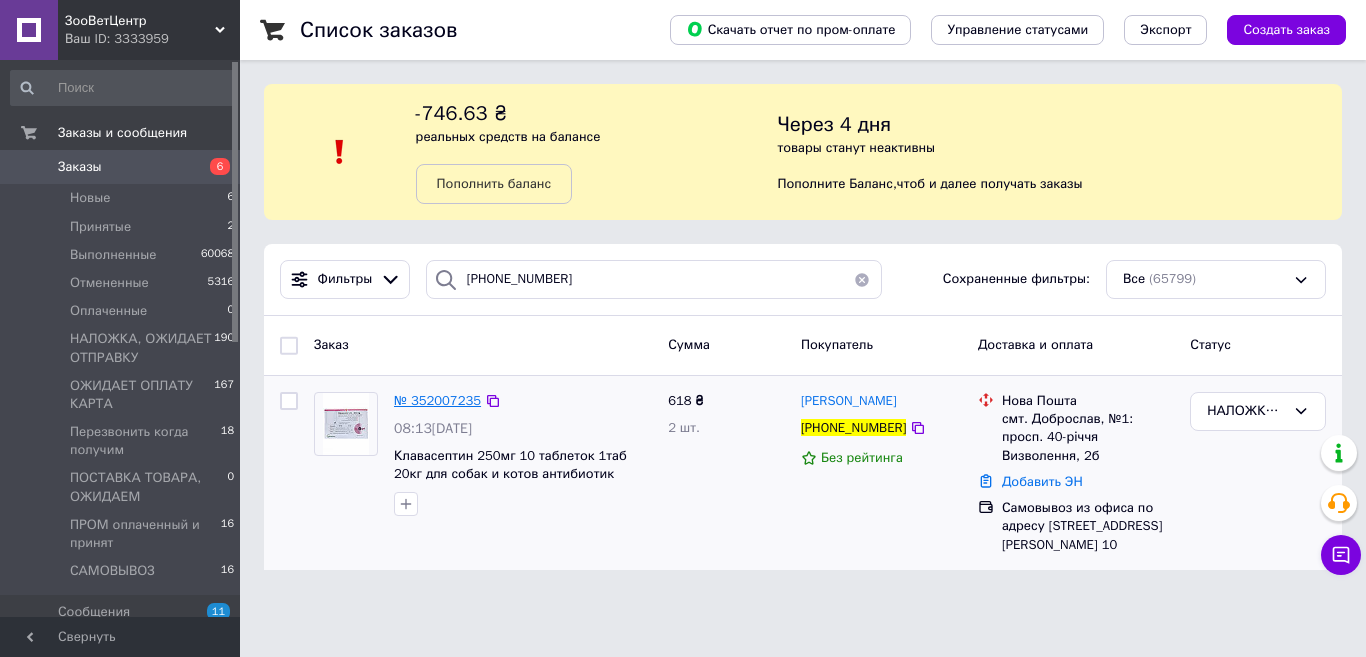 click on "№ 352007235" at bounding box center (437, 400) 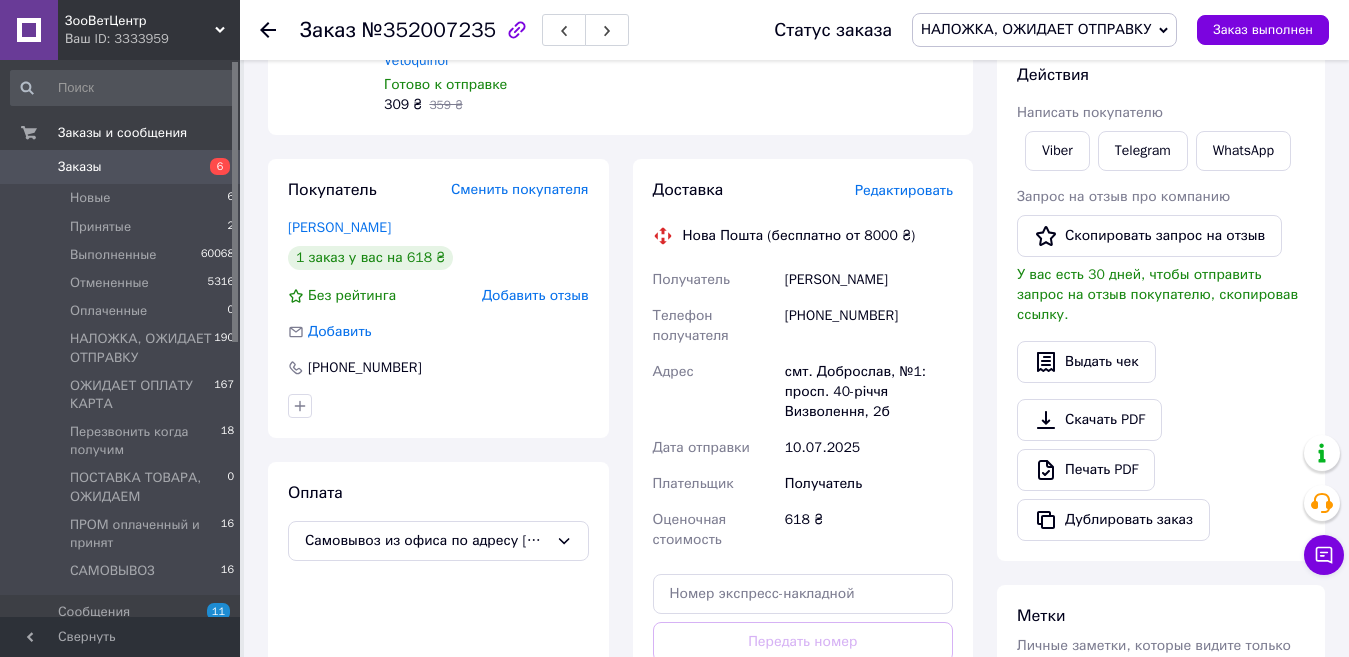 scroll, scrollTop: 464, scrollLeft: 0, axis: vertical 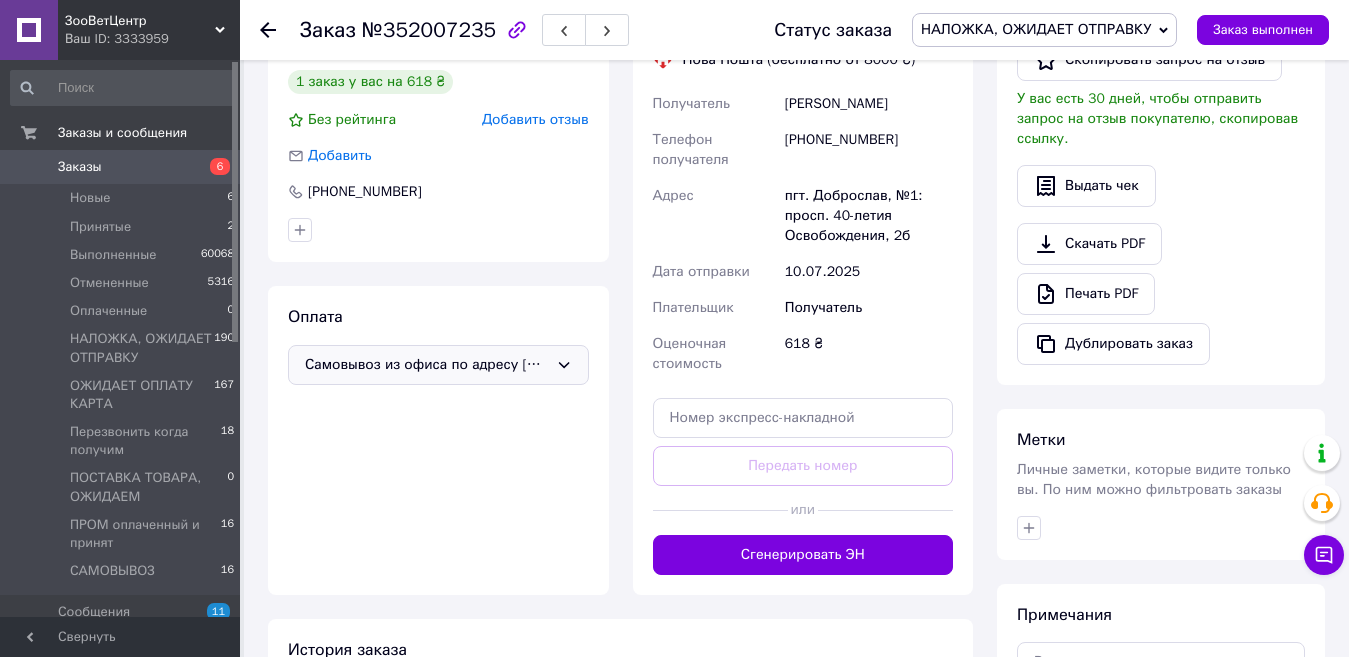 click on "Самовывоз из офиса по адресу [STREET_ADDRESS][PERSON_NAME]" at bounding box center [438, 365] 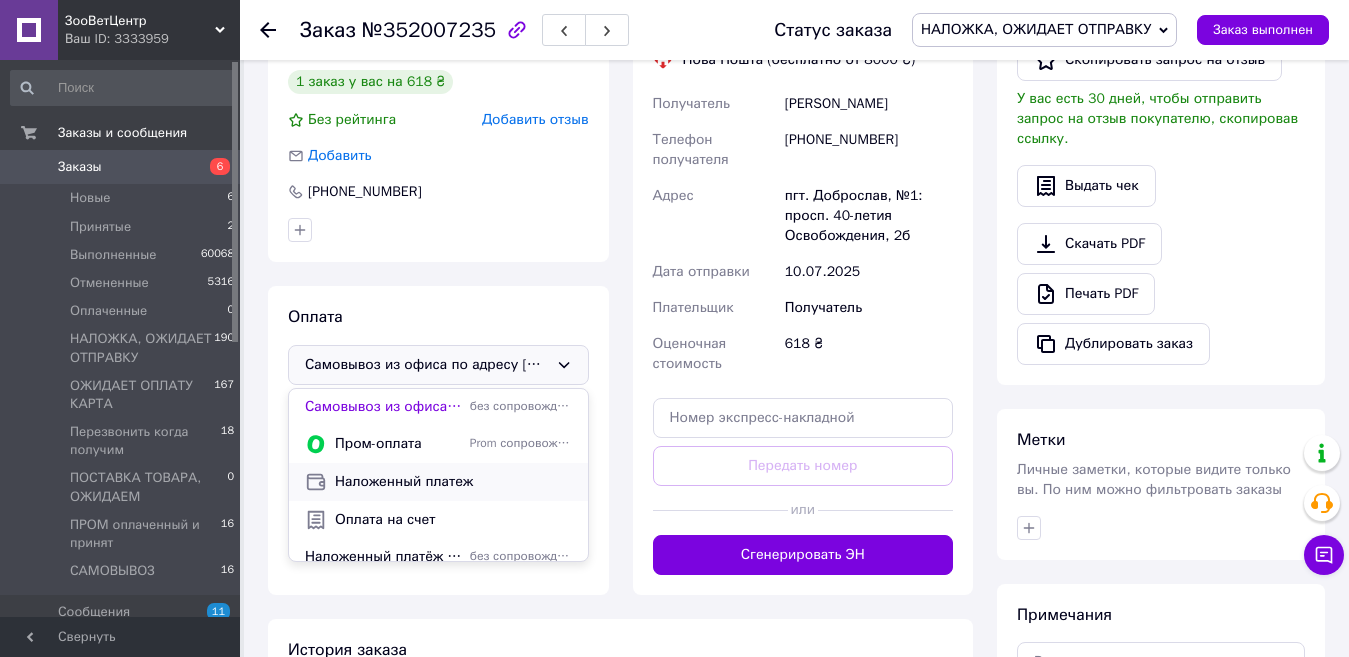 click on "Наложенный платеж" at bounding box center [453, 482] 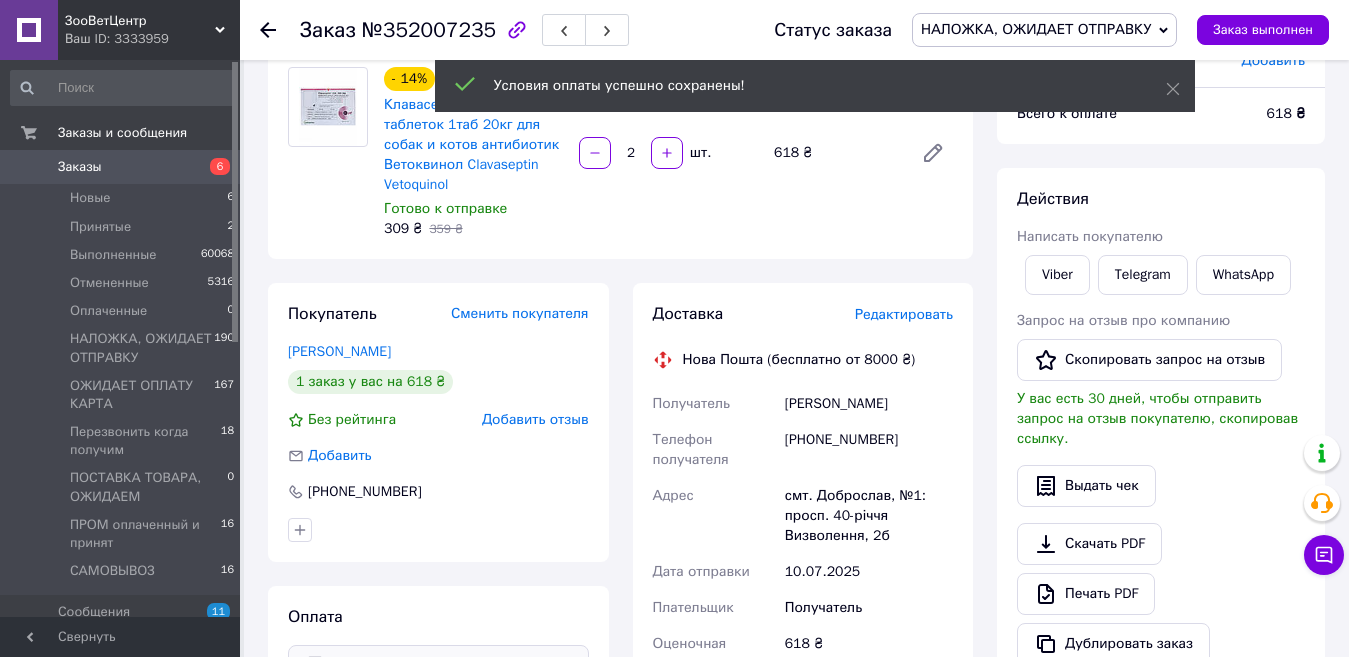 scroll, scrollTop: 0, scrollLeft: 0, axis: both 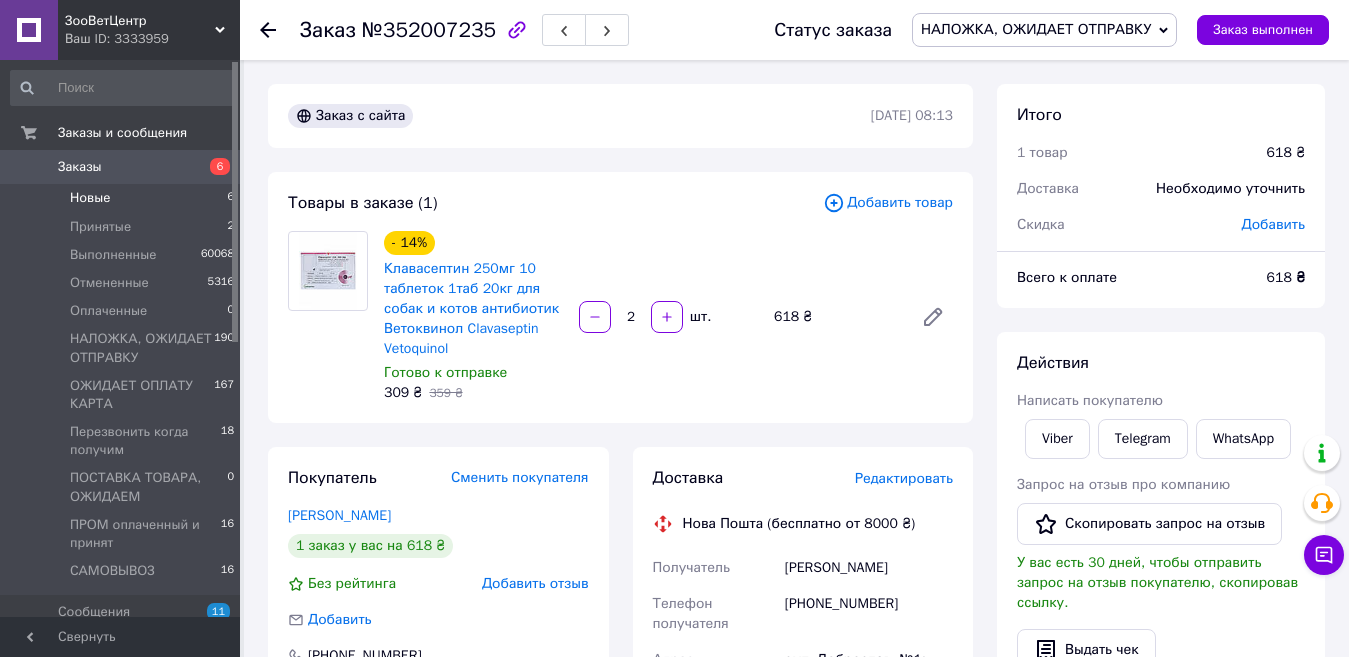 click on "Новые" at bounding box center [90, 198] 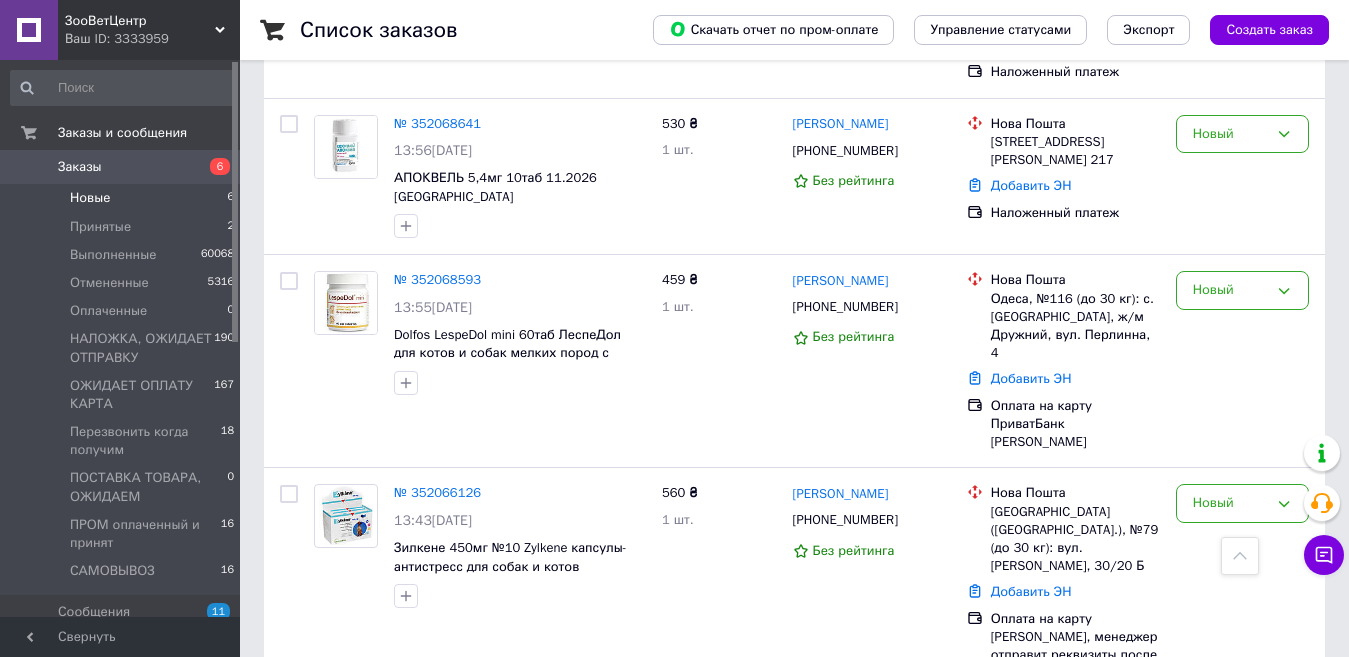 scroll, scrollTop: 870, scrollLeft: 0, axis: vertical 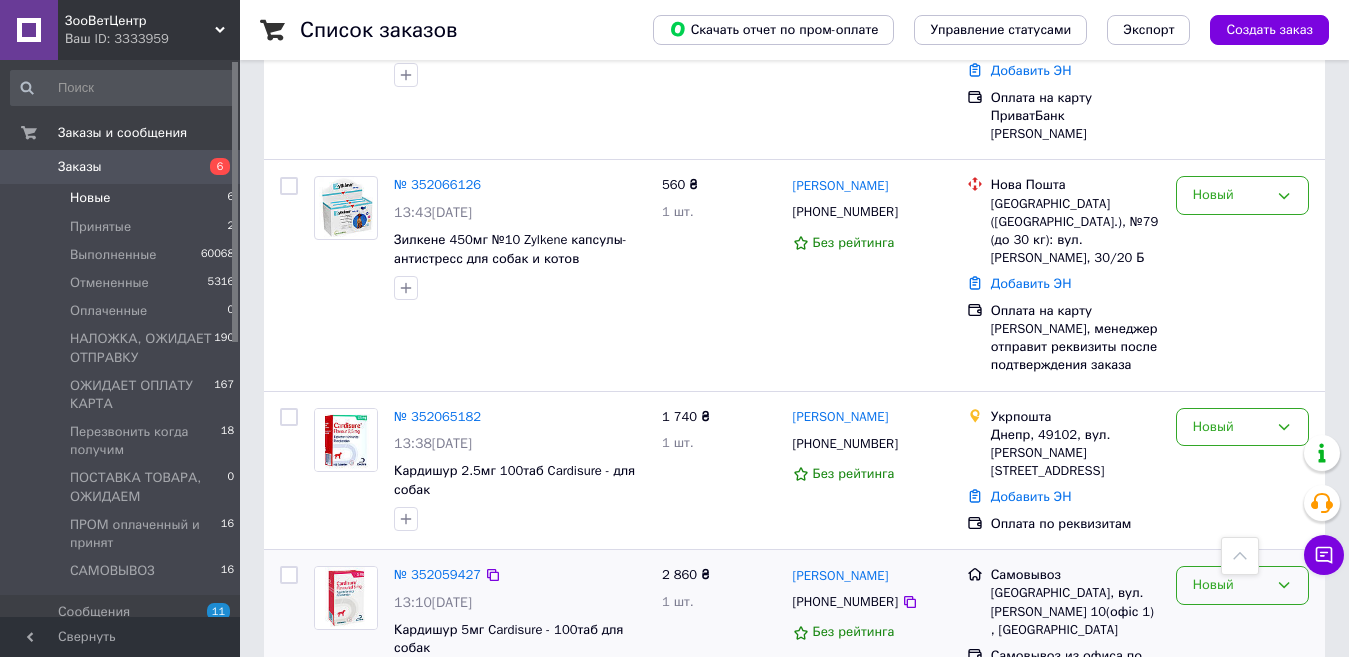 click on "Новый" at bounding box center (1242, 585) 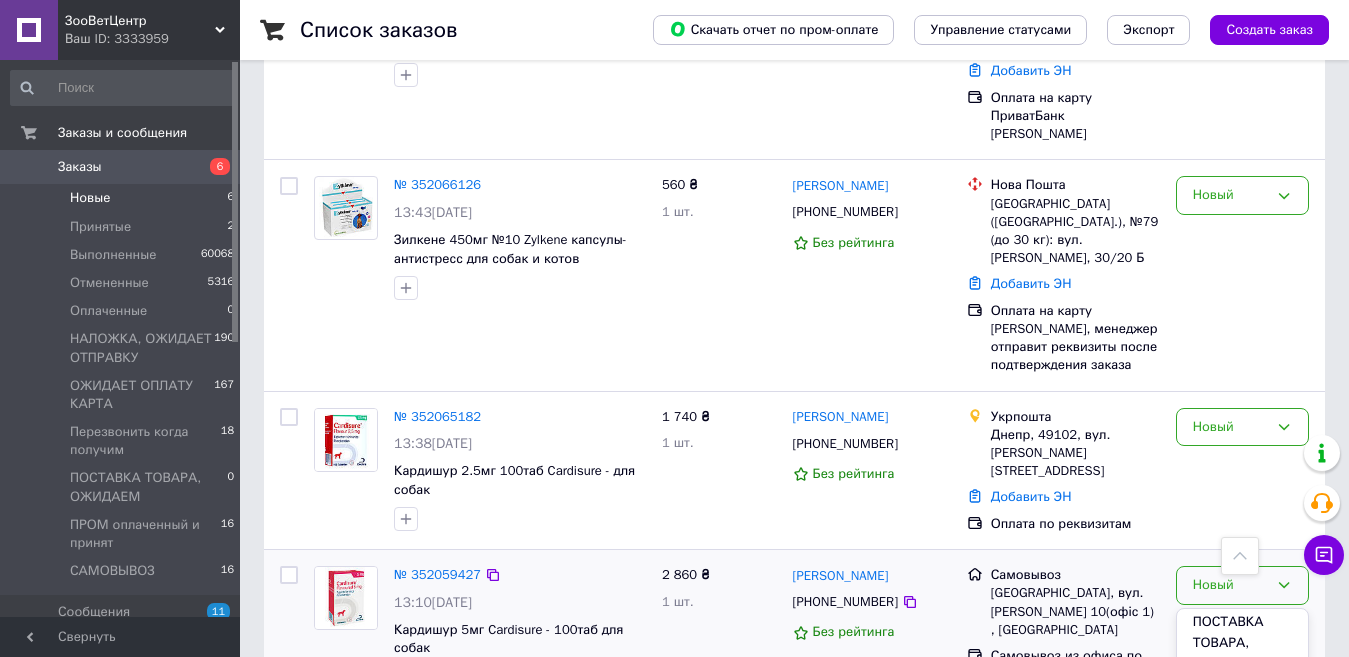 scroll, scrollTop: 364, scrollLeft: 0, axis: vertical 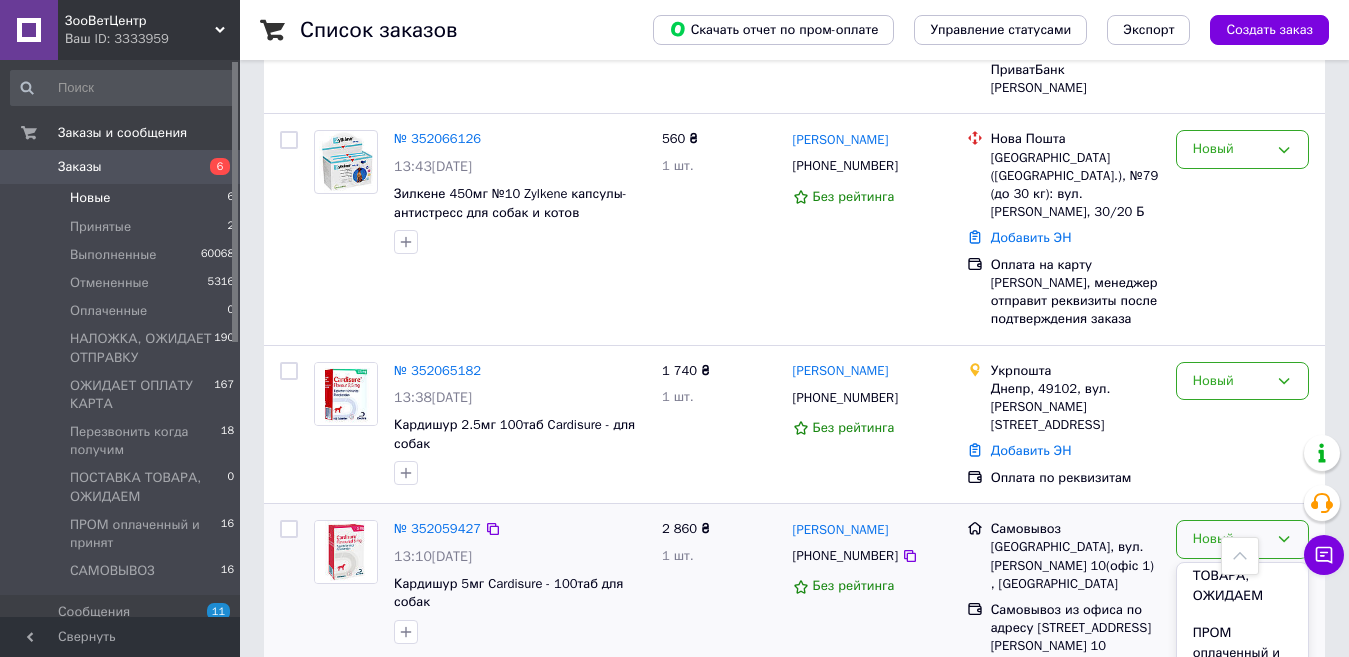 click on "САМОВЫВОЗ" at bounding box center [1242, 711] 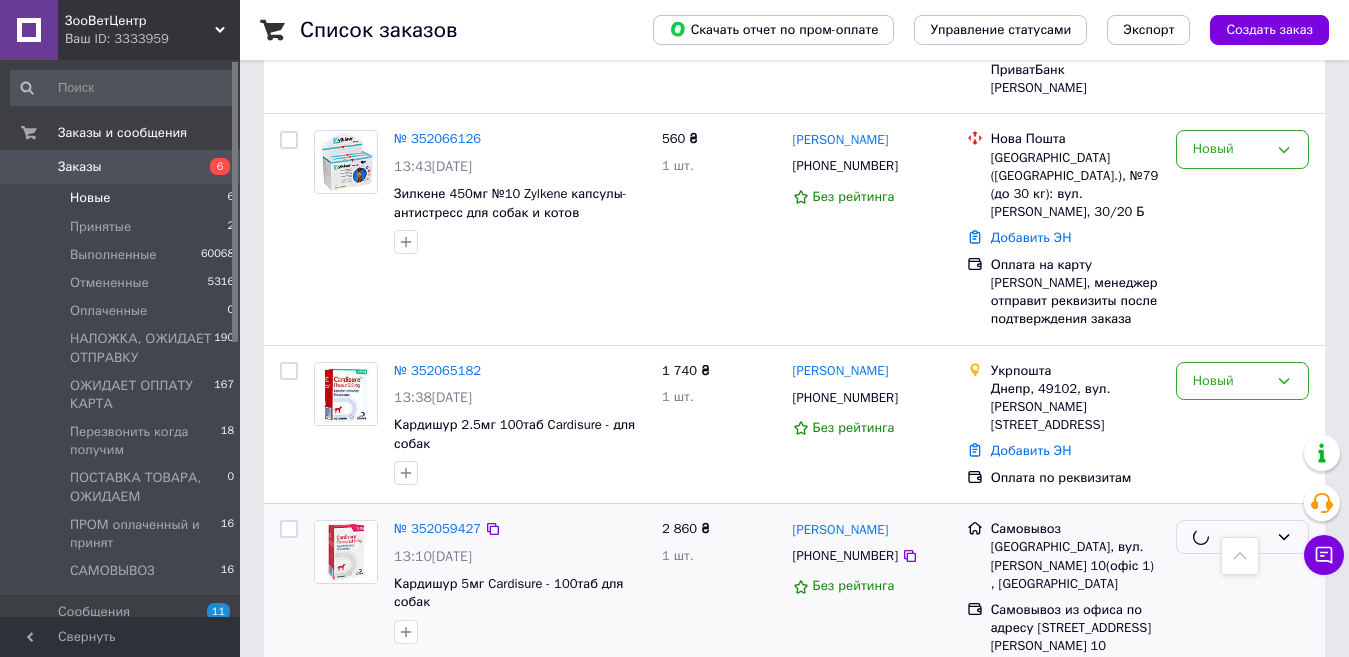 scroll, scrollTop: 870, scrollLeft: 0, axis: vertical 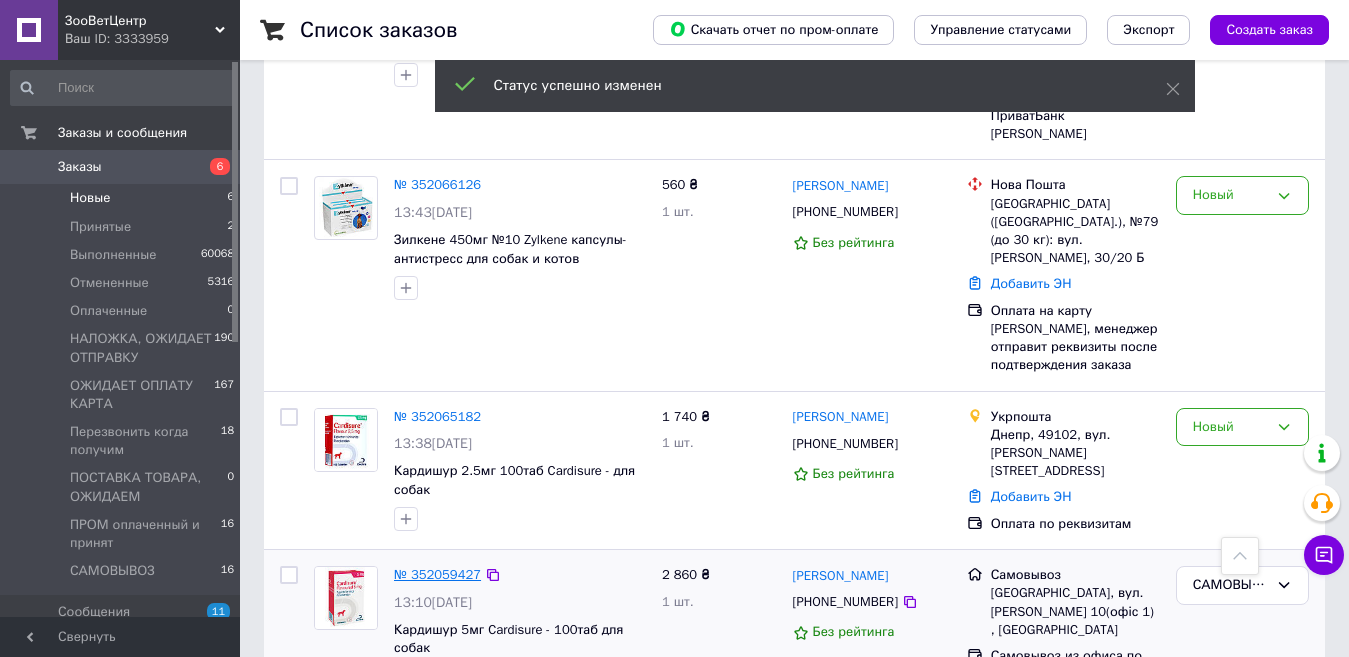 click on "№ 352059427" at bounding box center (437, 574) 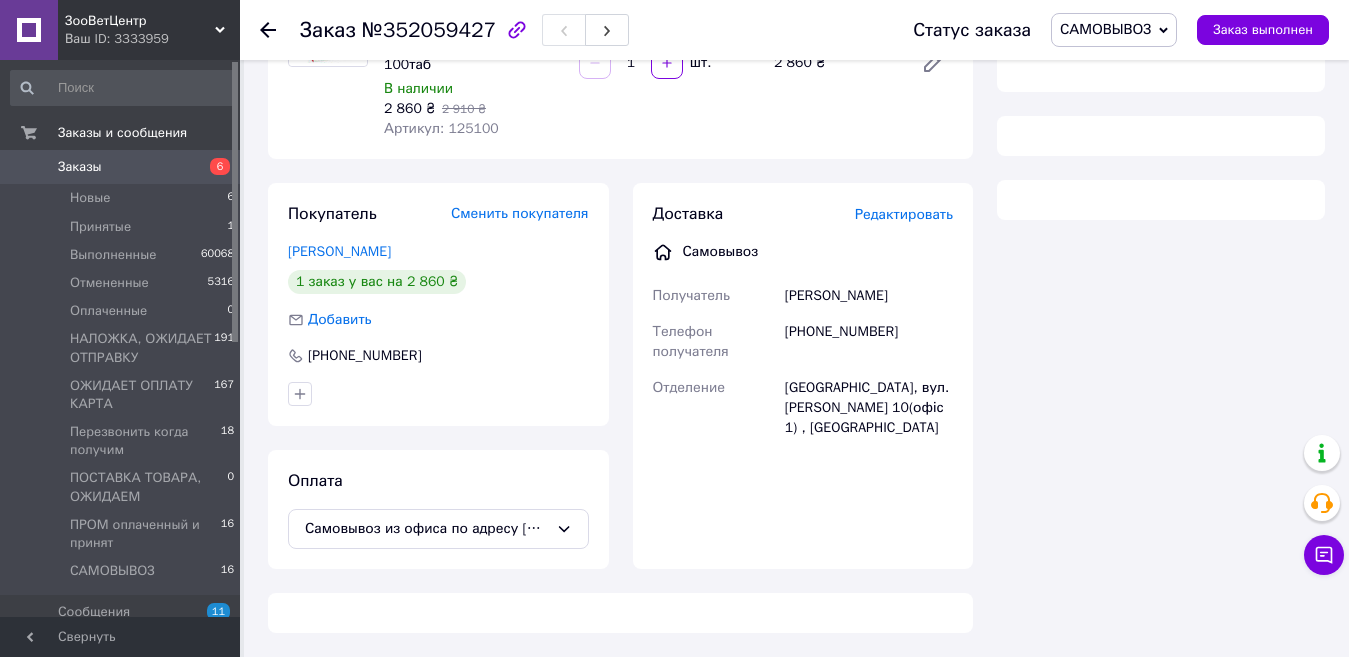 scroll, scrollTop: 0, scrollLeft: 0, axis: both 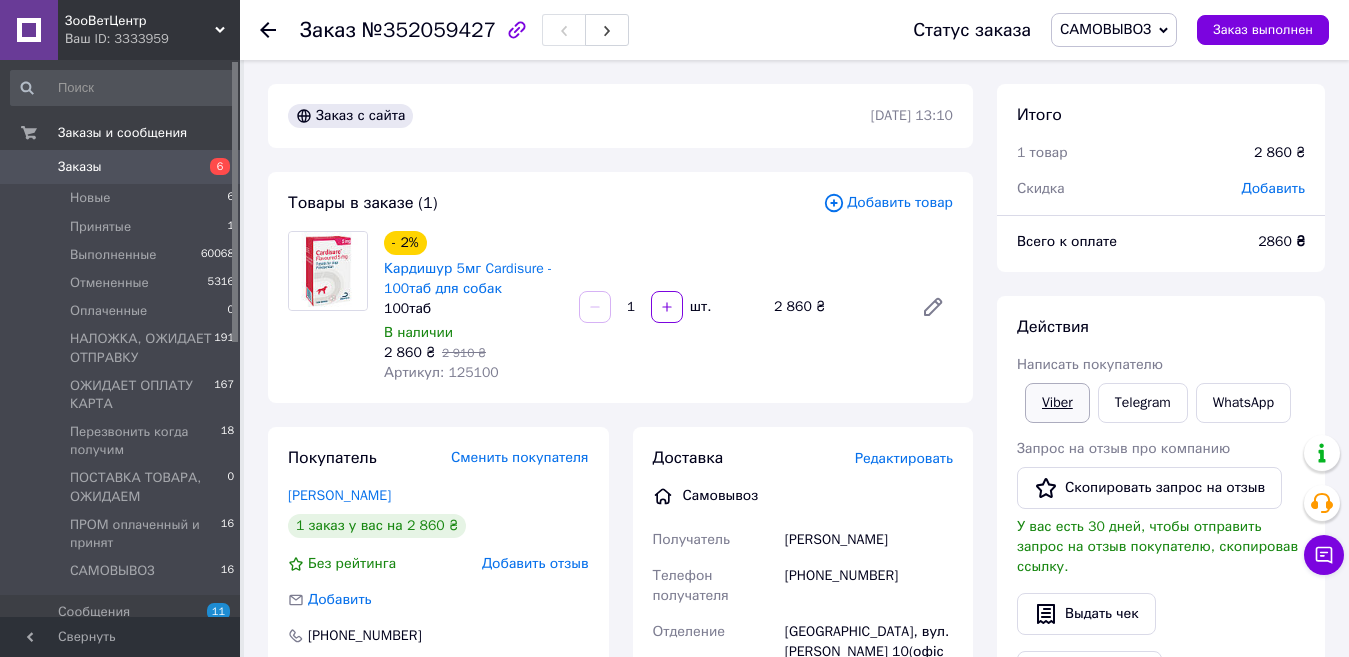 click on "Viber" at bounding box center (1057, 403) 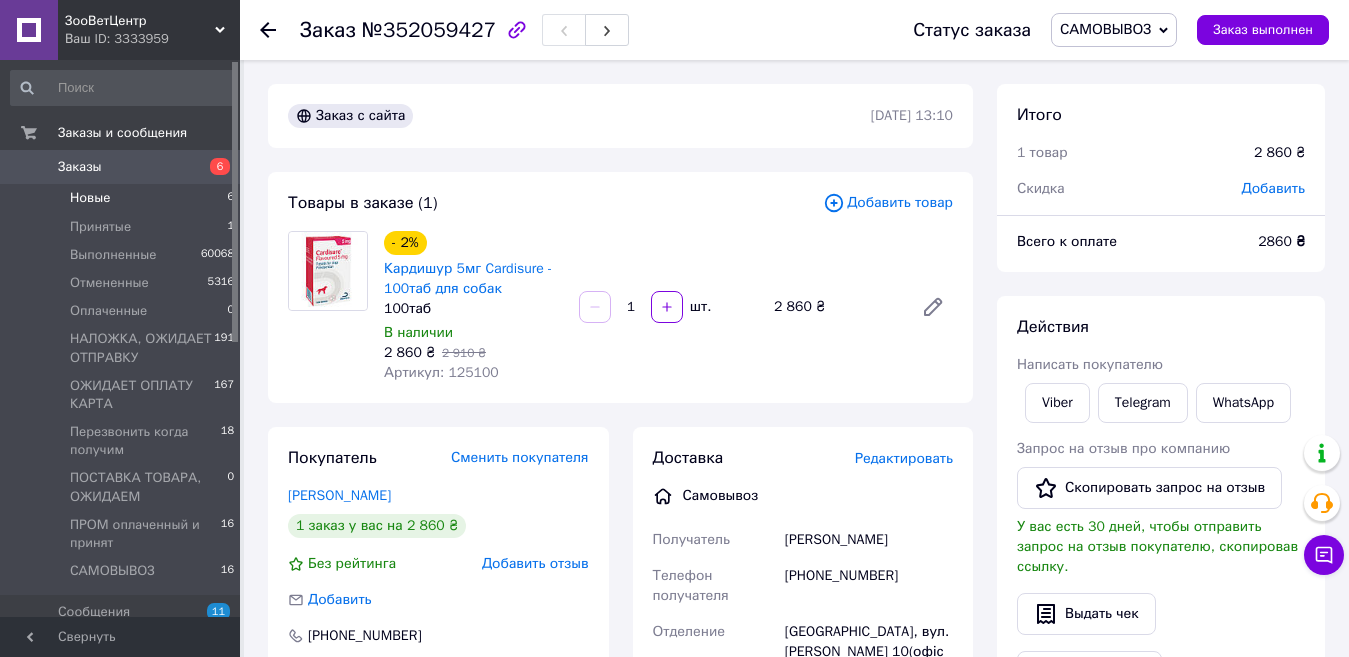 click on "Новые" at bounding box center [90, 198] 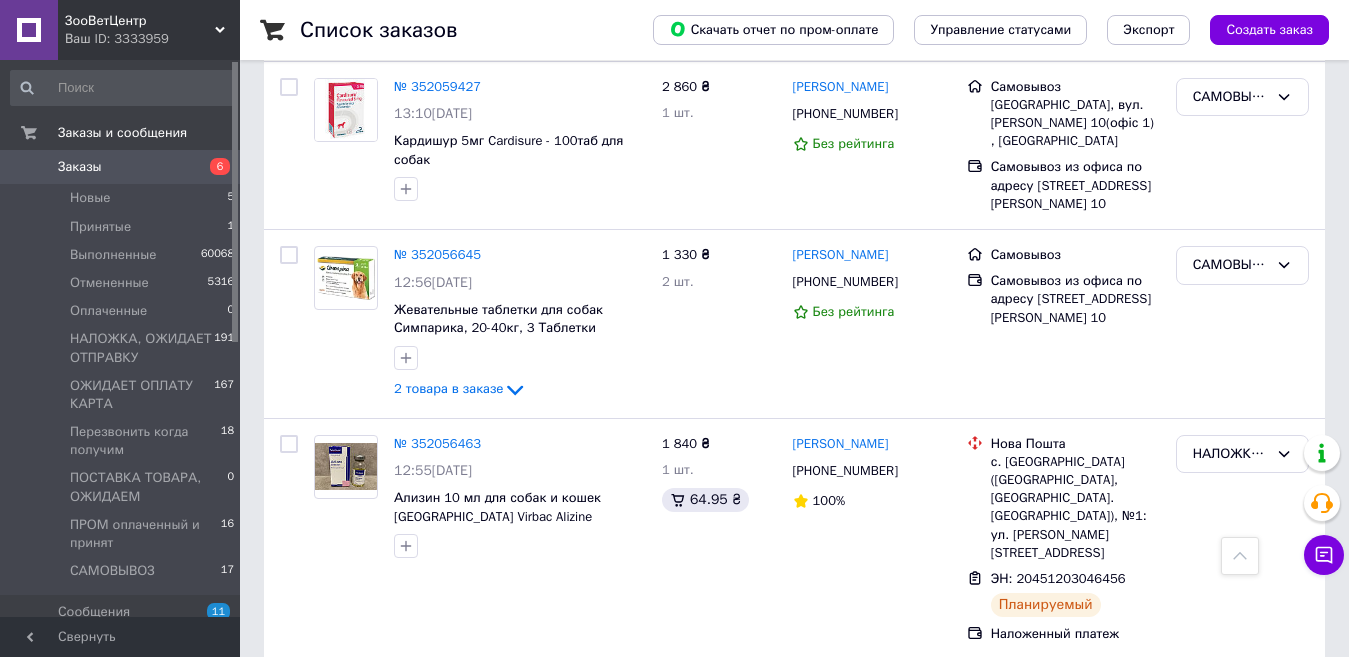 scroll, scrollTop: 1600, scrollLeft: 0, axis: vertical 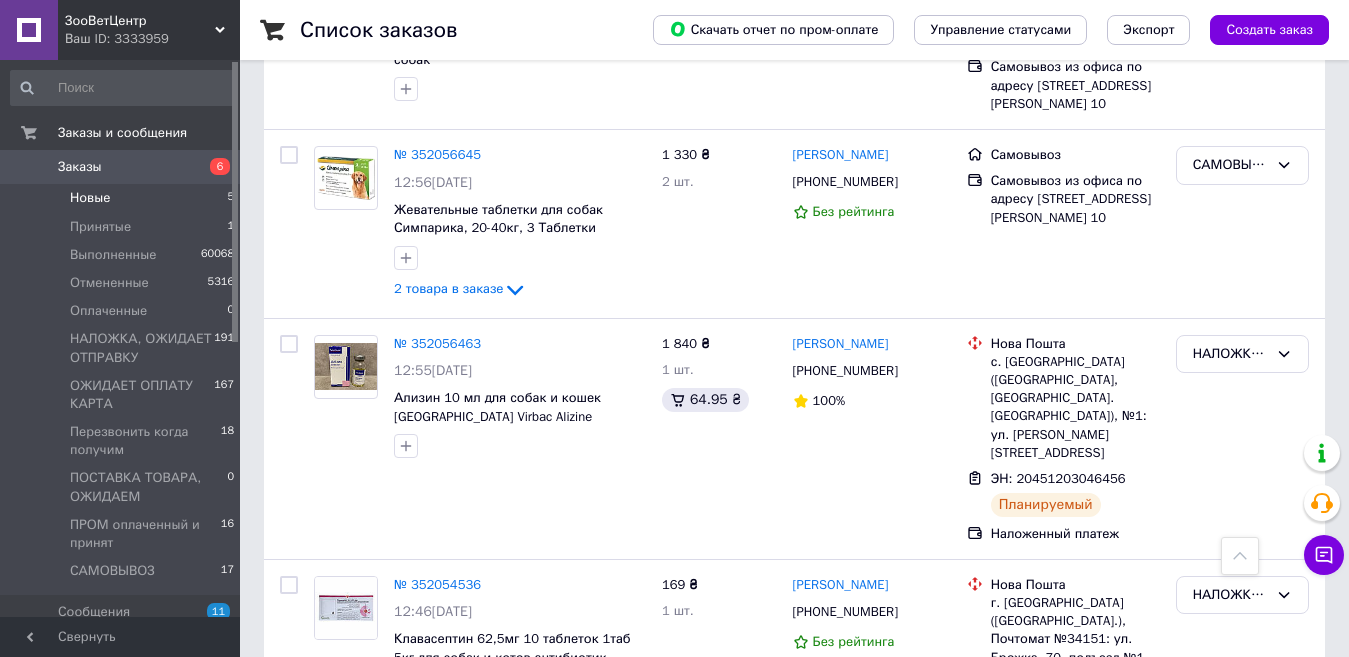 click on "Новые" at bounding box center [90, 198] 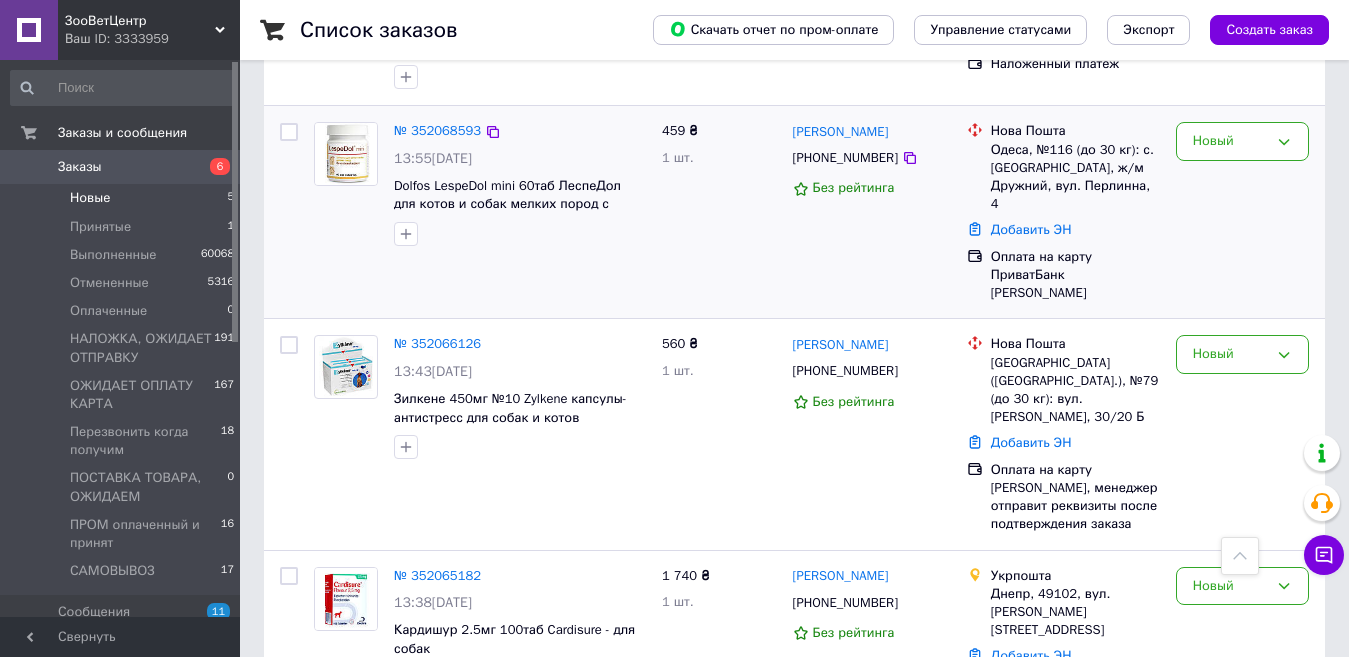 scroll, scrollTop: 713, scrollLeft: 0, axis: vertical 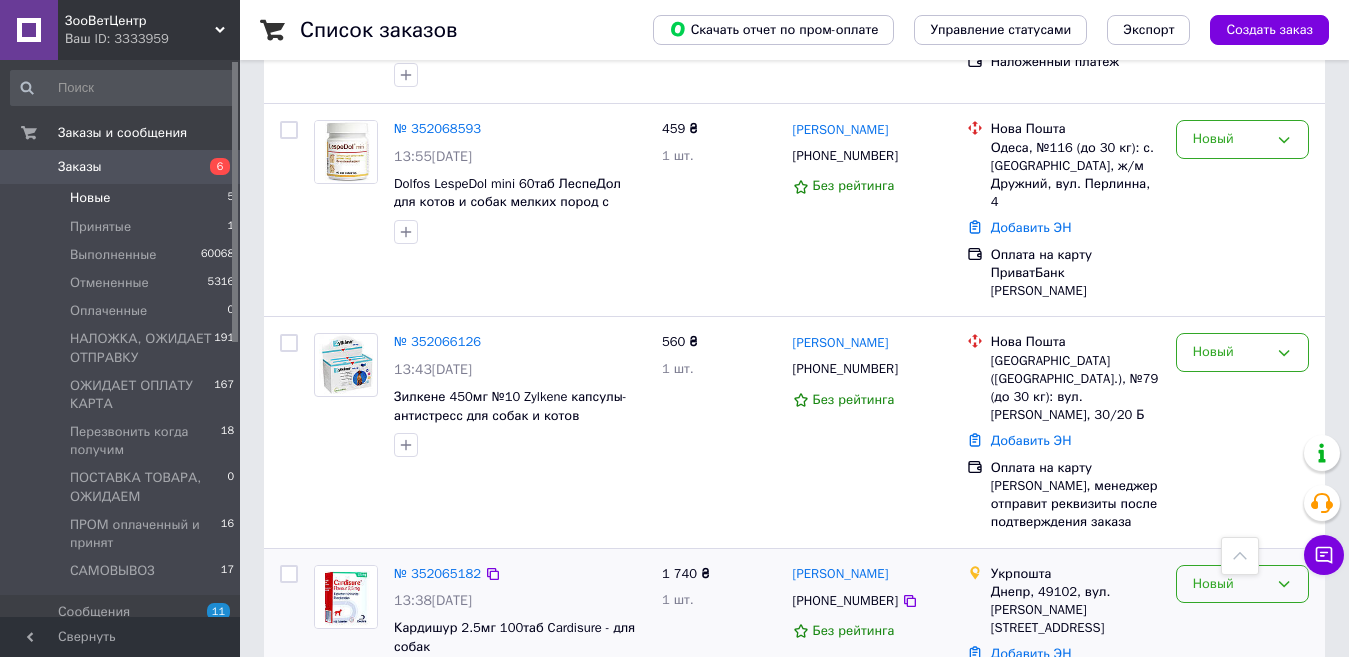 click on "Новый" at bounding box center [1230, 584] 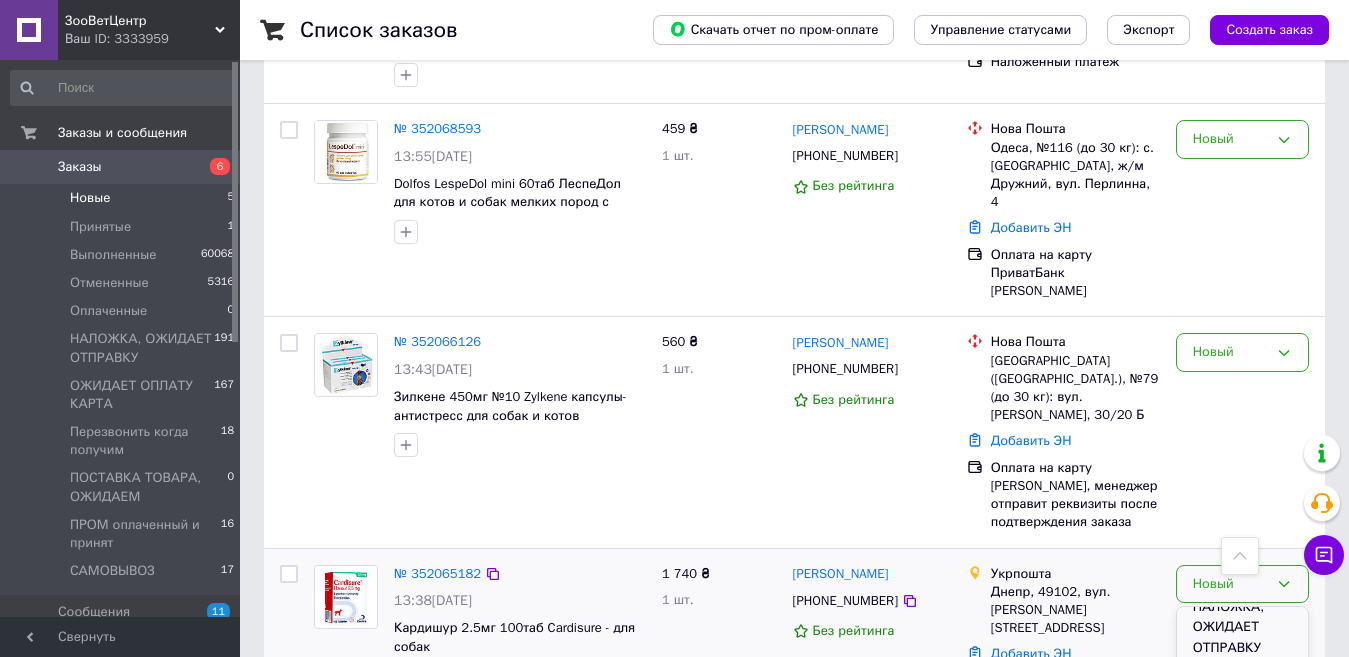 scroll, scrollTop: 200, scrollLeft: 0, axis: vertical 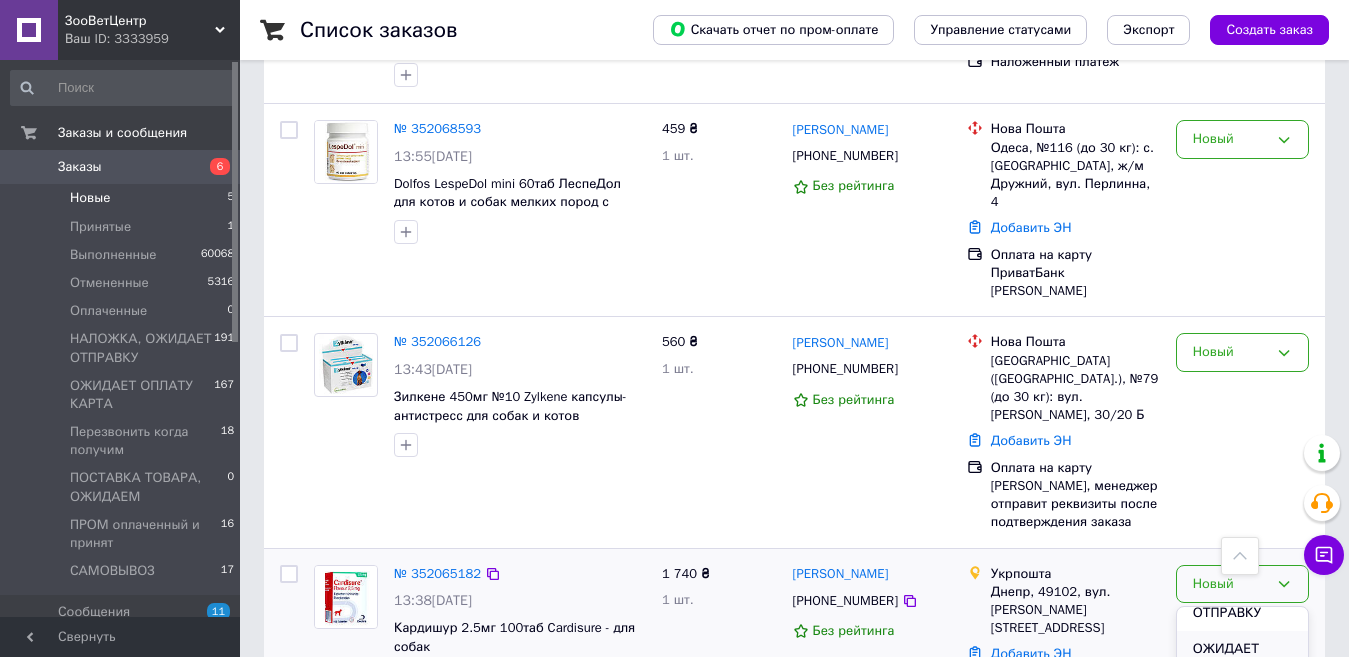 click on "ОЖИДАЕТ ОПЛАТУ КАРТА" at bounding box center (1242, 659) 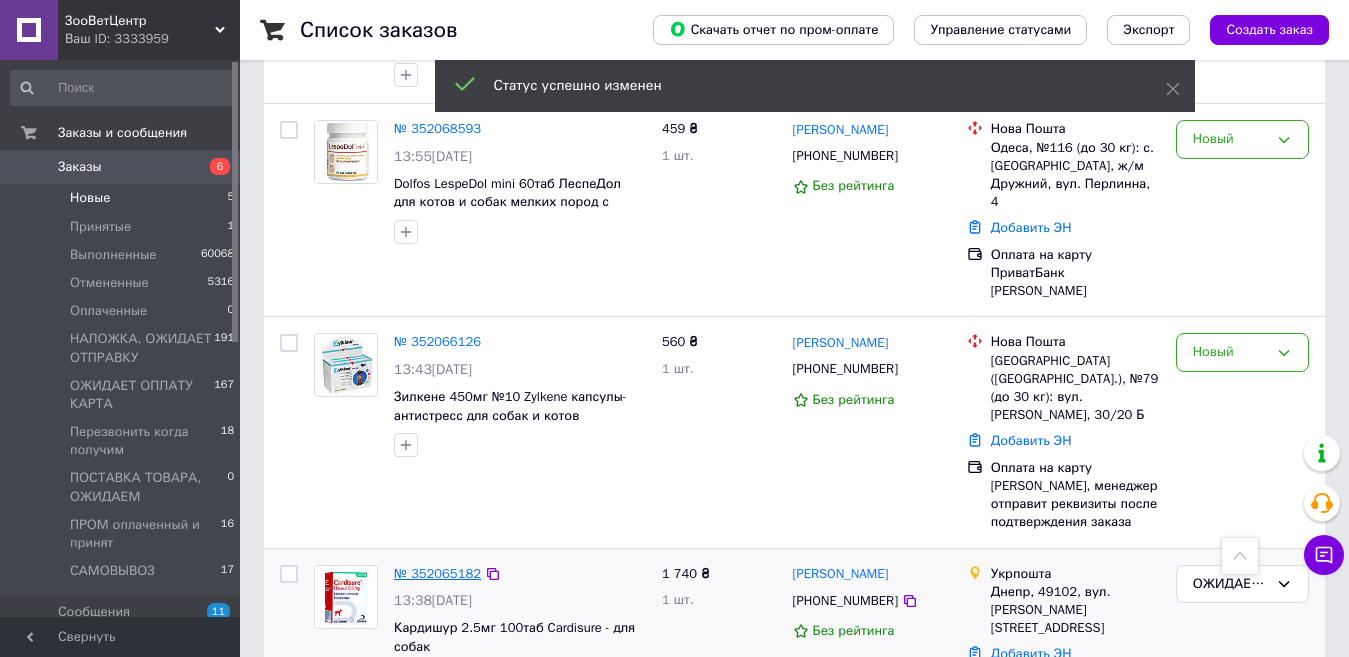 click on "№ 352065182" at bounding box center [437, 573] 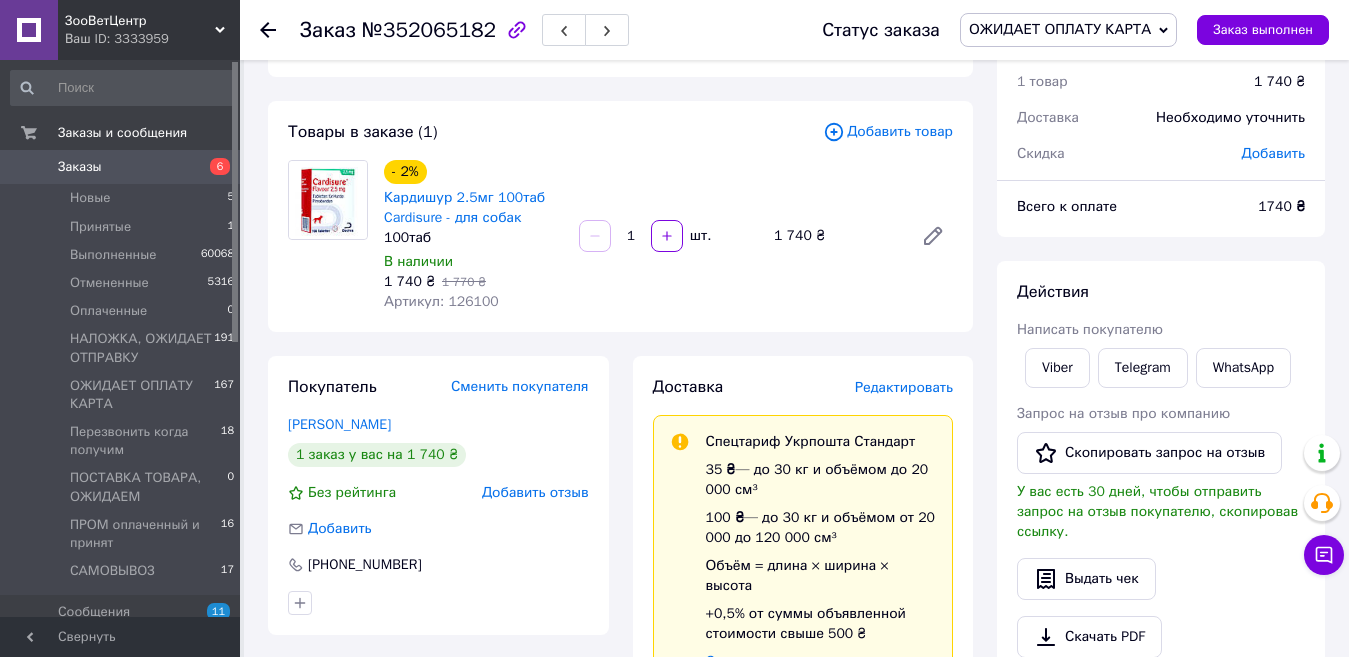 scroll, scrollTop: 13, scrollLeft: 0, axis: vertical 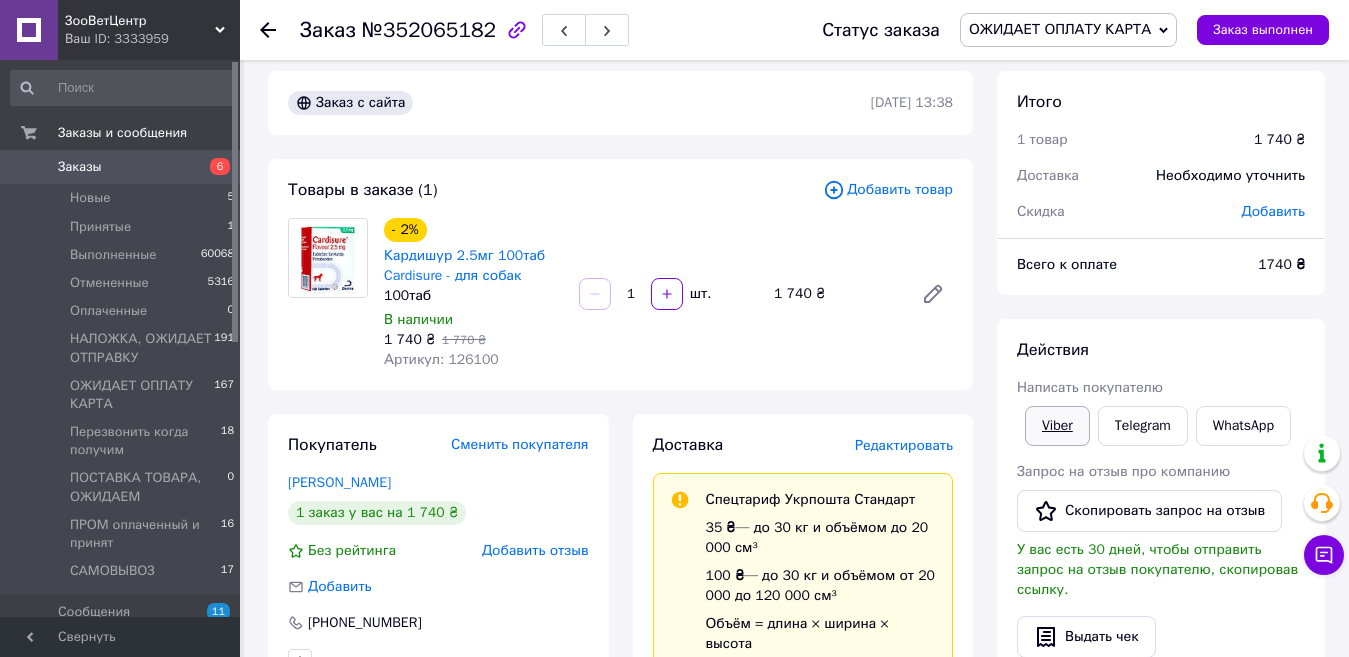 click on "Viber" at bounding box center [1057, 426] 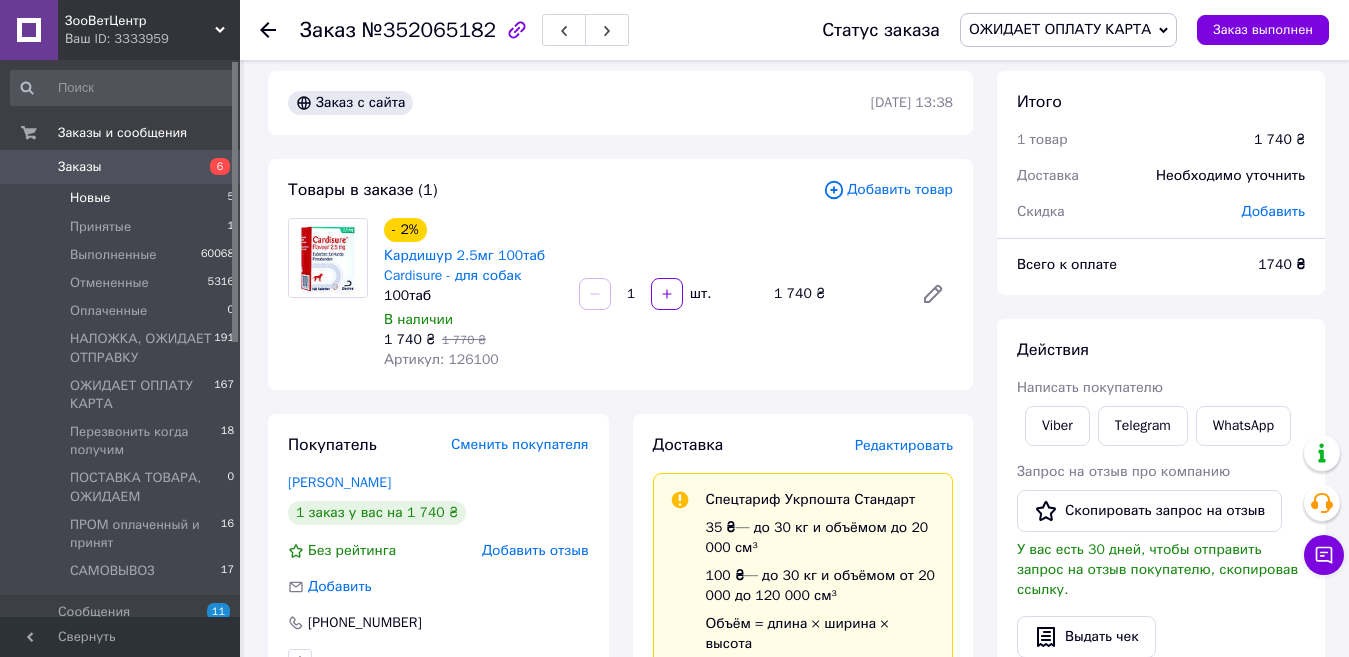 click on "Новые 5" at bounding box center (123, 198) 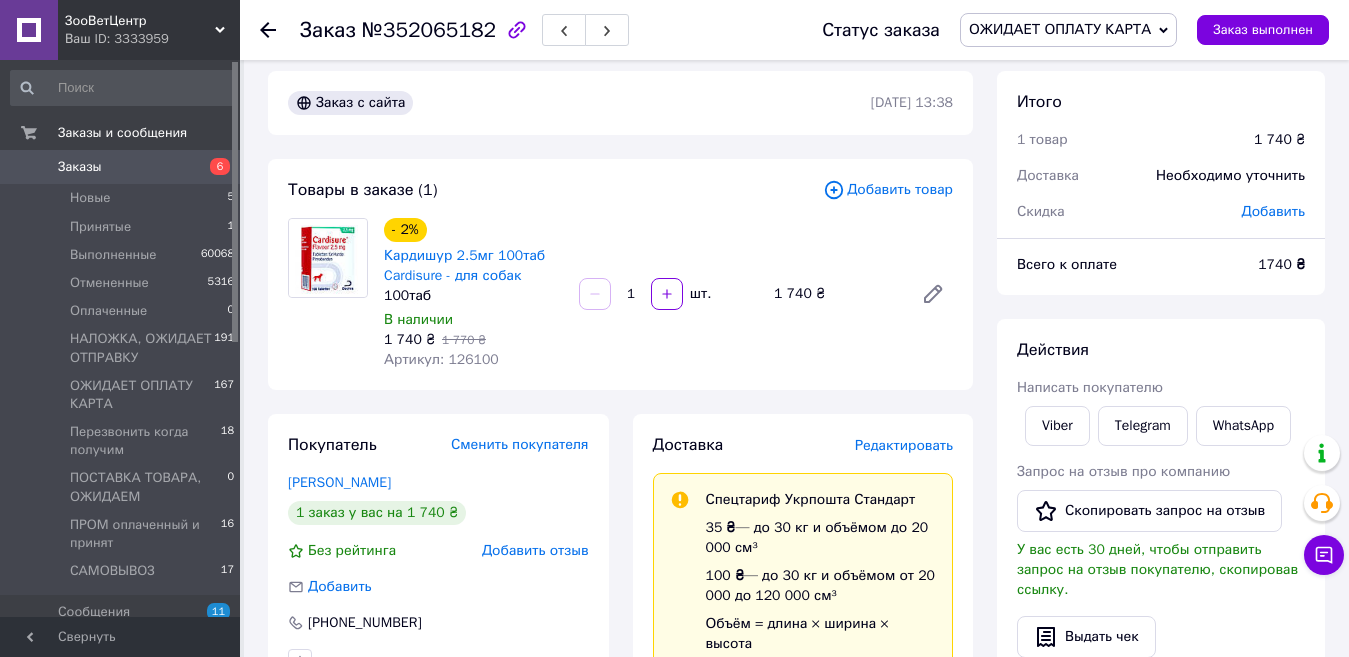 scroll, scrollTop: 0, scrollLeft: 0, axis: both 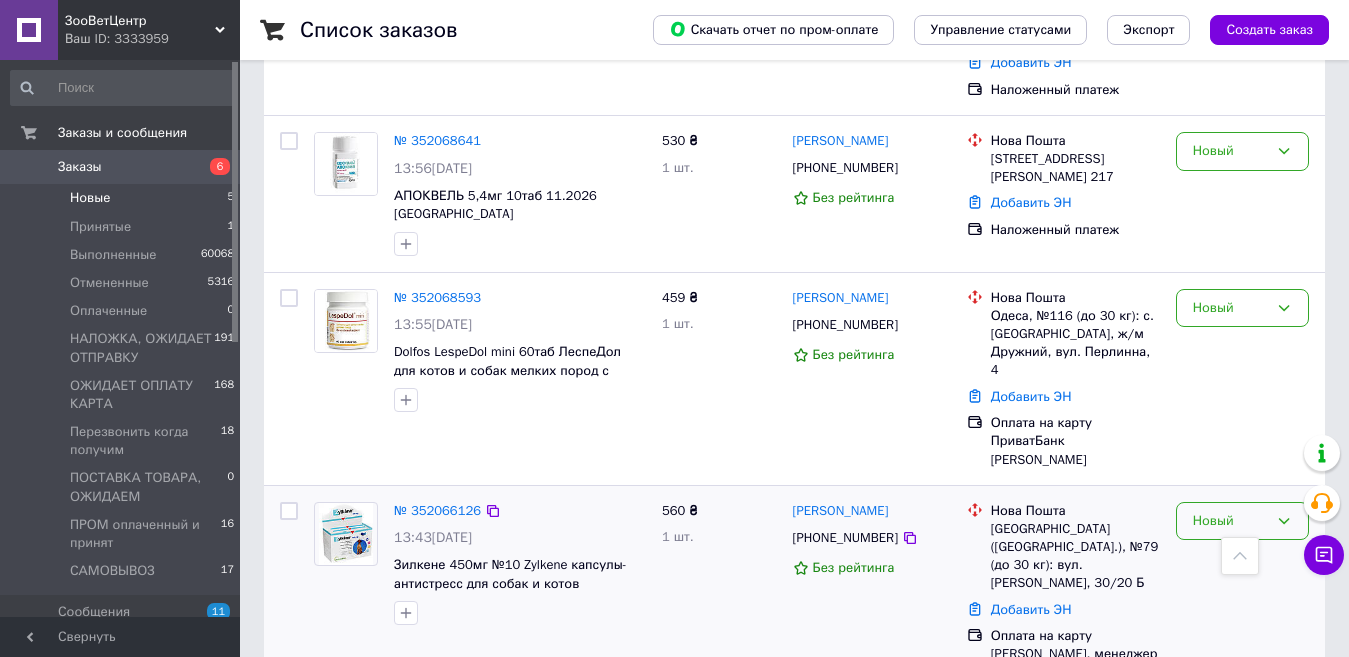 click on "Новый" at bounding box center [1230, 521] 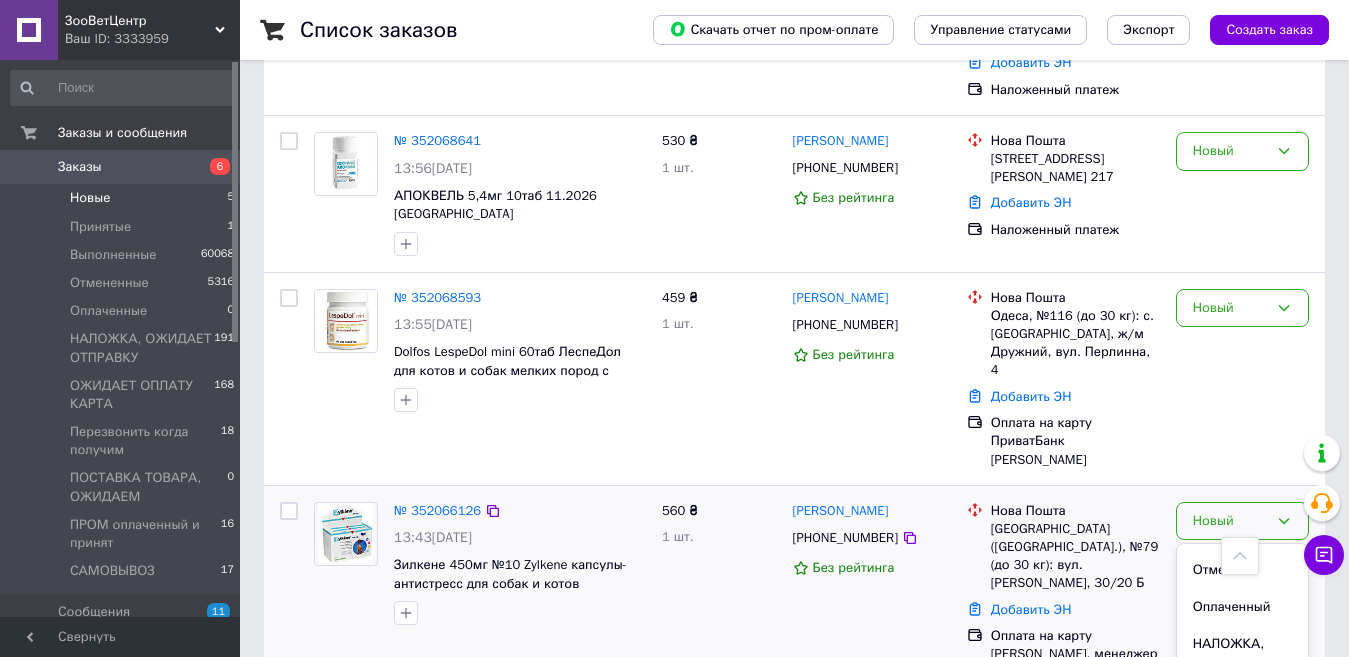 scroll, scrollTop: 100, scrollLeft: 0, axis: vertical 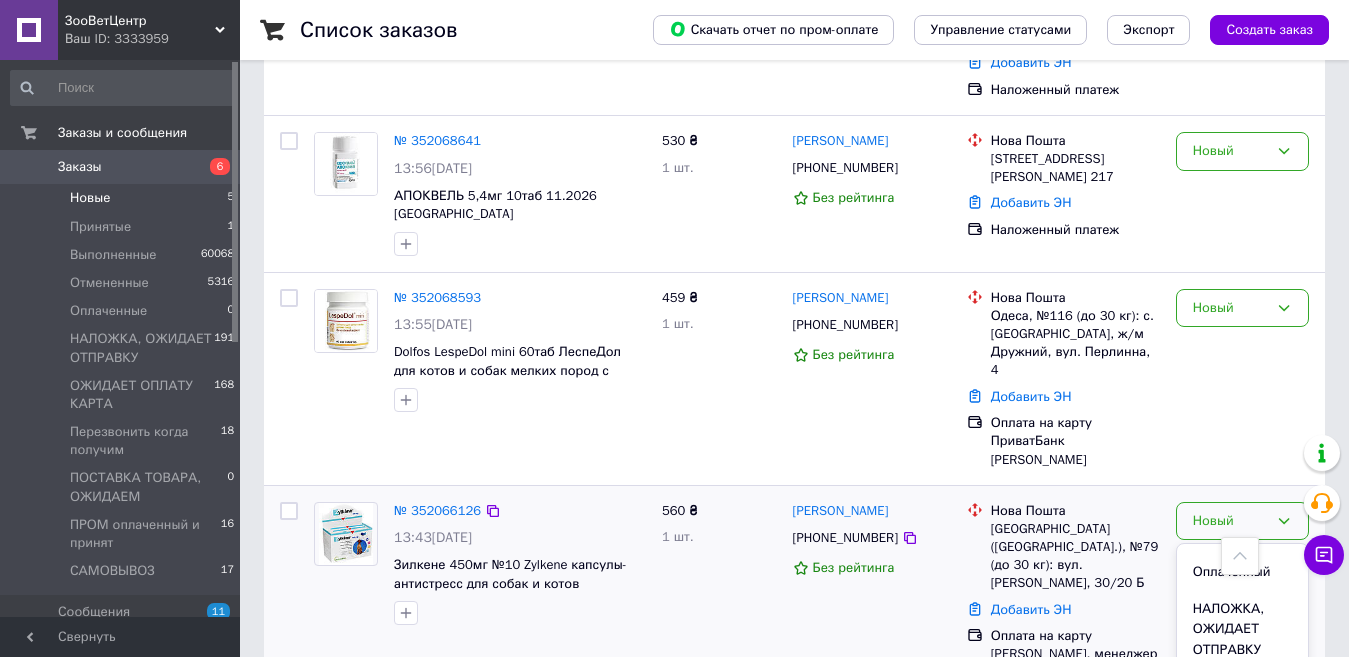 click on "ОЖИДАЕТ ОПЛАТУ КАРТА" at bounding box center [1242, 696] 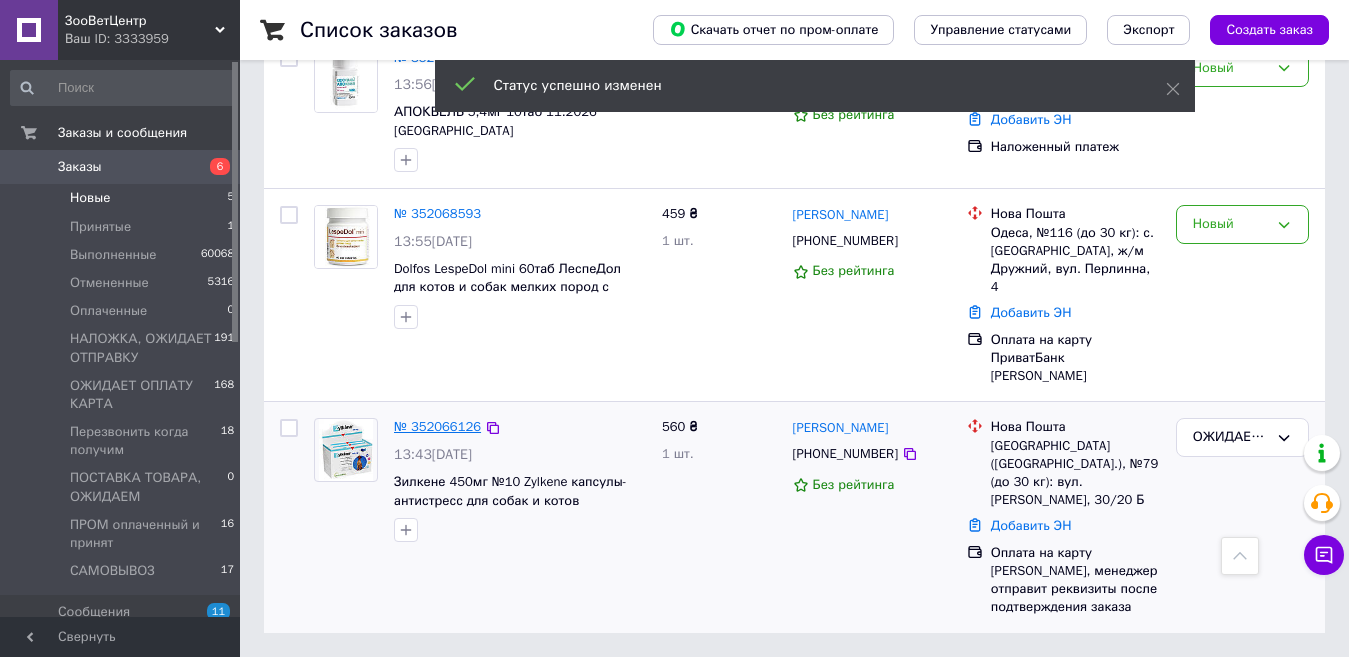 scroll, scrollTop: 557, scrollLeft: 0, axis: vertical 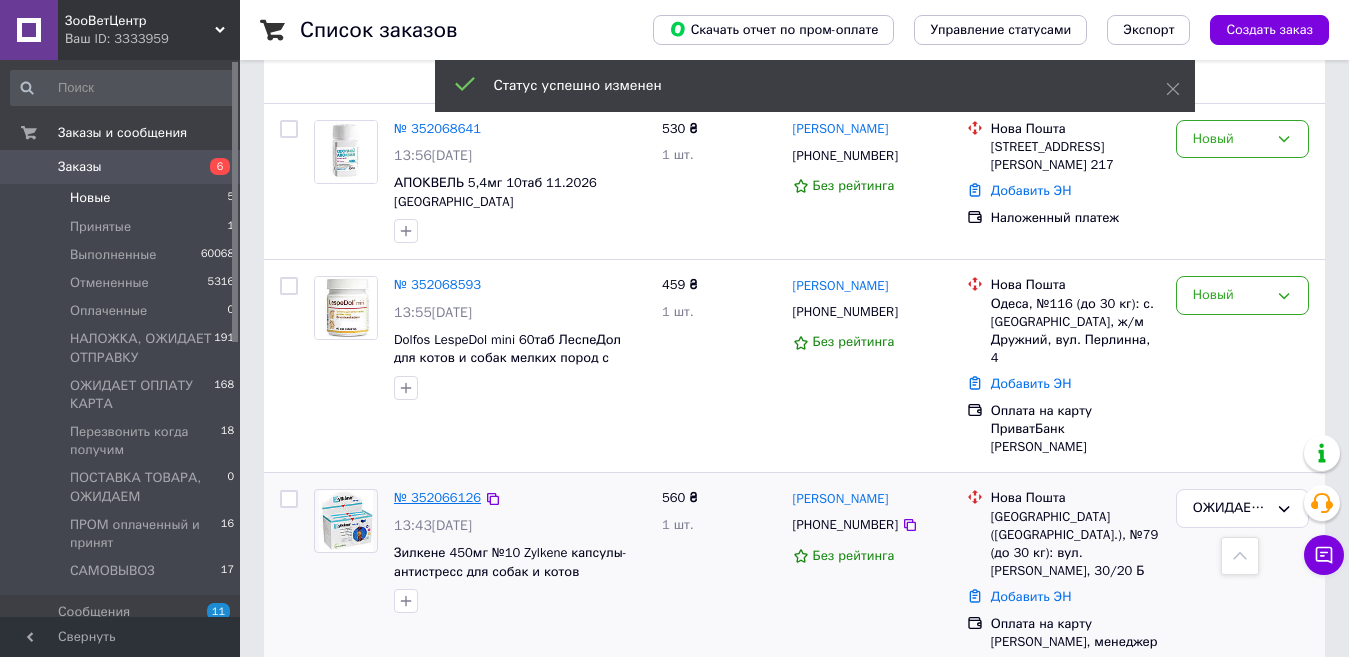 click on "№ 352066126" at bounding box center (437, 497) 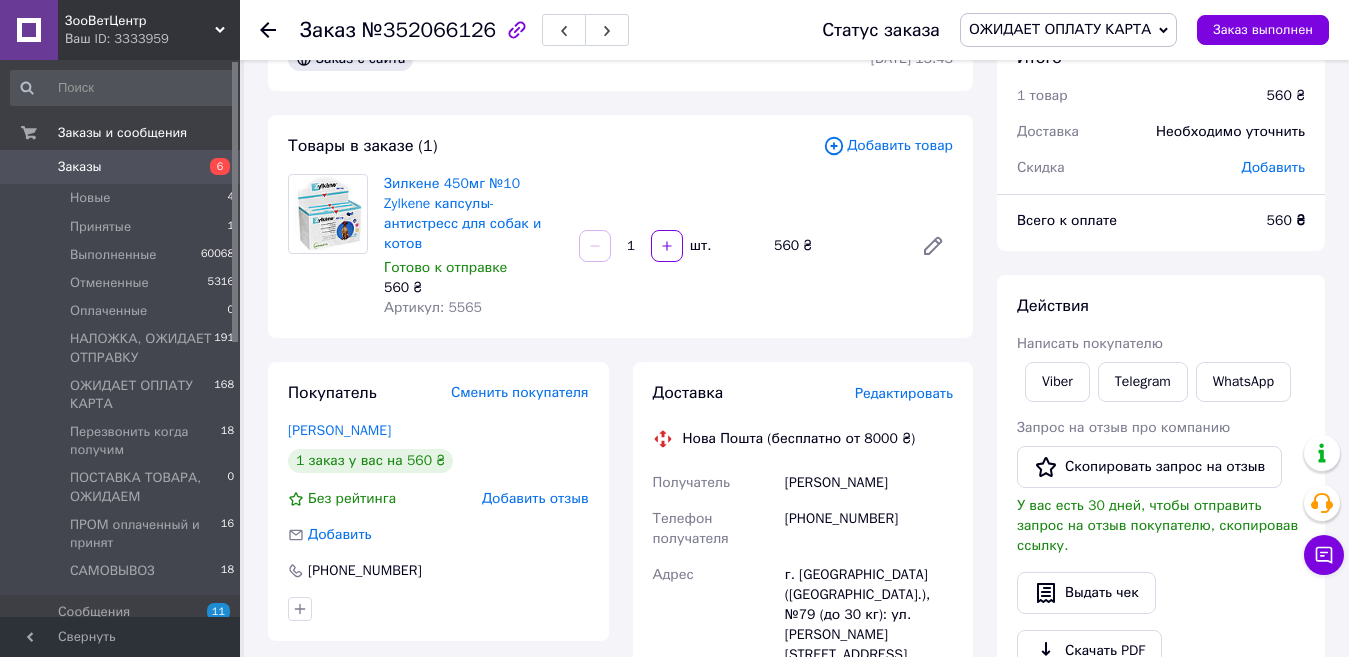 scroll, scrollTop: 0, scrollLeft: 0, axis: both 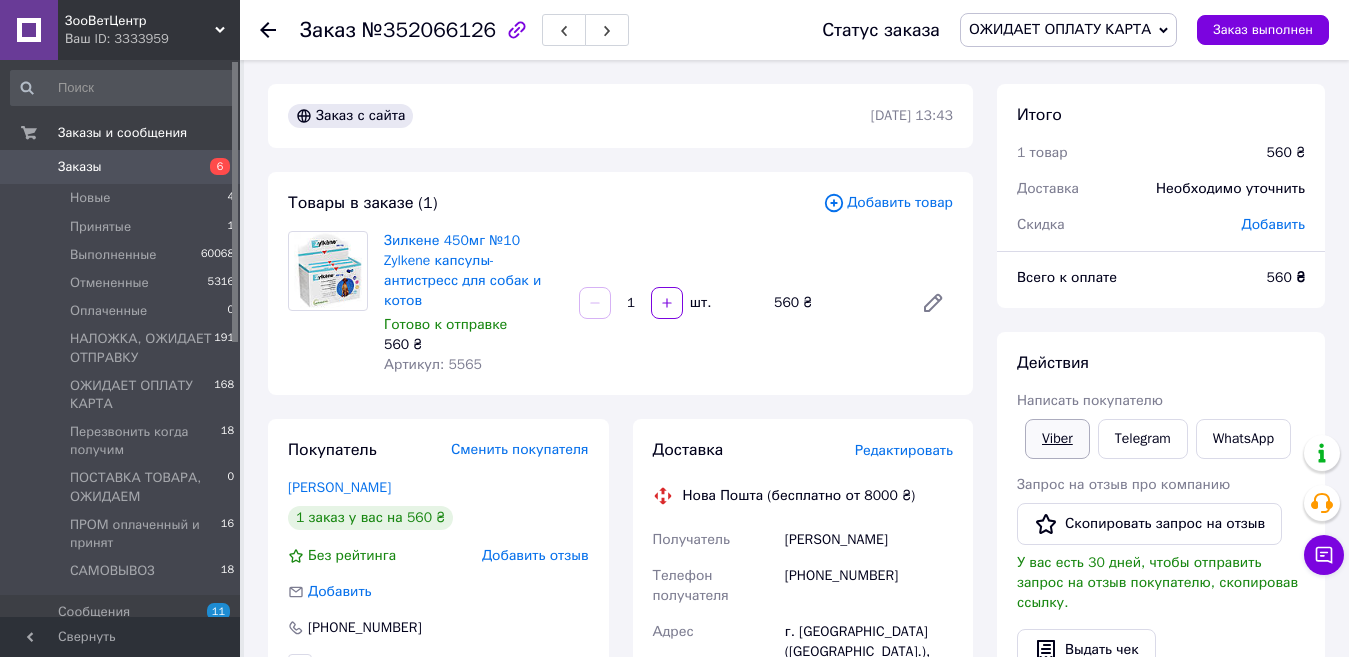 click on "Viber" at bounding box center (1057, 439) 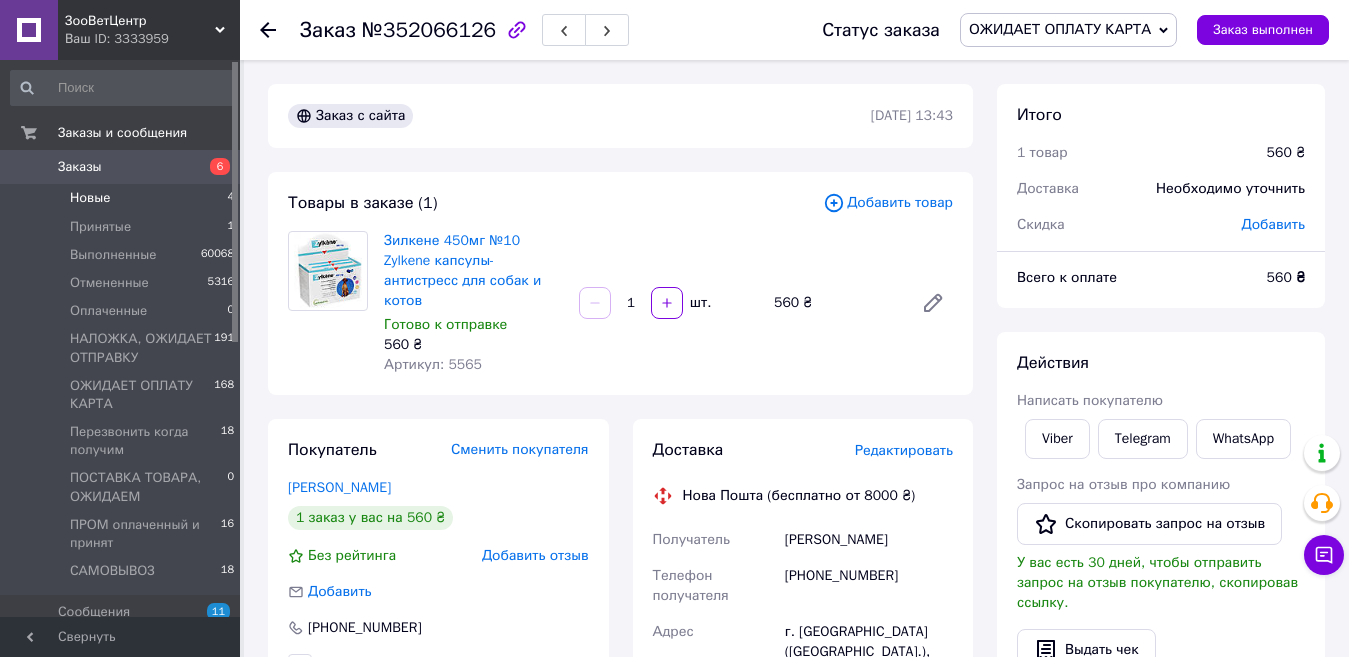 click on "Новые 4" at bounding box center [123, 198] 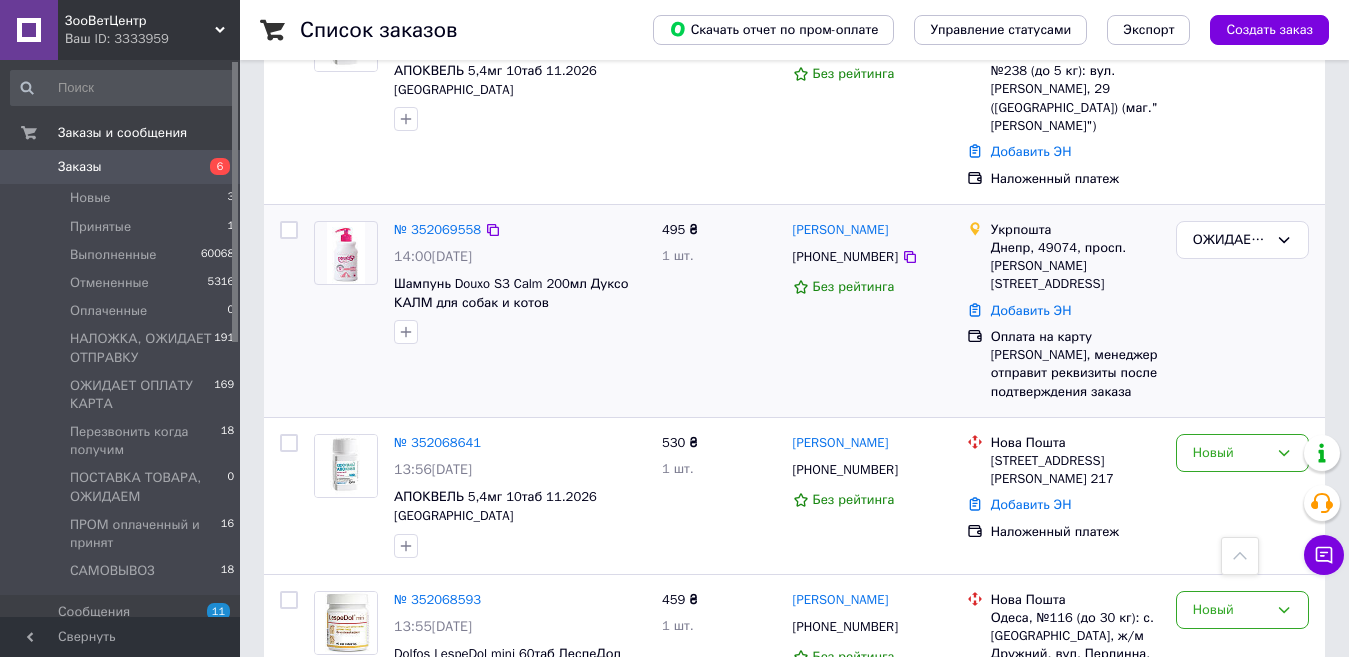 scroll, scrollTop: 700, scrollLeft: 0, axis: vertical 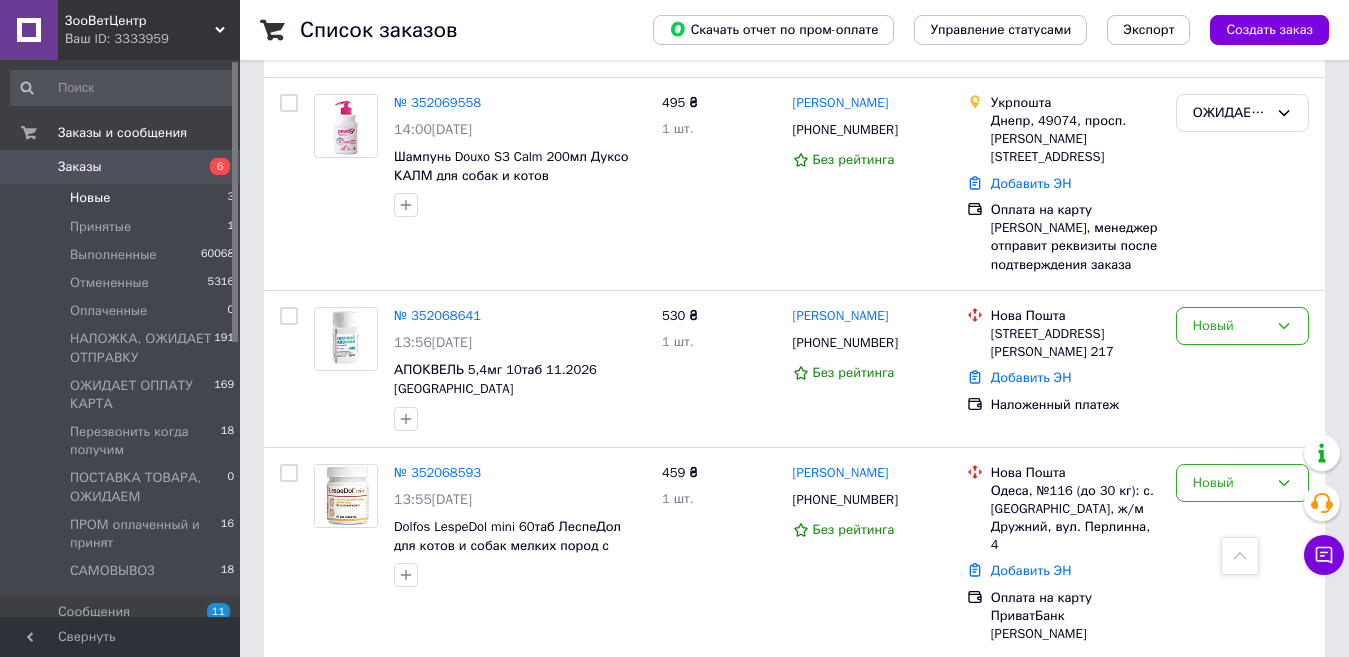 click on "Новые 3" at bounding box center [123, 198] 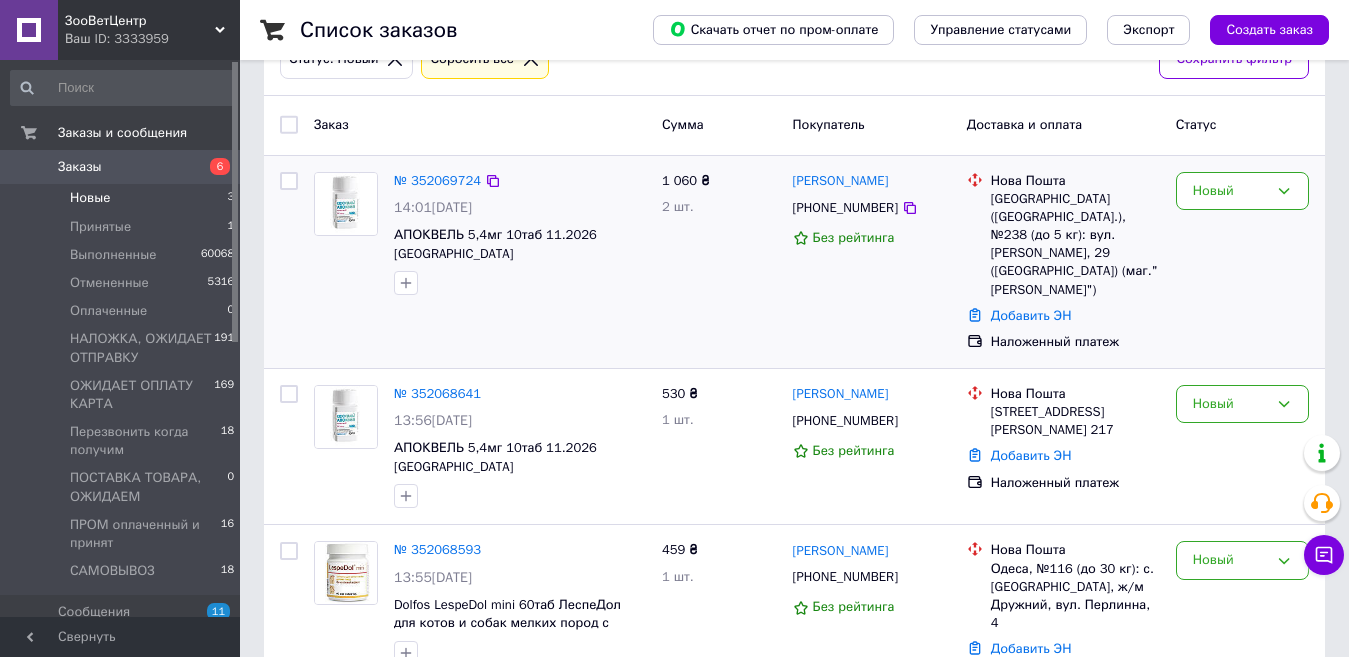 scroll, scrollTop: 344, scrollLeft: 0, axis: vertical 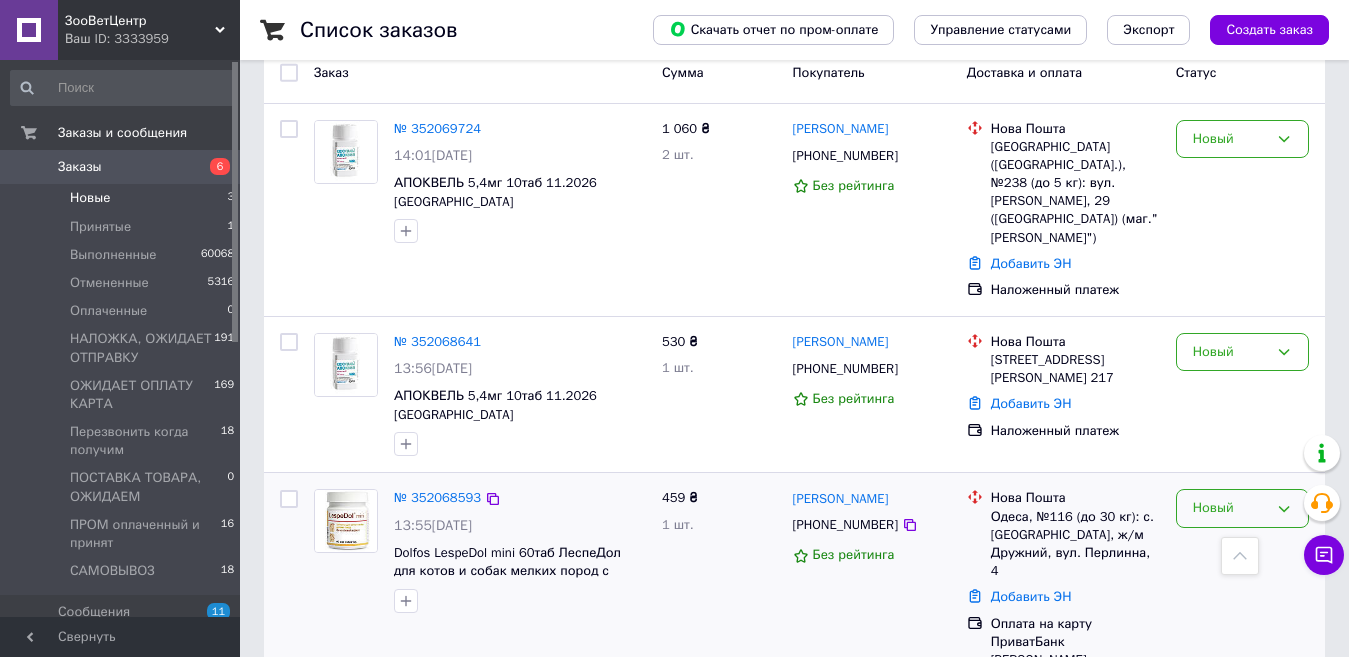 click on "Новый" at bounding box center (1230, 508) 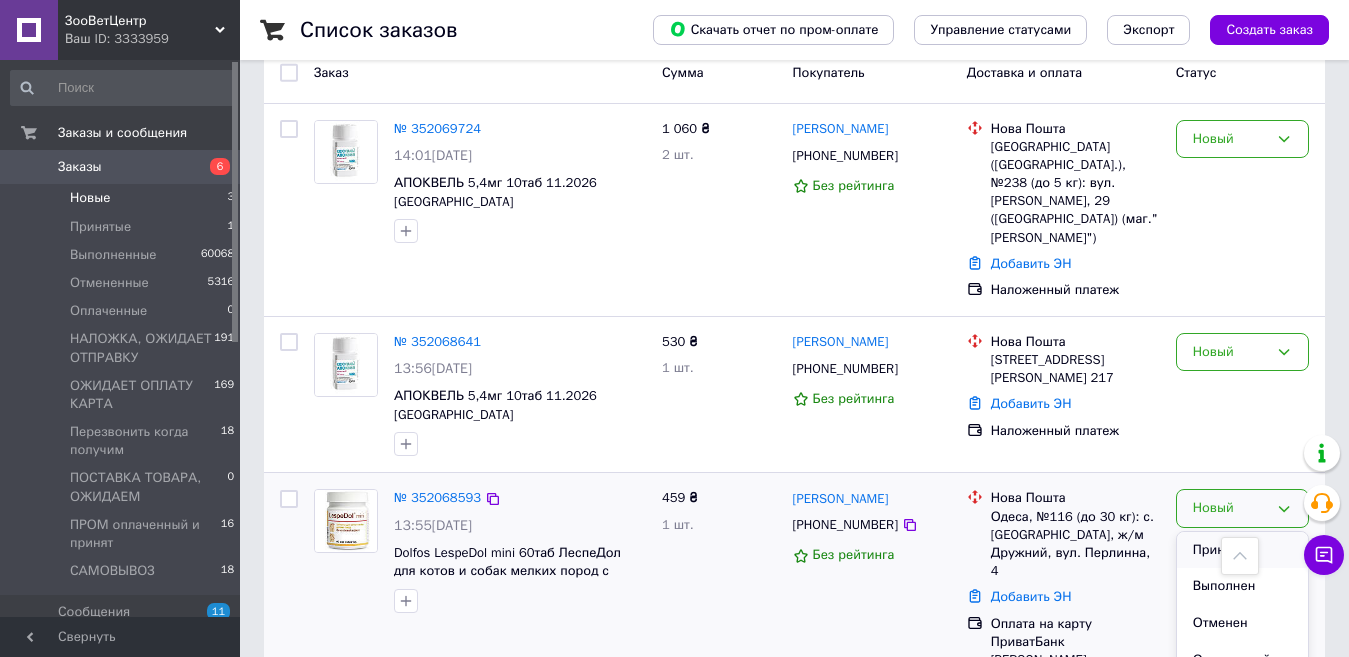 click on "Принят" at bounding box center [1242, 550] 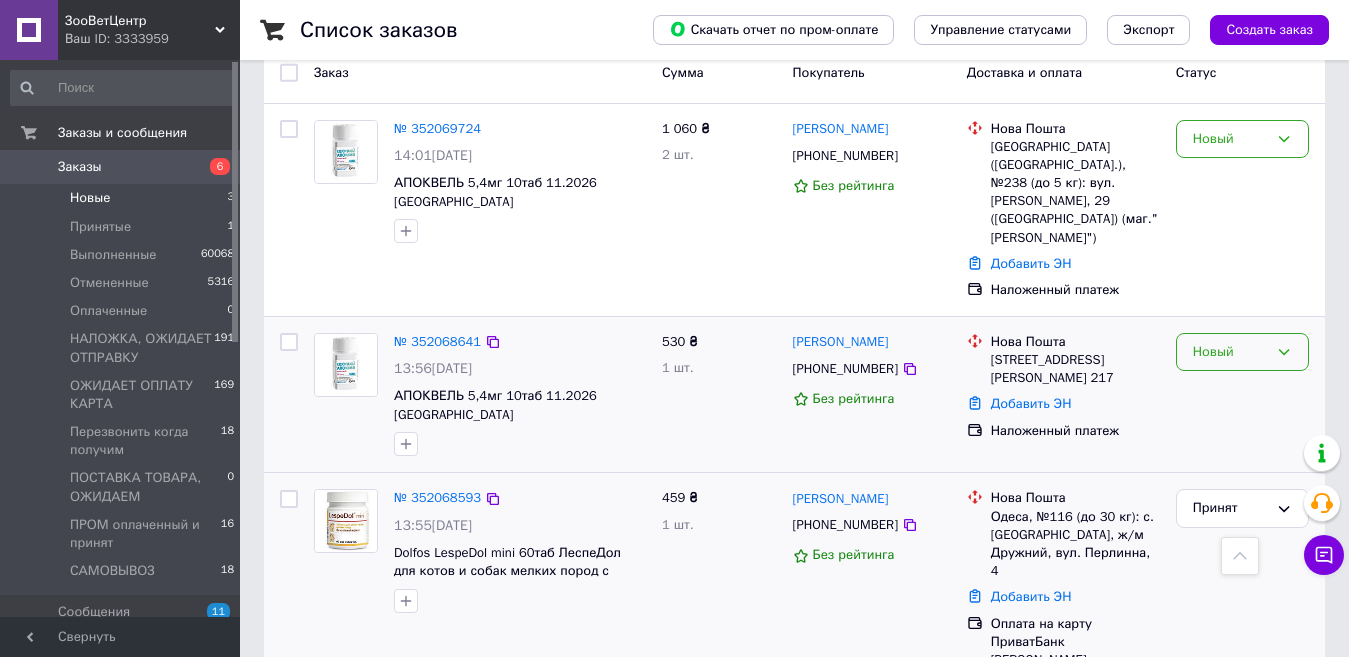 click on "Новый" at bounding box center (1242, 352) 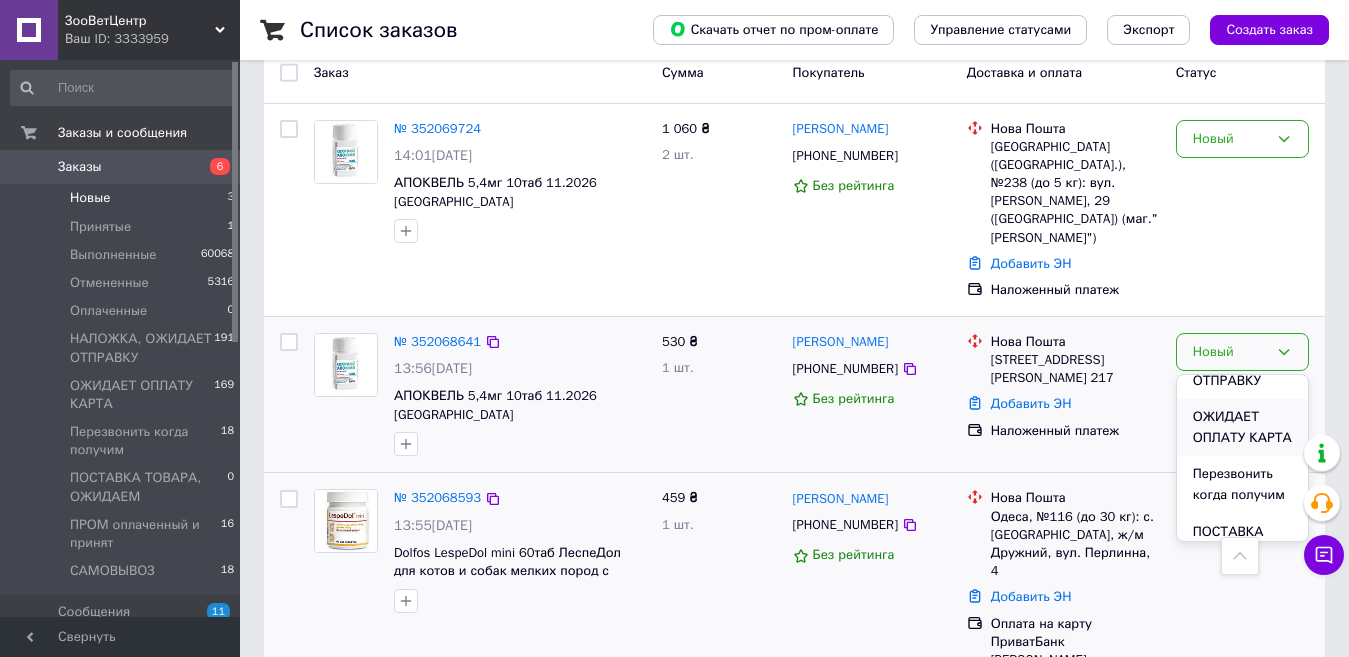 scroll, scrollTop: 100, scrollLeft: 0, axis: vertical 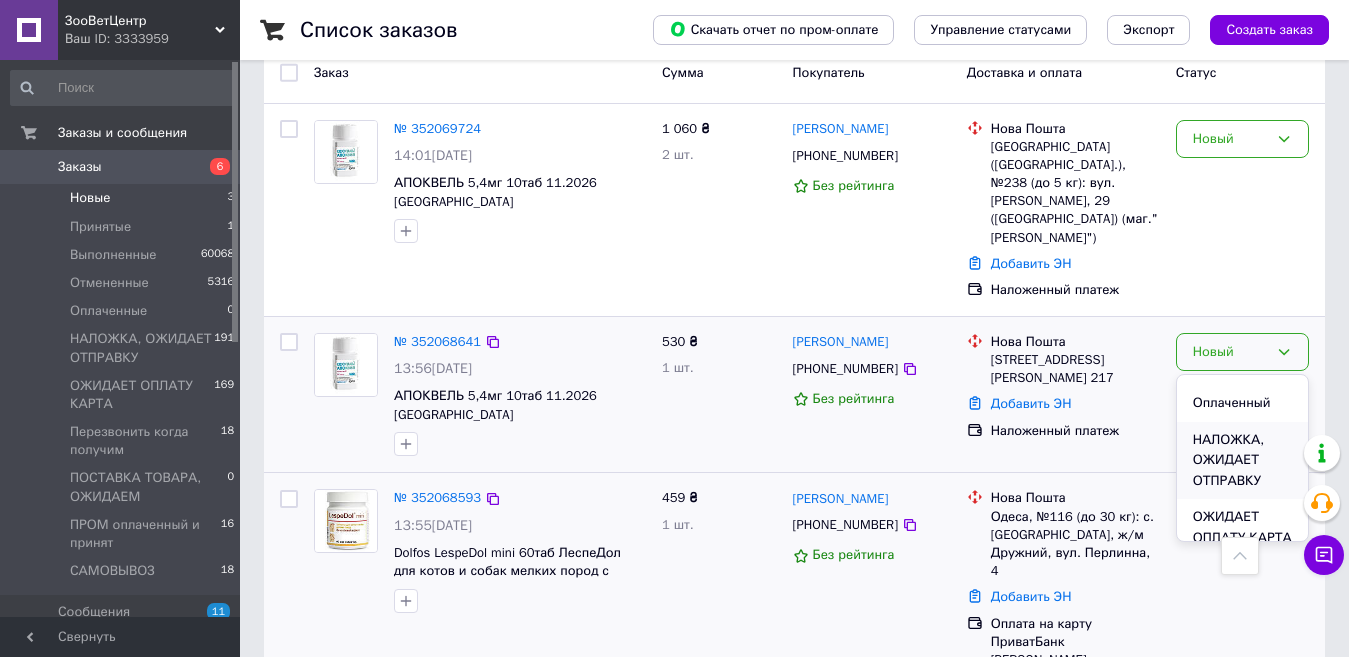 click on "НАЛОЖКА, ОЖИДАЕТ ОТПРАВКУ" at bounding box center (1242, 461) 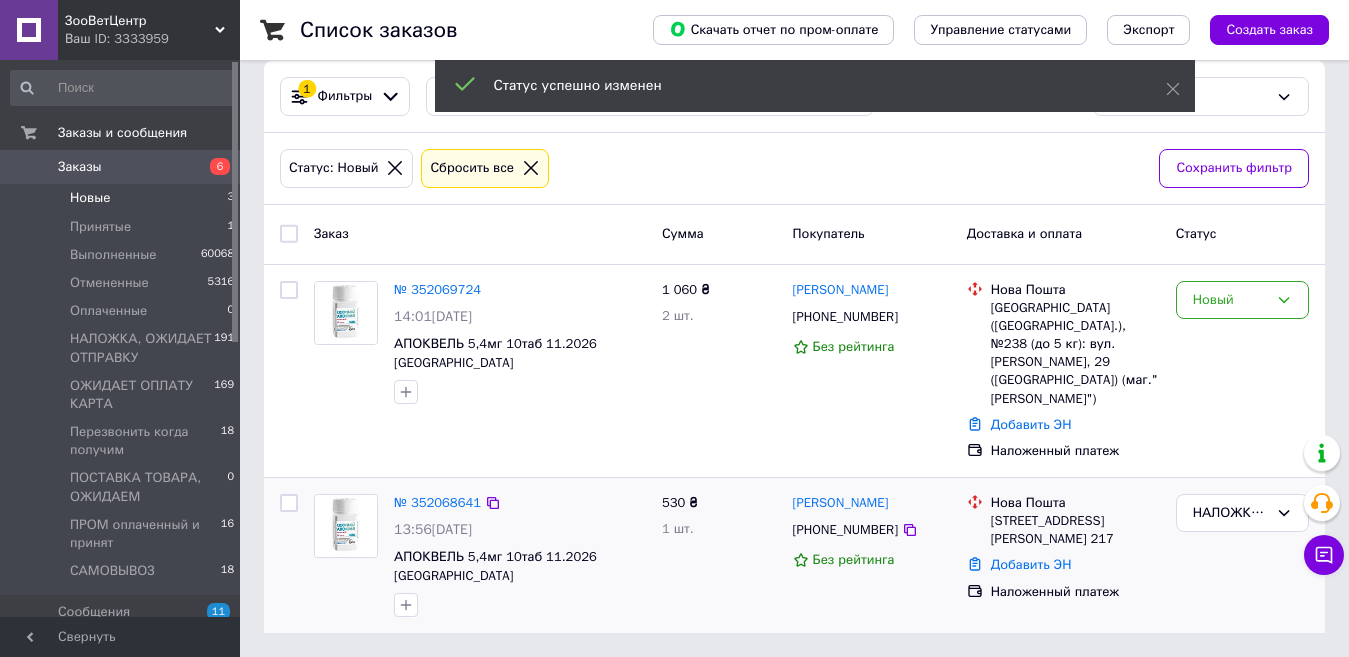 scroll, scrollTop: 149, scrollLeft: 0, axis: vertical 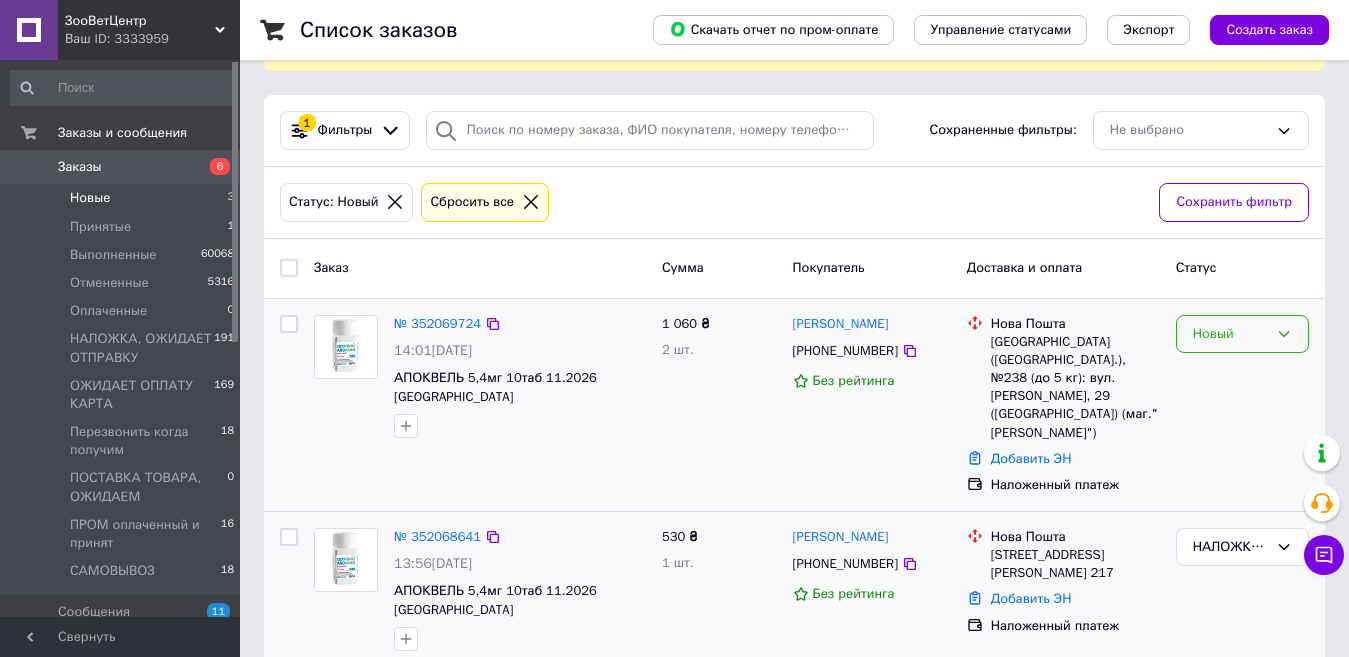 click on "Новый" at bounding box center (1230, 334) 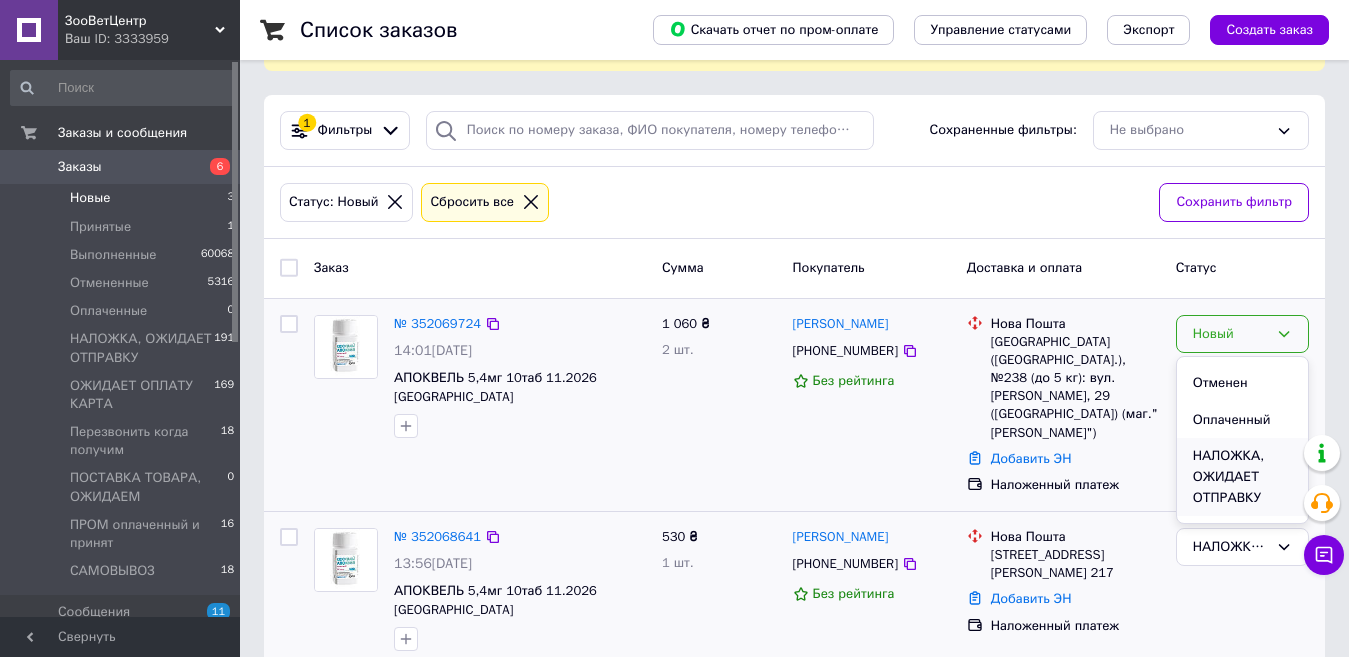 scroll, scrollTop: 100, scrollLeft: 0, axis: vertical 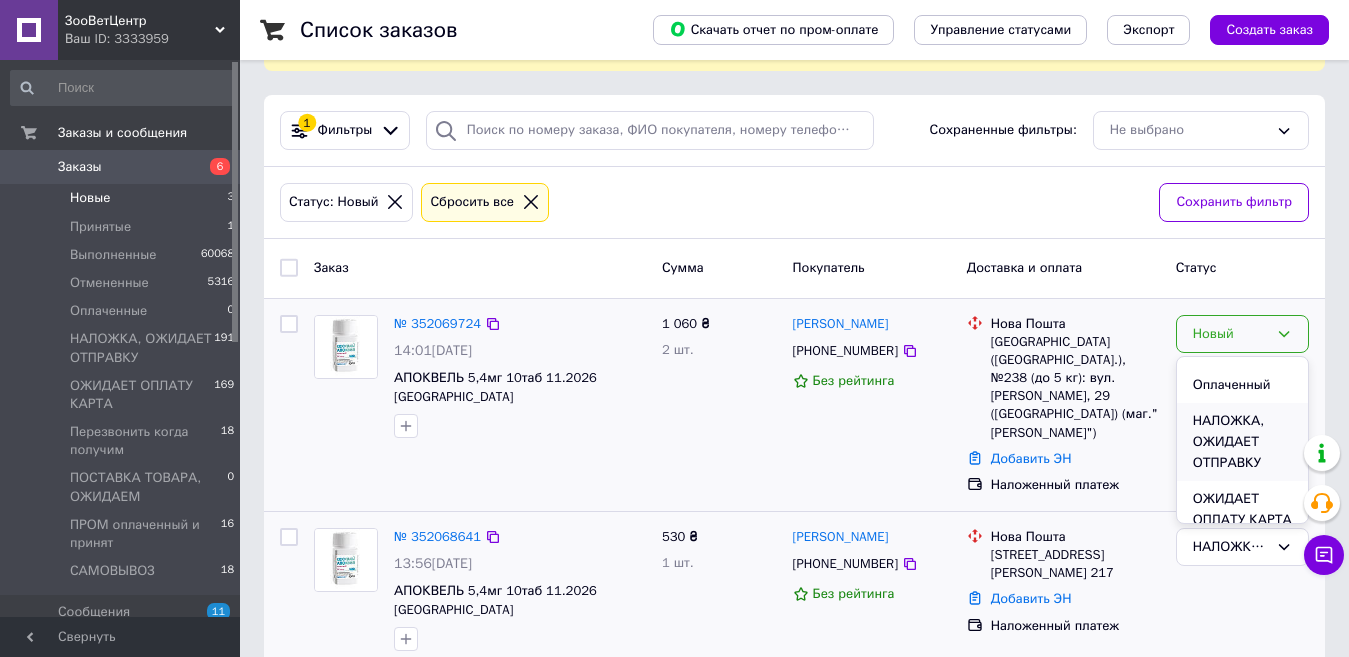 click on "НАЛОЖКА, ОЖИДАЕТ ОТПРАВКУ" at bounding box center (1242, 442) 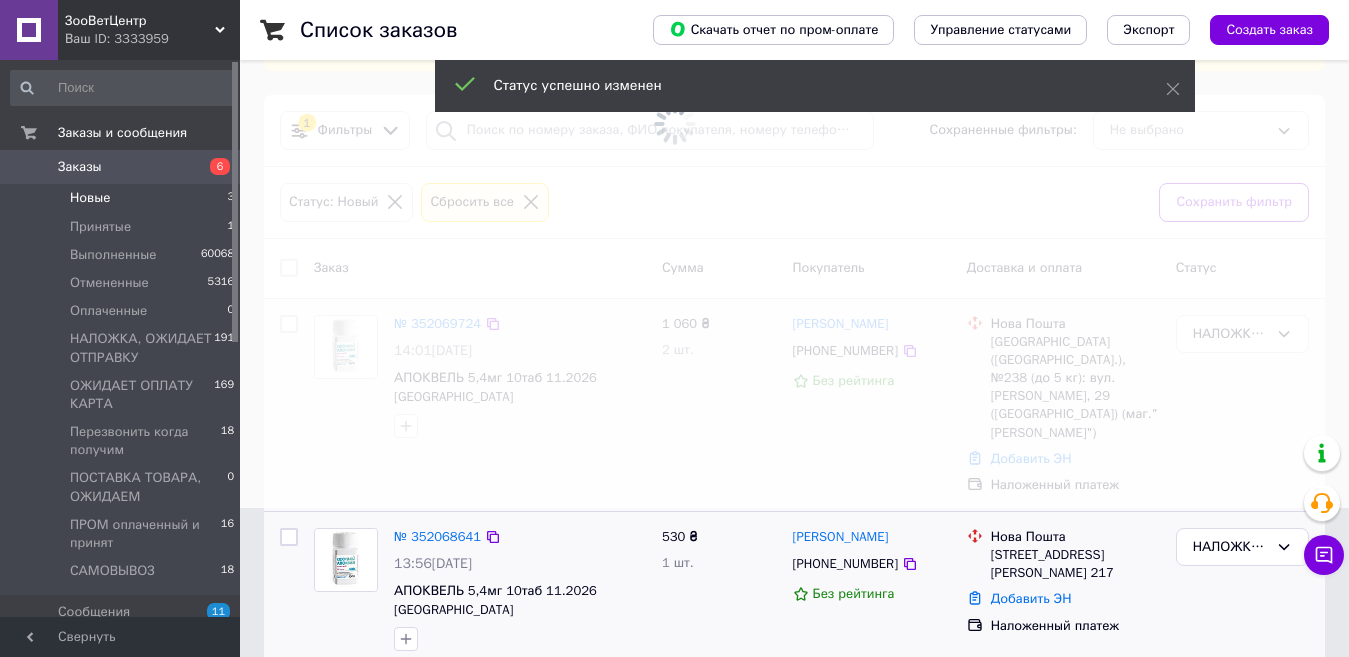 scroll, scrollTop: 0, scrollLeft: 0, axis: both 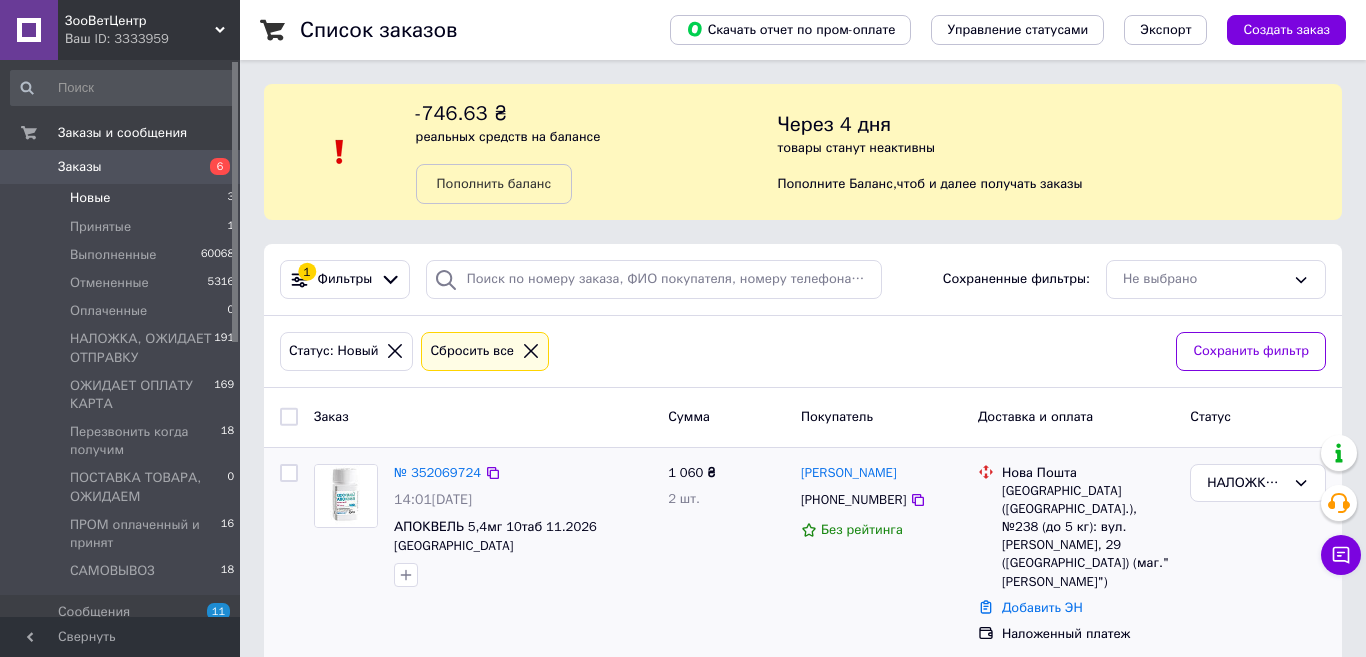 click on "Заказы" at bounding box center [80, 167] 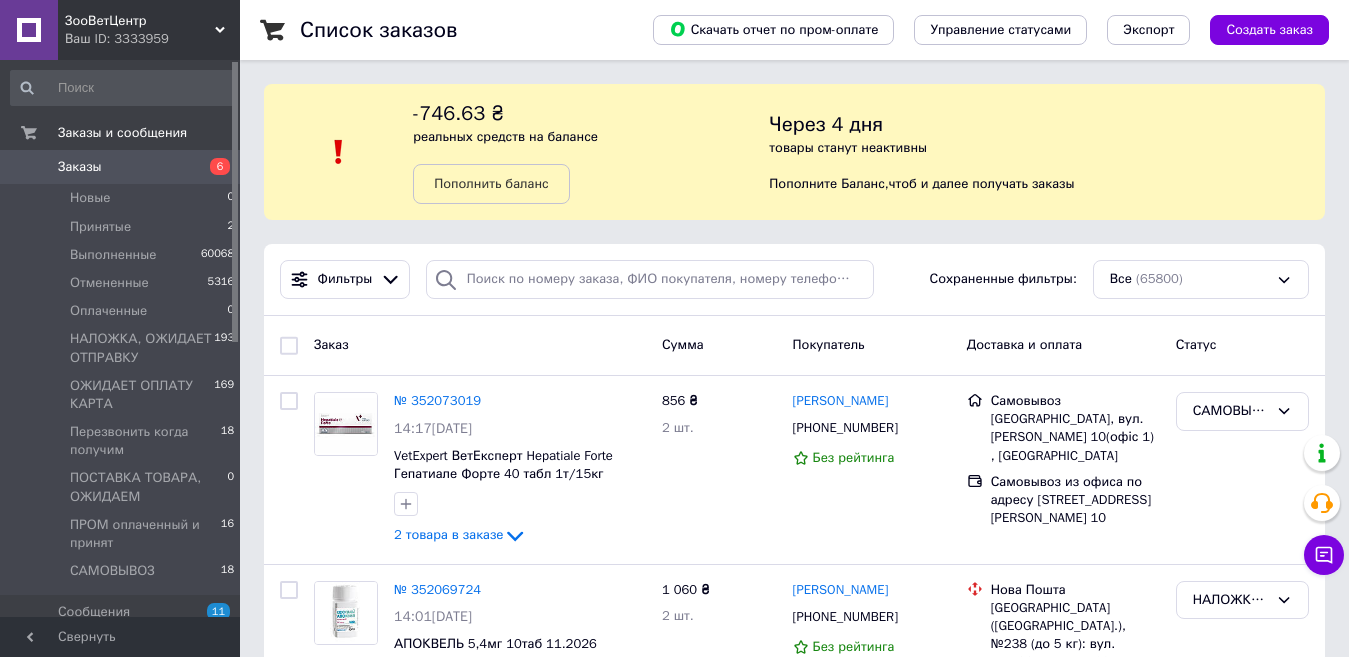 click on "Заказы" at bounding box center [121, 167] 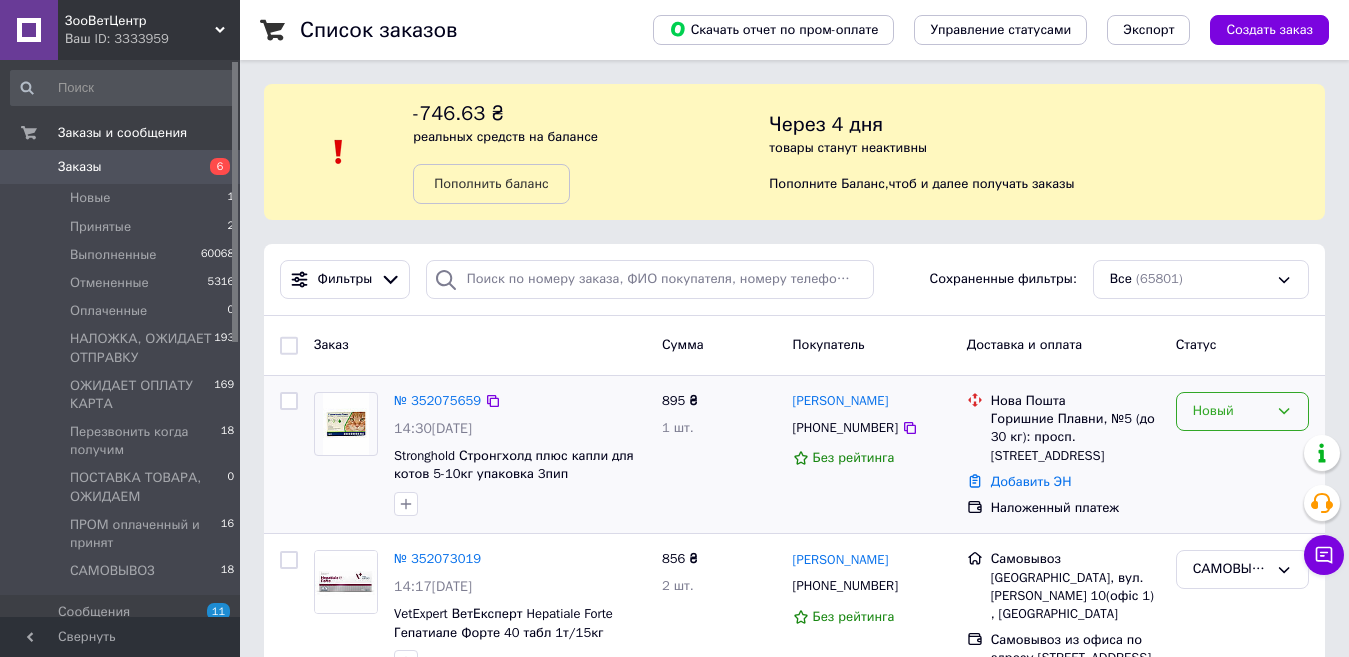 click on "Новый" at bounding box center [1230, 411] 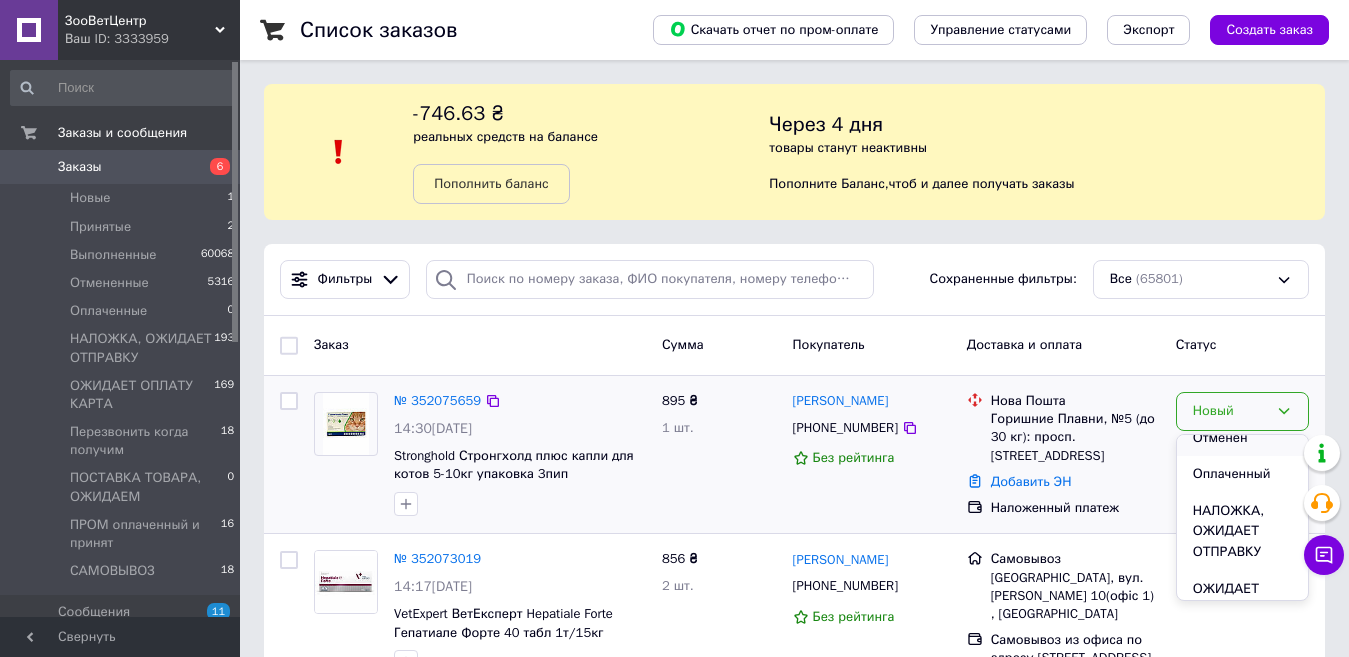 scroll, scrollTop: 100, scrollLeft: 0, axis: vertical 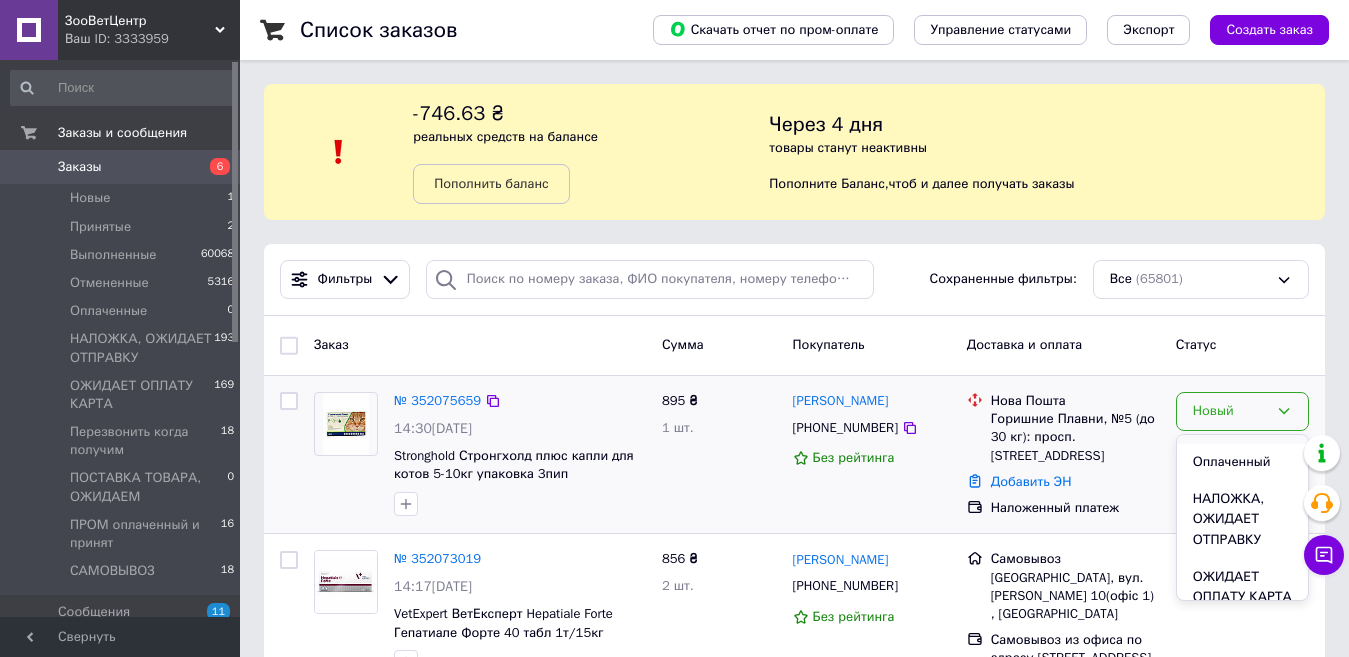 click on "НАЛОЖКА, ОЖИДАЕТ ОТПРАВКУ" at bounding box center (1242, 520) 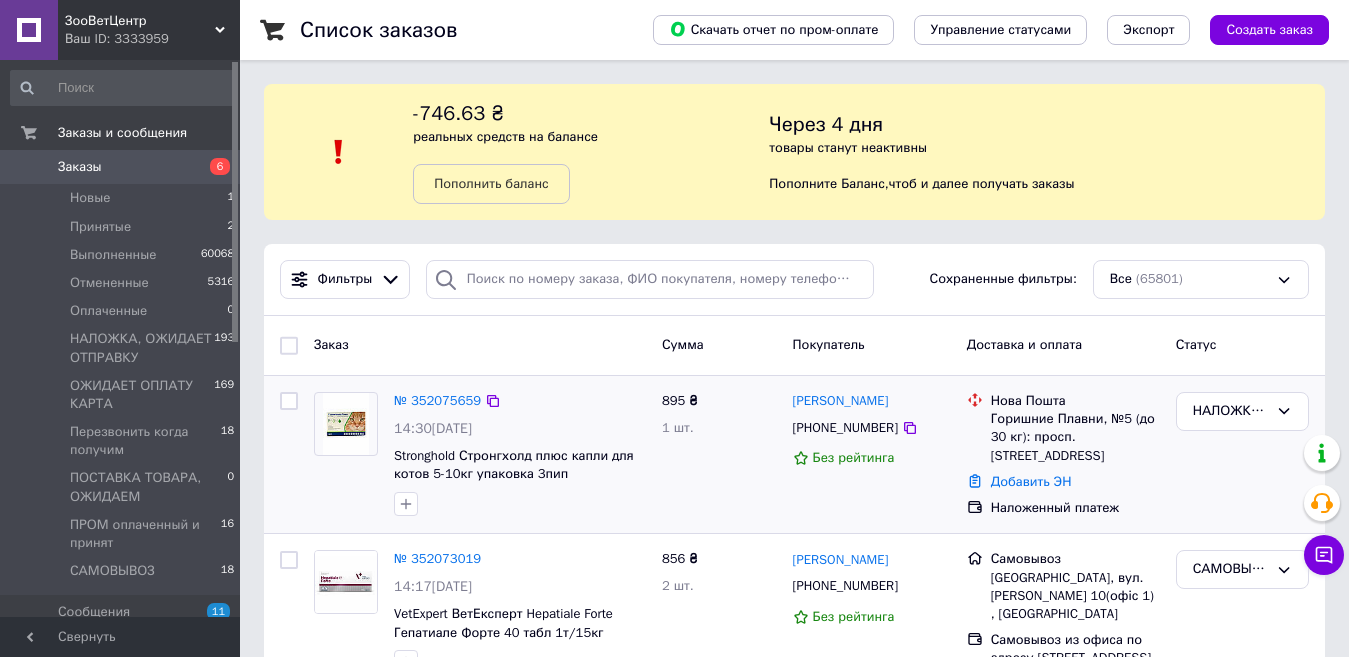 click on "Ваш ID: 3333959" at bounding box center (152, 39) 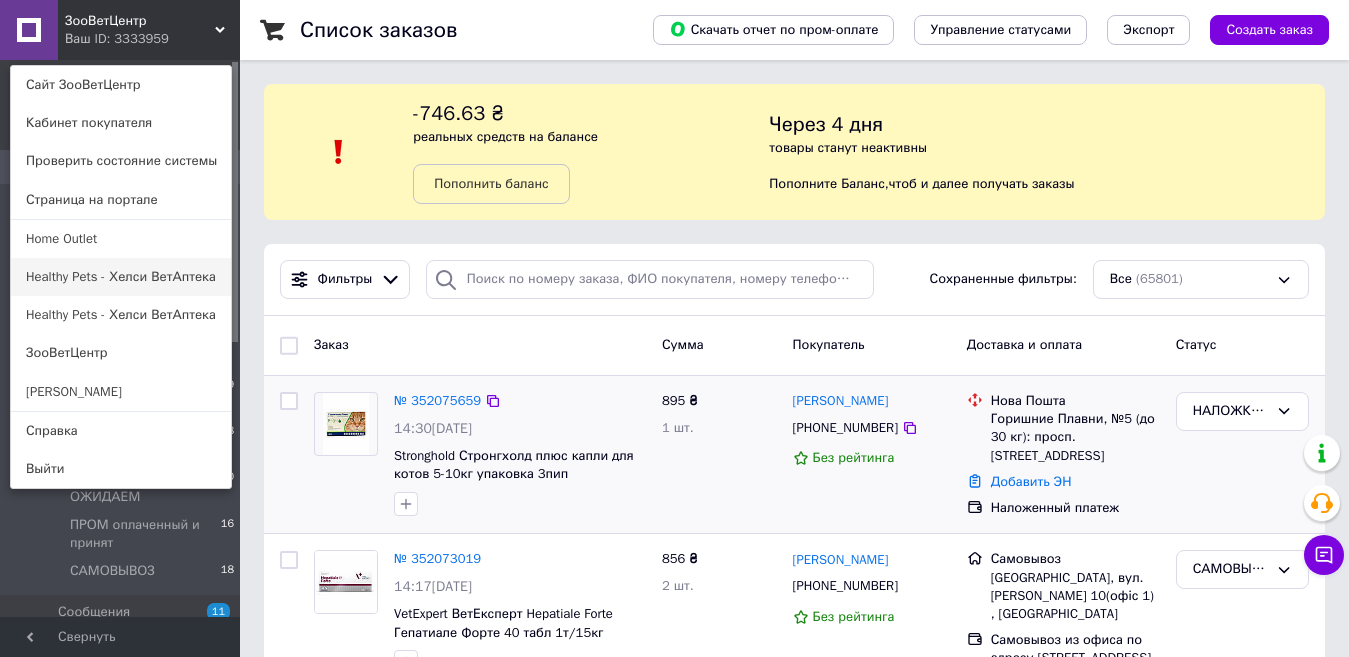 click on "Healthy Pets - Хелси ВетАптека" at bounding box center (121, 277) 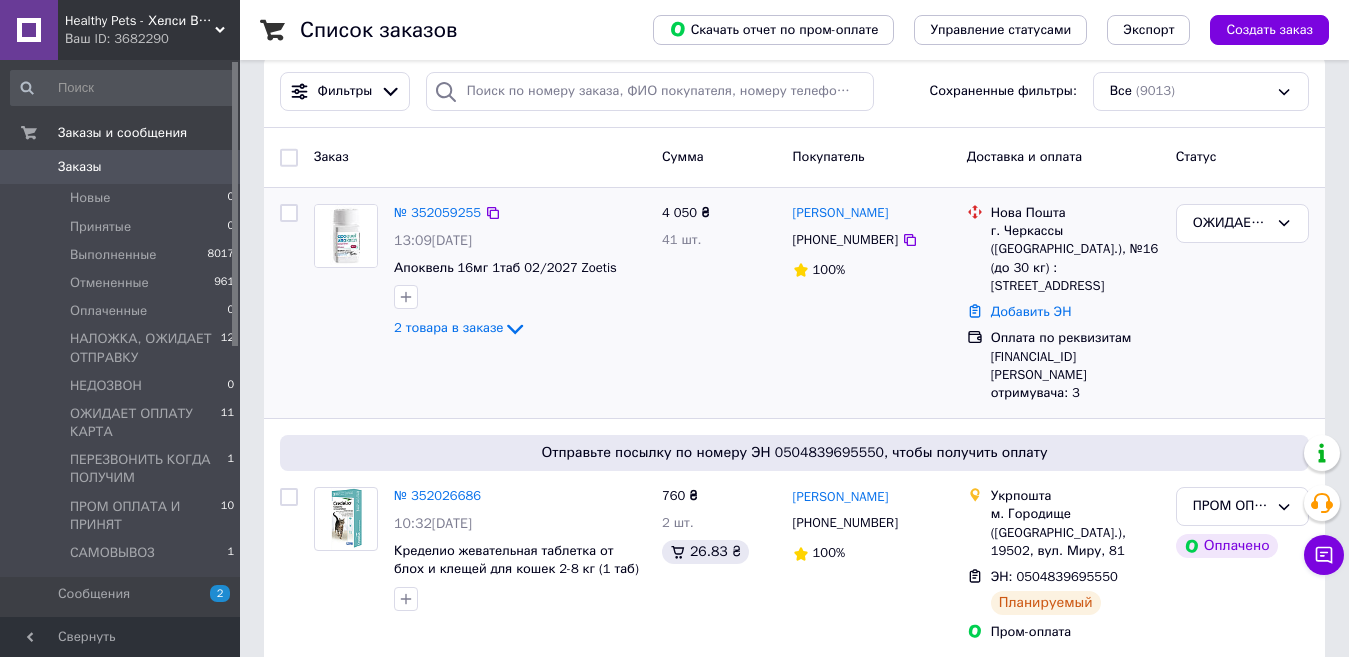 scroll, scrollTop: 200, scrollLeft: 0, axis: vertical 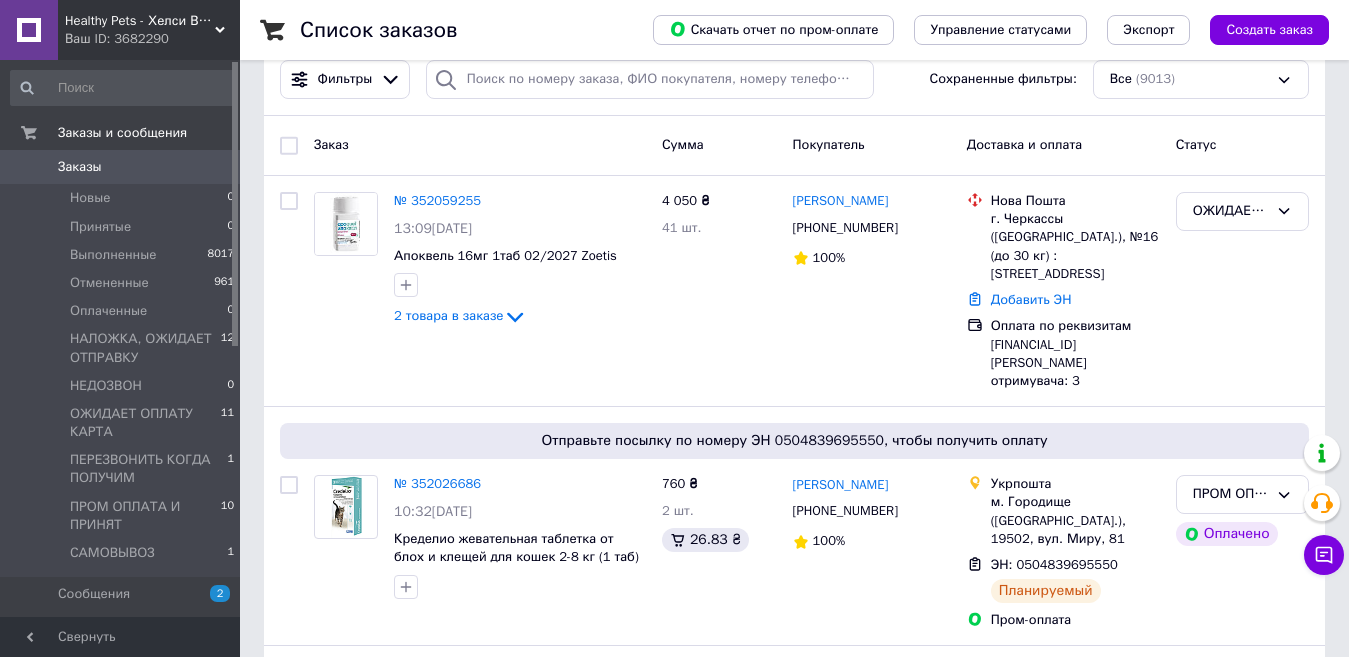 click on "Healthy Pets - Хелси ВетАптека" at bounding box center (140, 21) 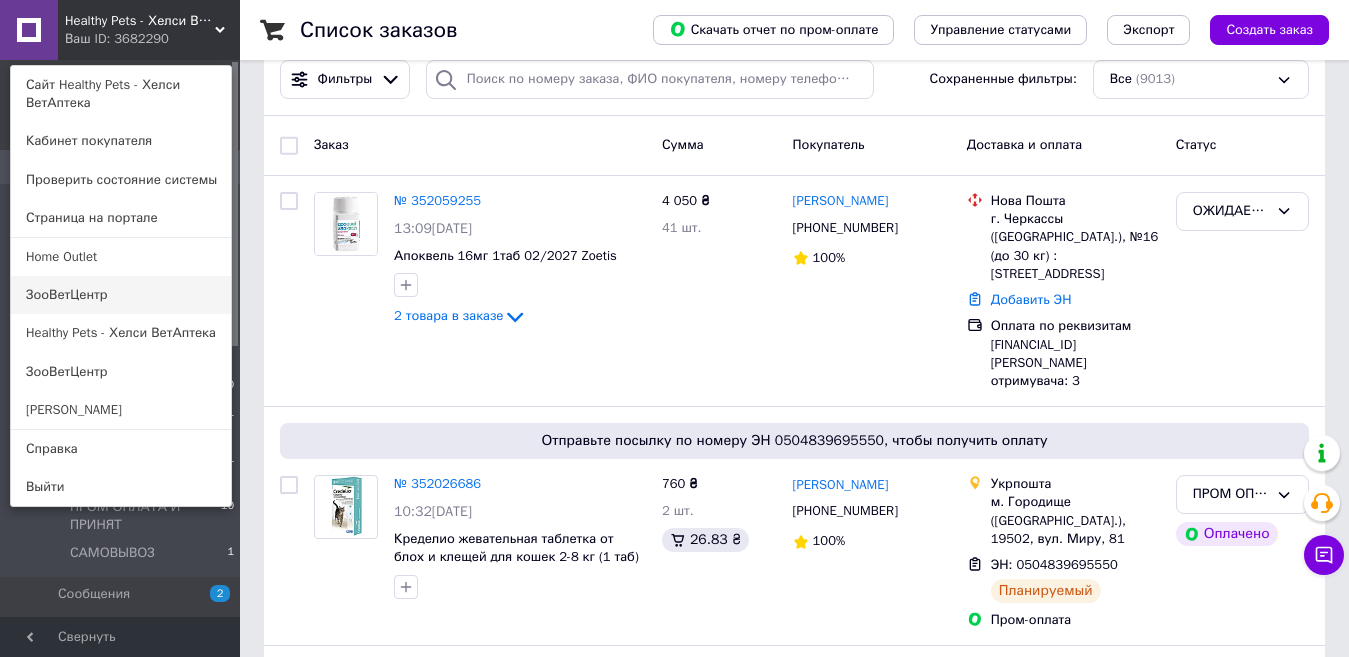 click on "ЗооВетЦентр" at bounding box center [121, 295] 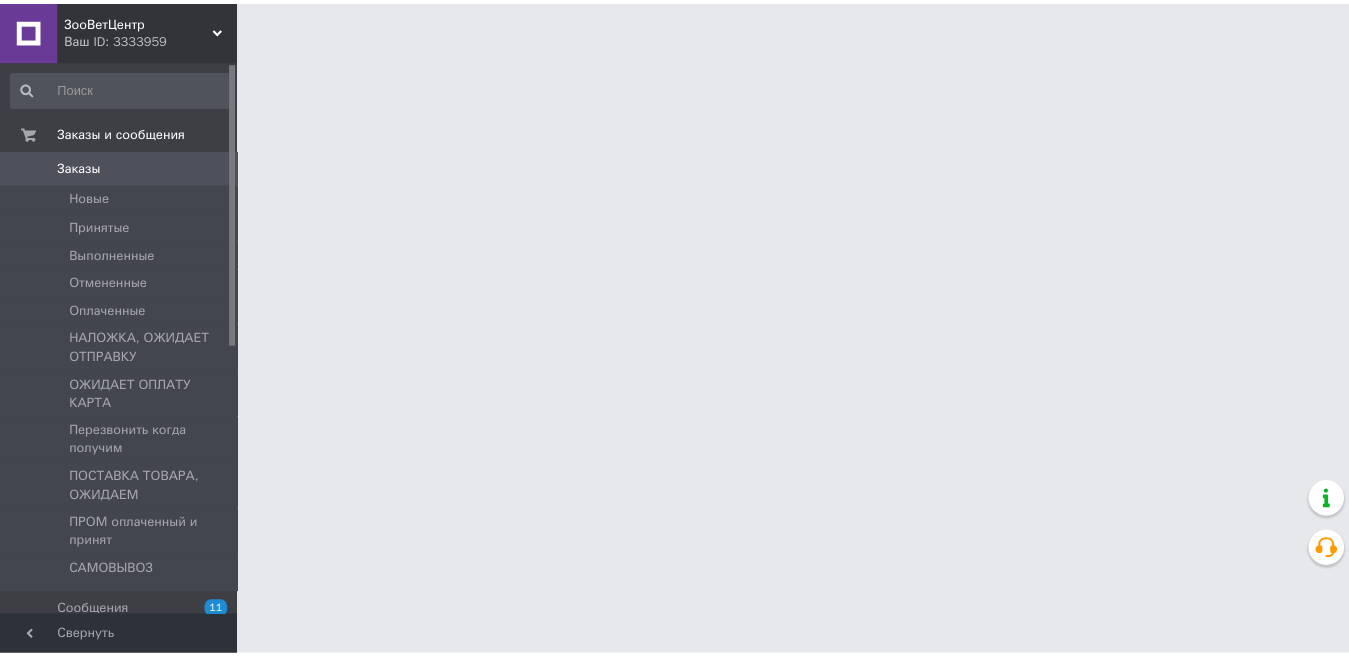 scroll, scrollTop: 0, scrollLeft: 0, axis: both 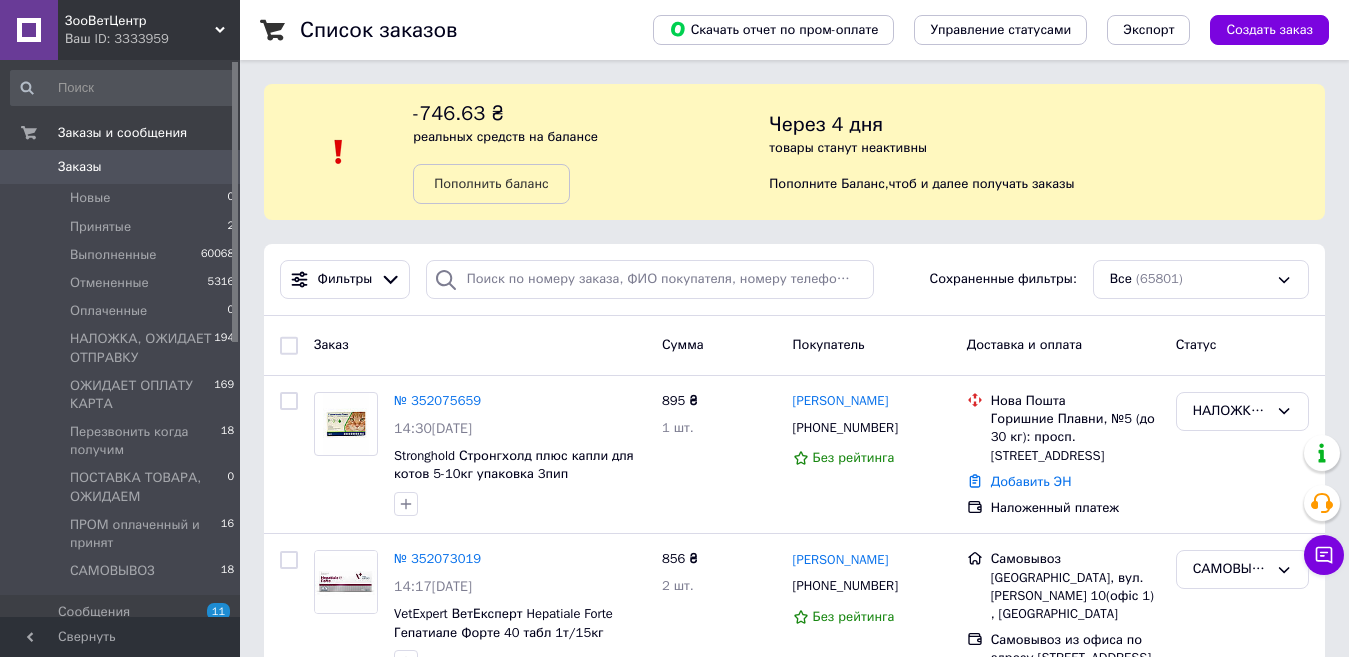 click on "Ваш ID: 3333959" at bounding box center [152, 39] 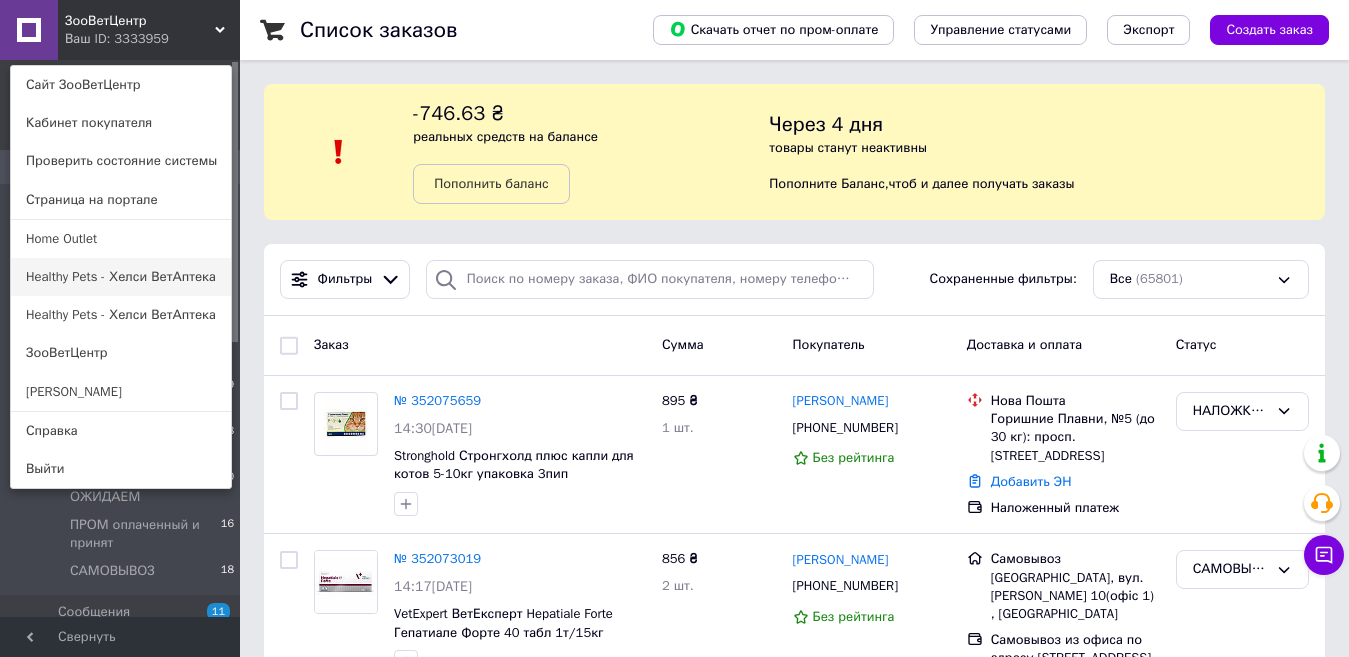 click on "Healthy Pets - Хелси ВетАптека" at bounding box center [121, 277] 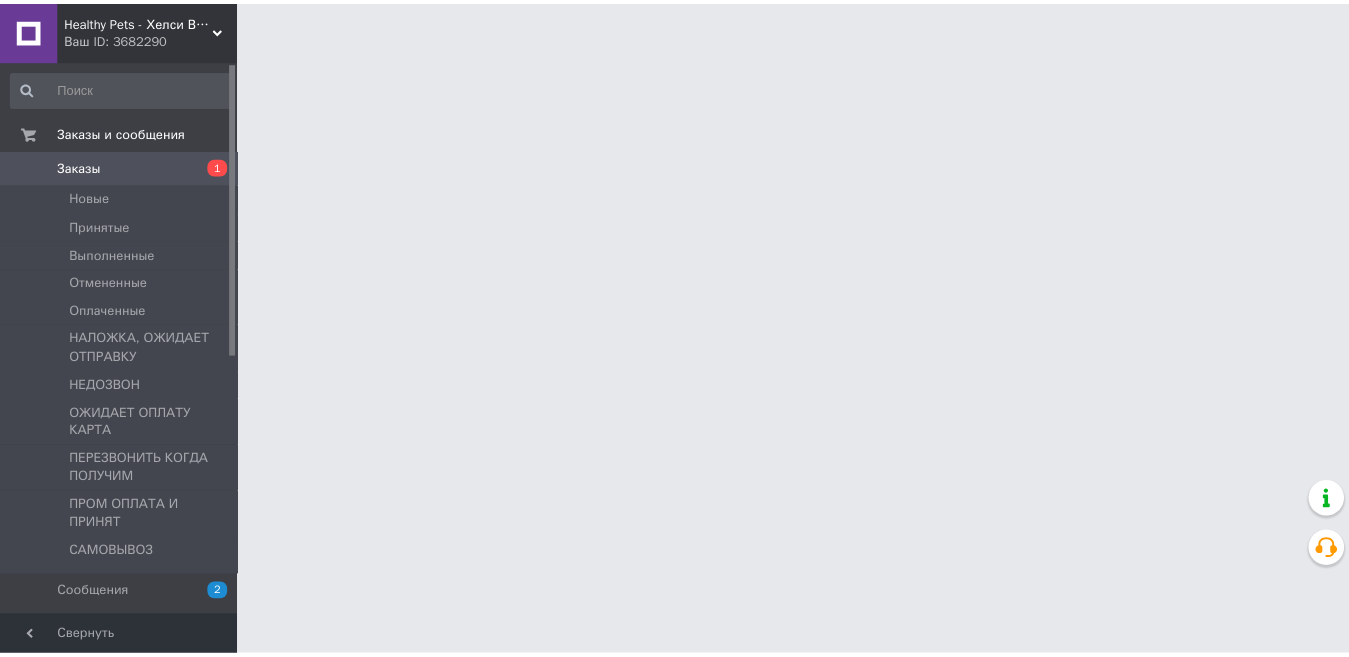 scroll, scrollTop: 0, scrollLeft: 0, axis: both 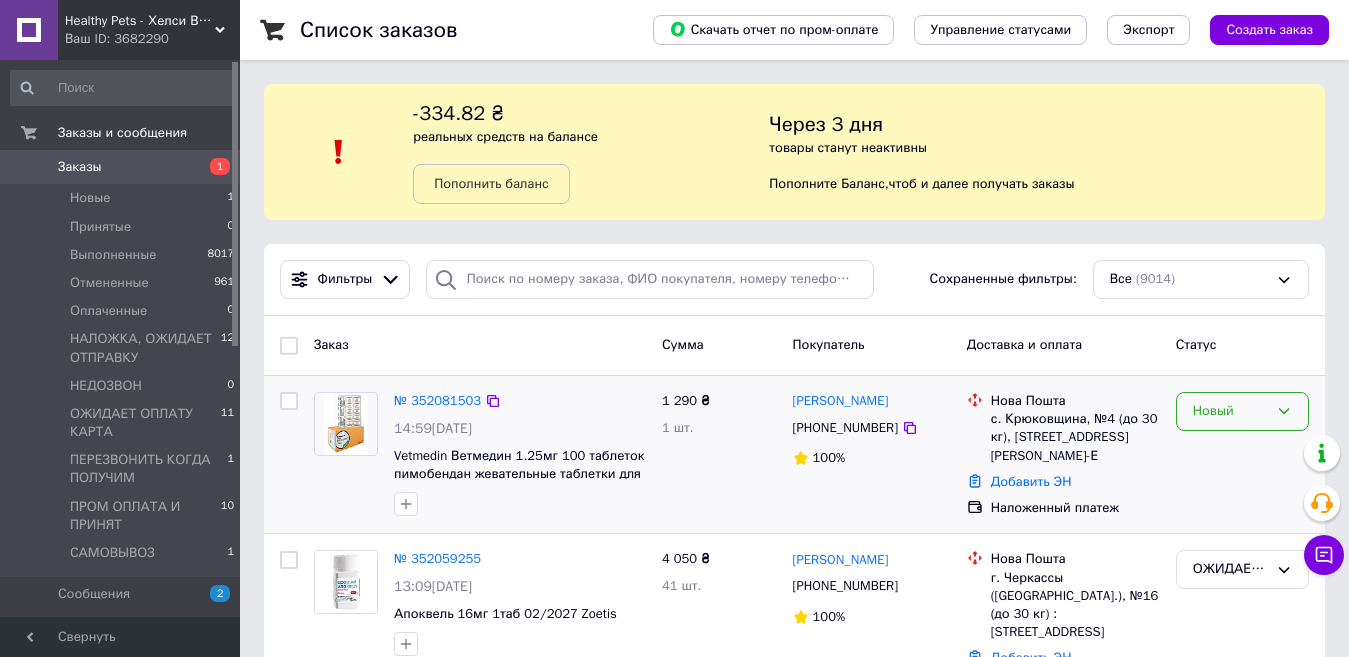 click on "Новый" at bounding box center (1230, 411) 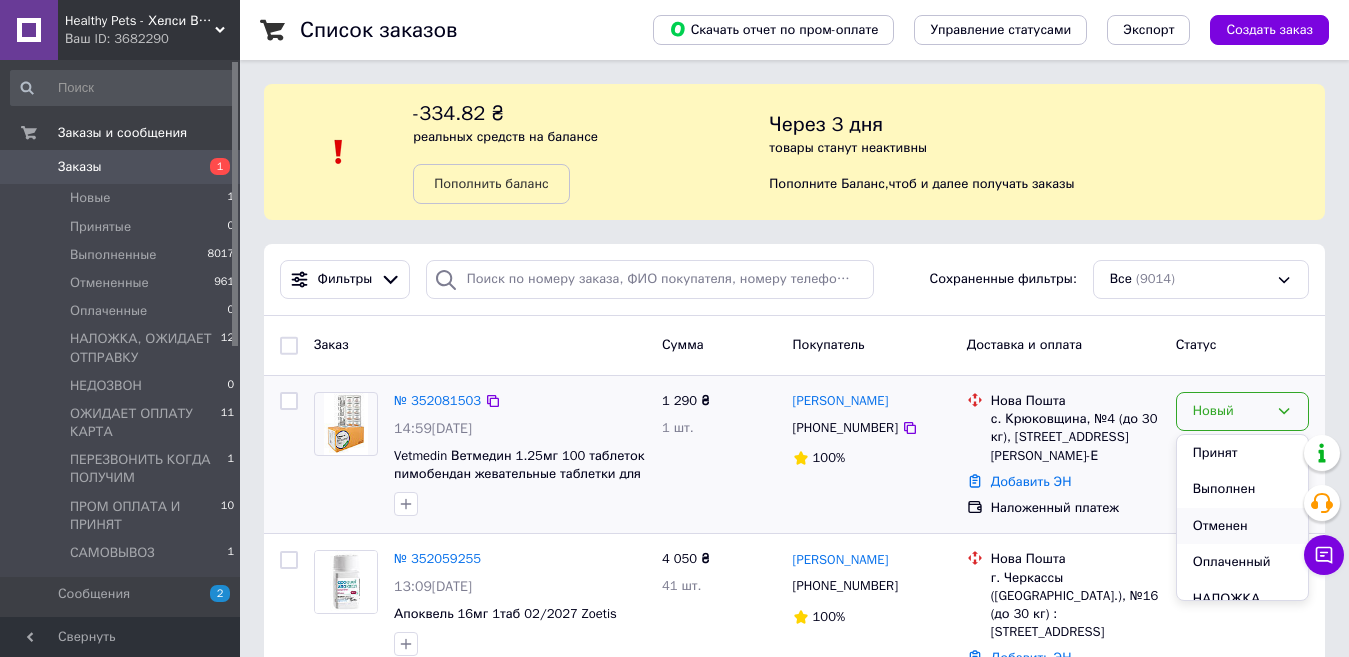 scroll, scrollTop: 100, scrollLeft: 0, axis: vertical 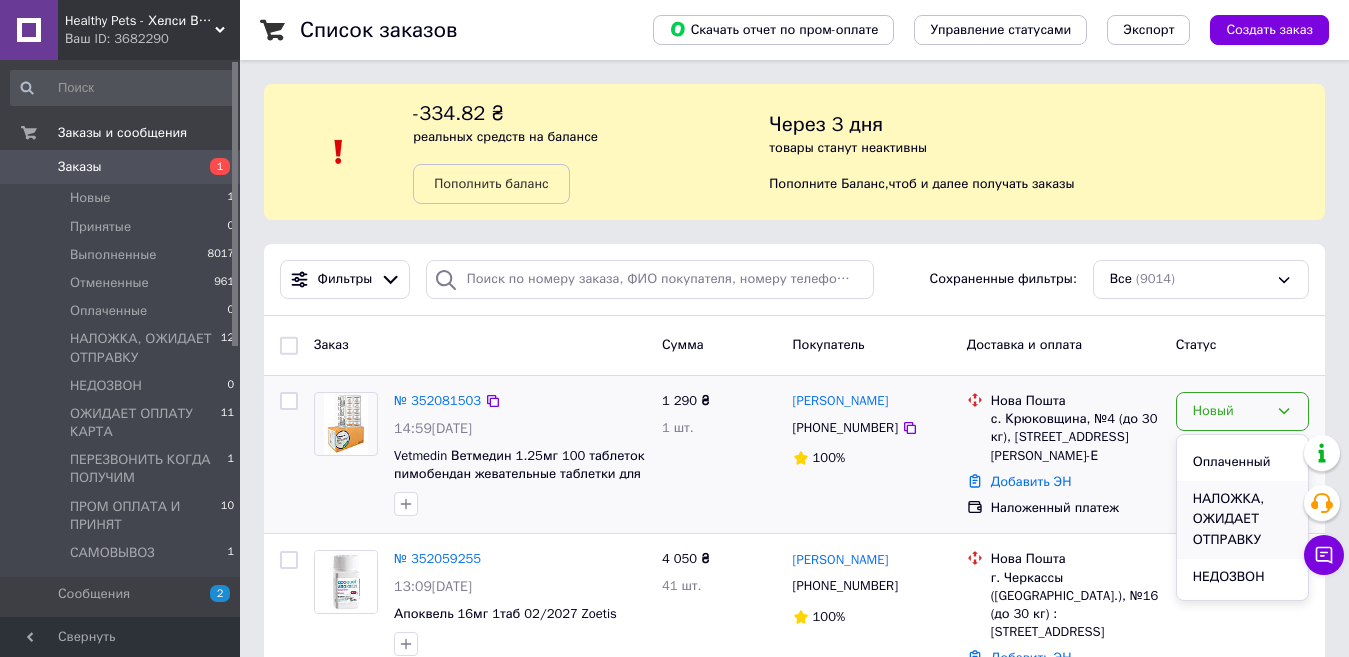 click on "НАЛОЖКА, ОЖИДАЕТ ОТПРАВКУ" at bounding box center [1242, 520] 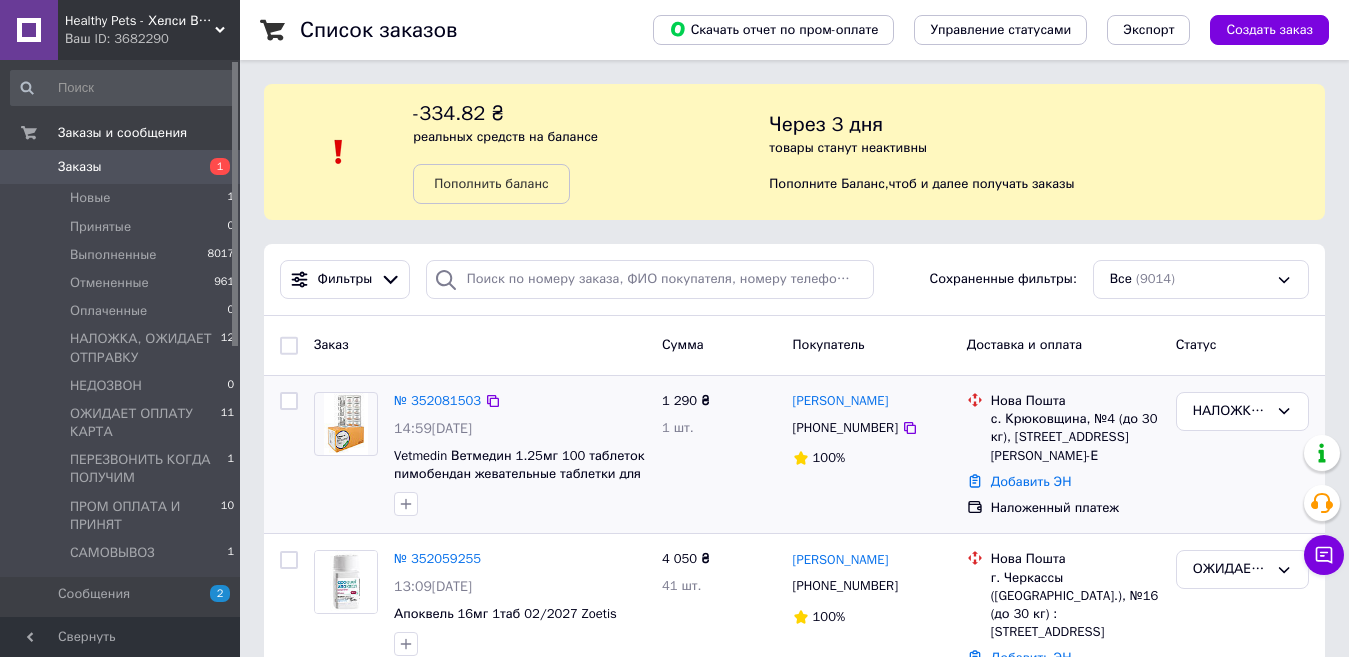 click on "Заказы" at bounding box center (80, 167) 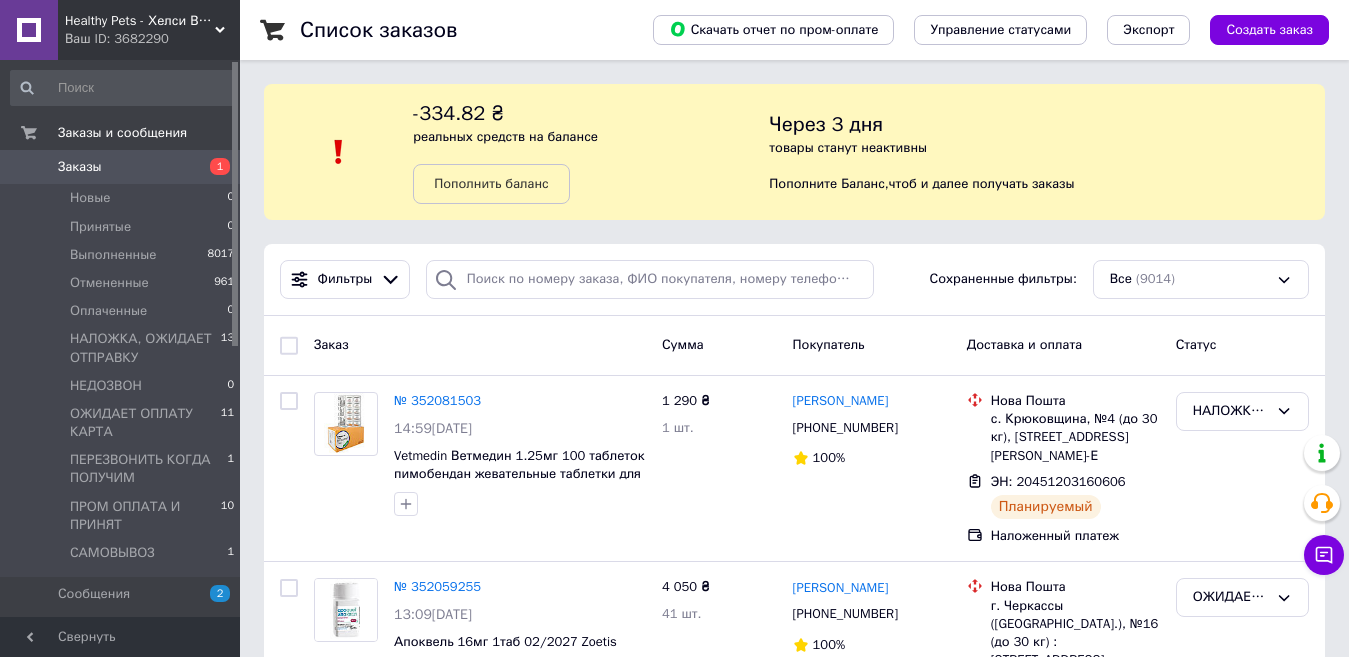 click on "-334.82 ₴ реальных средств на балансе Пополнить баланс" at bounding box center (591, 152) 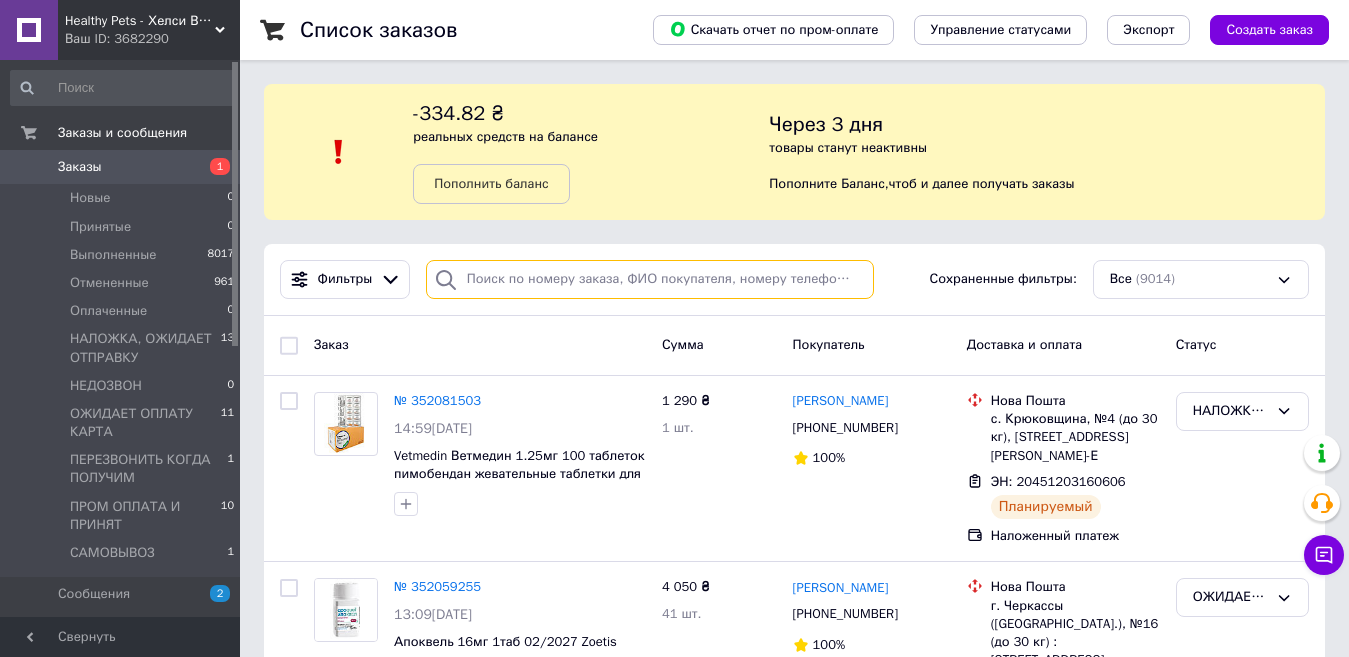 click at bounding box center (650, 279) 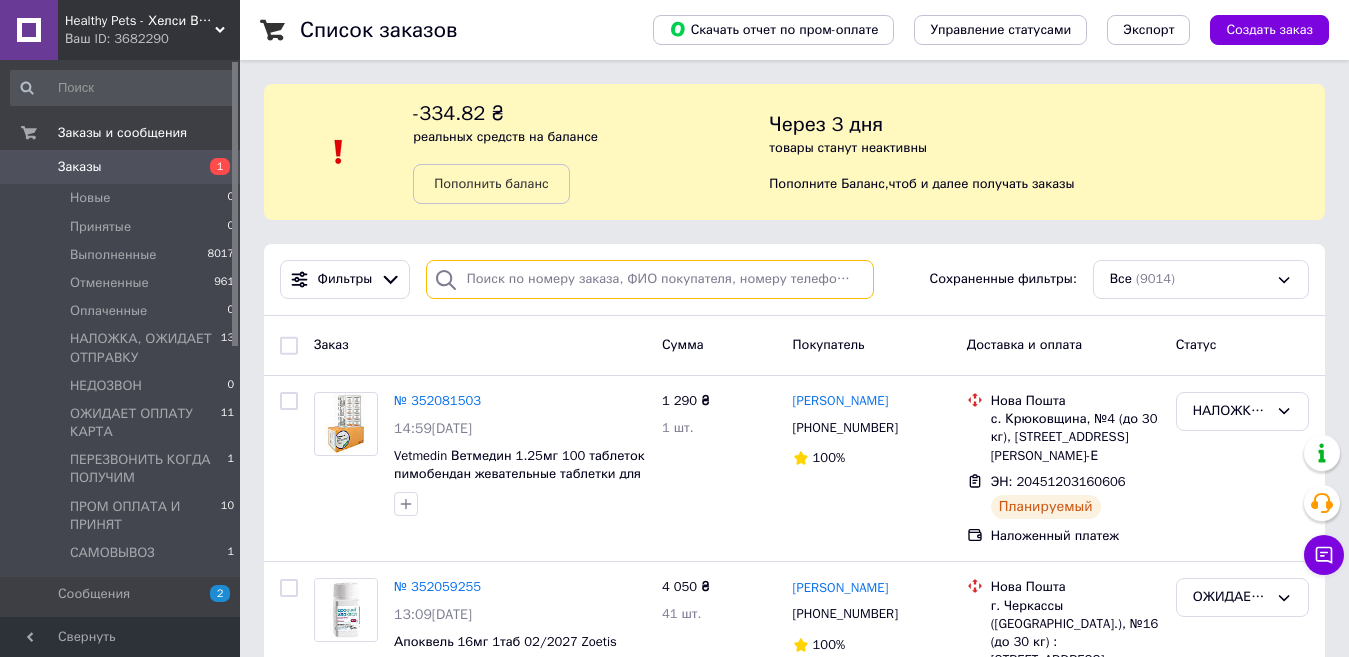 paste on "+380688050725" 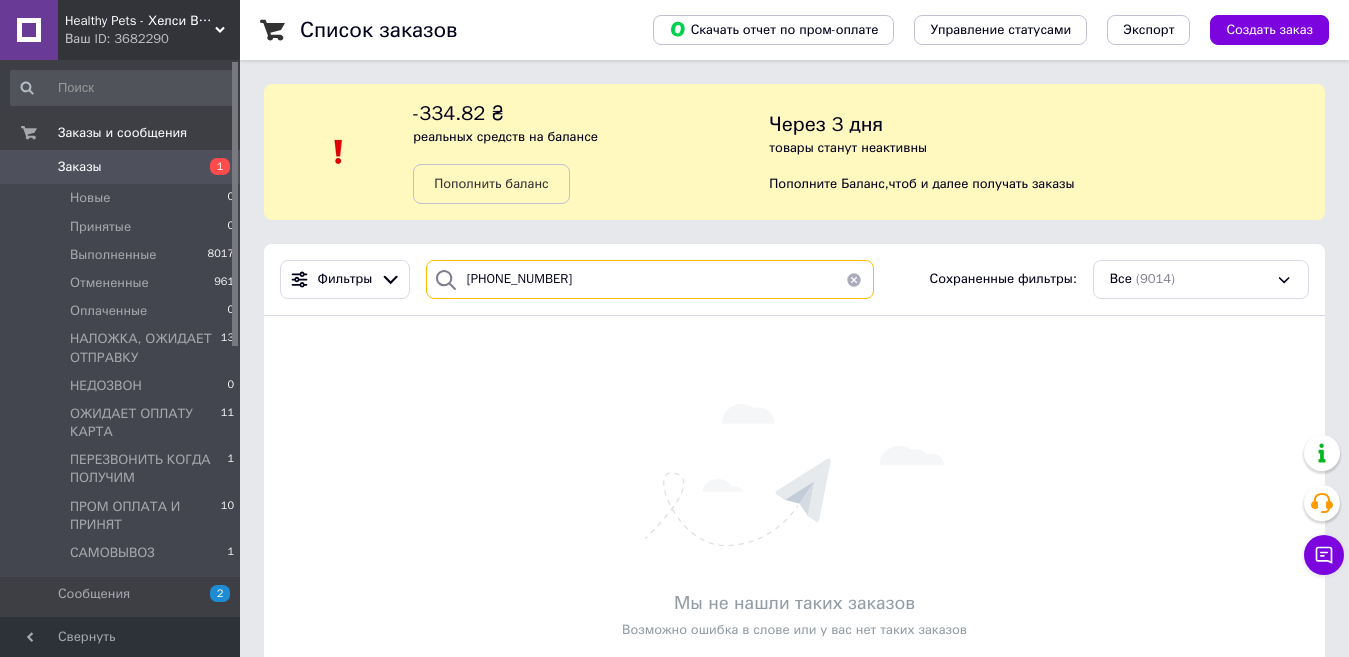 type on "+380688050725" 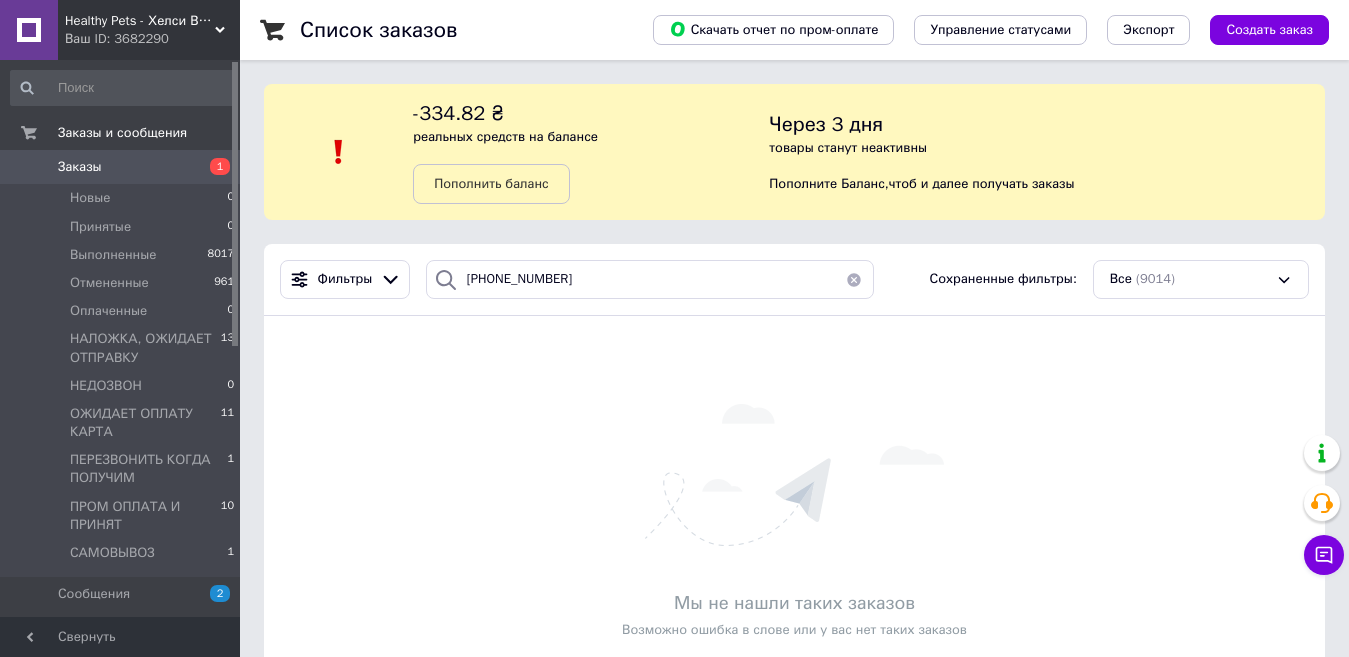 click on "Ваш ID: 3682290" at bounding box center (152, 39) 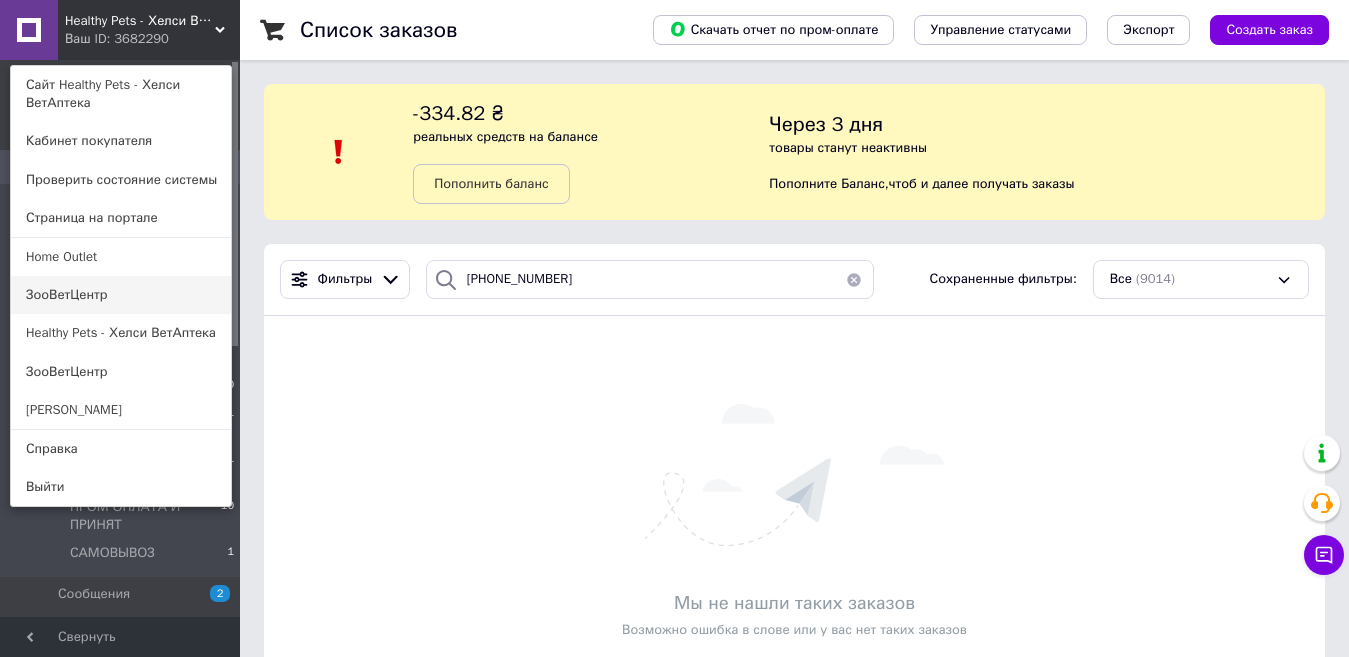 click on "ЗооВетЦентр" at bounding box center (121, 295) 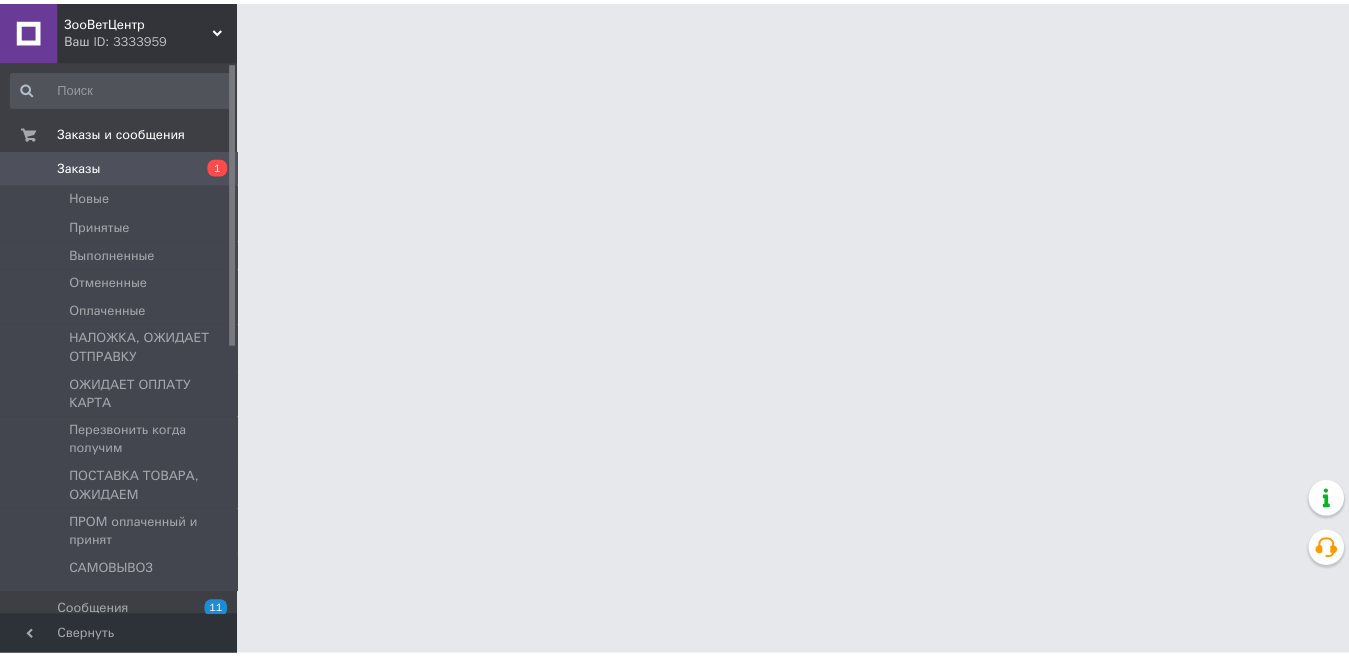 scroll, scrollTop: 0, scrollLeft: 0, axis: both 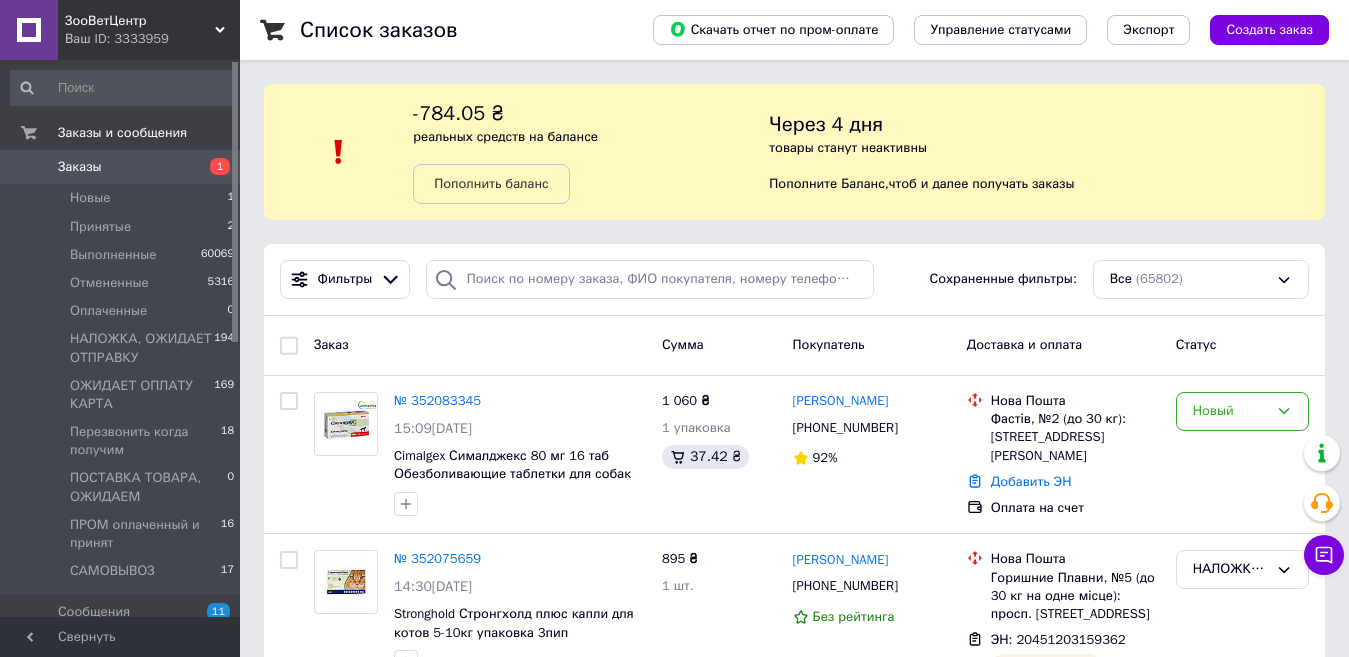 click on "-784.05 ₴ реальных средств на балансе Пополнить баланс" at bounding box center (591, 152) 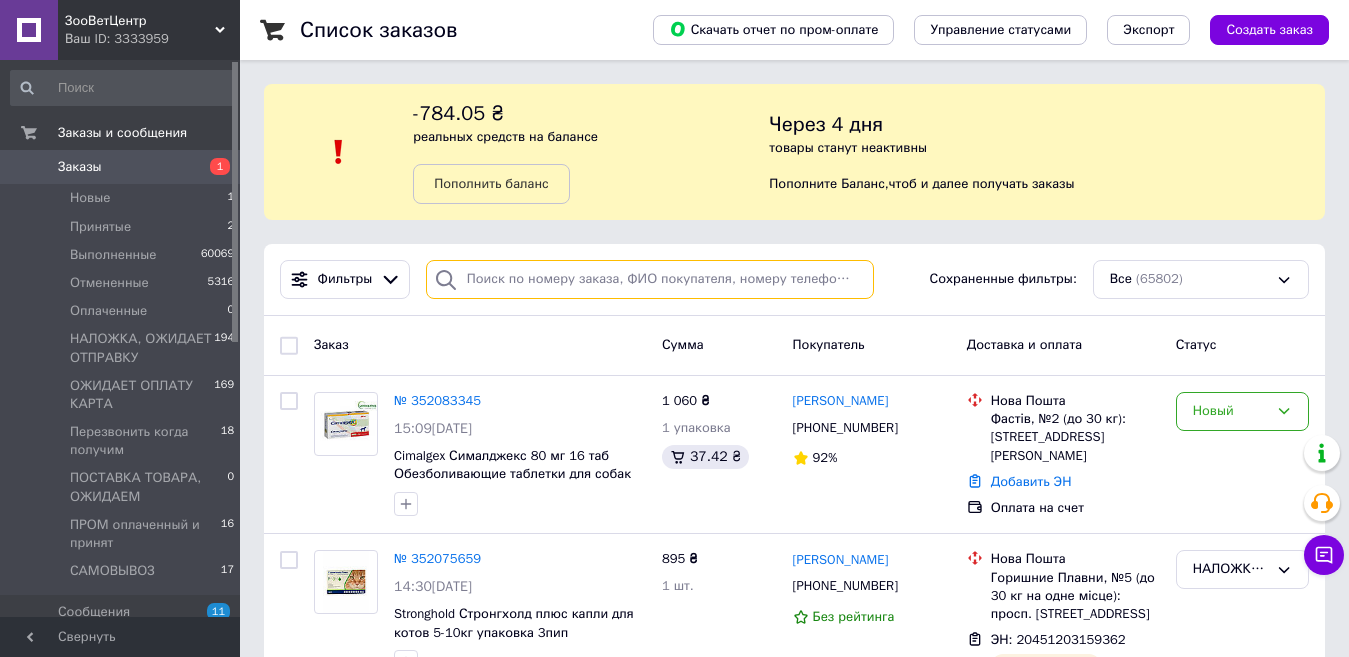 click at bounding box center (650, 279) 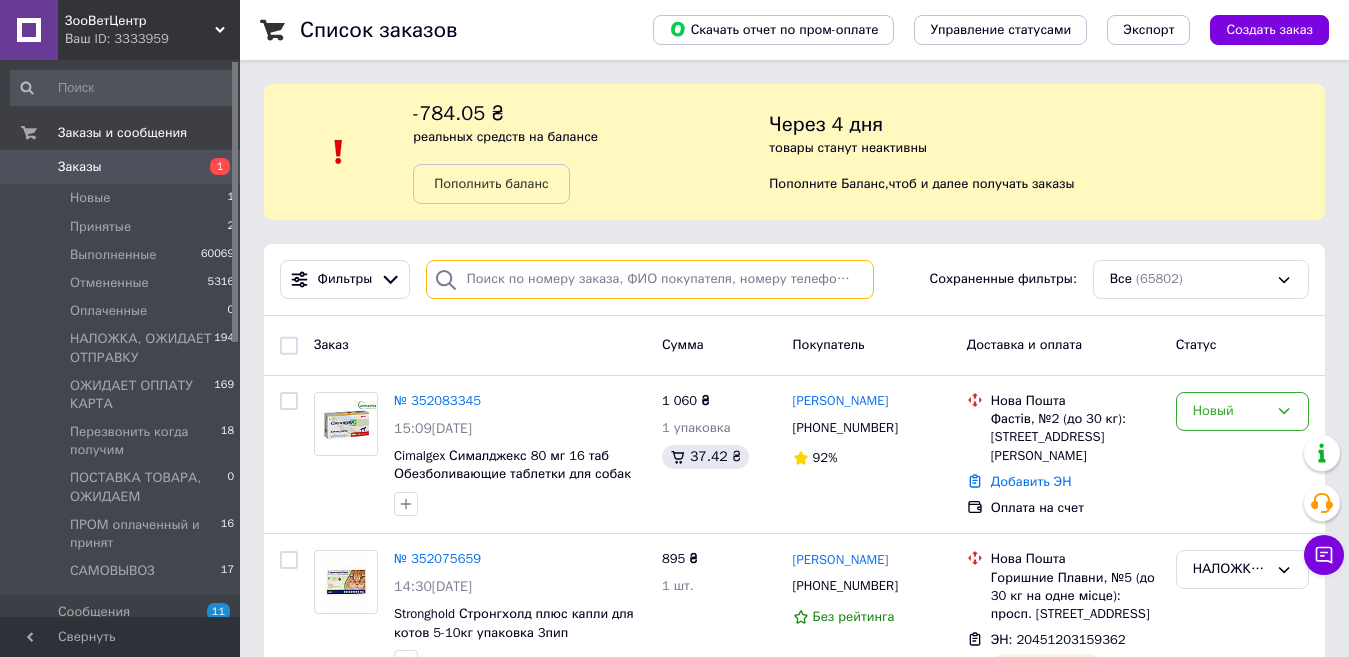 paste on "+380688050725" 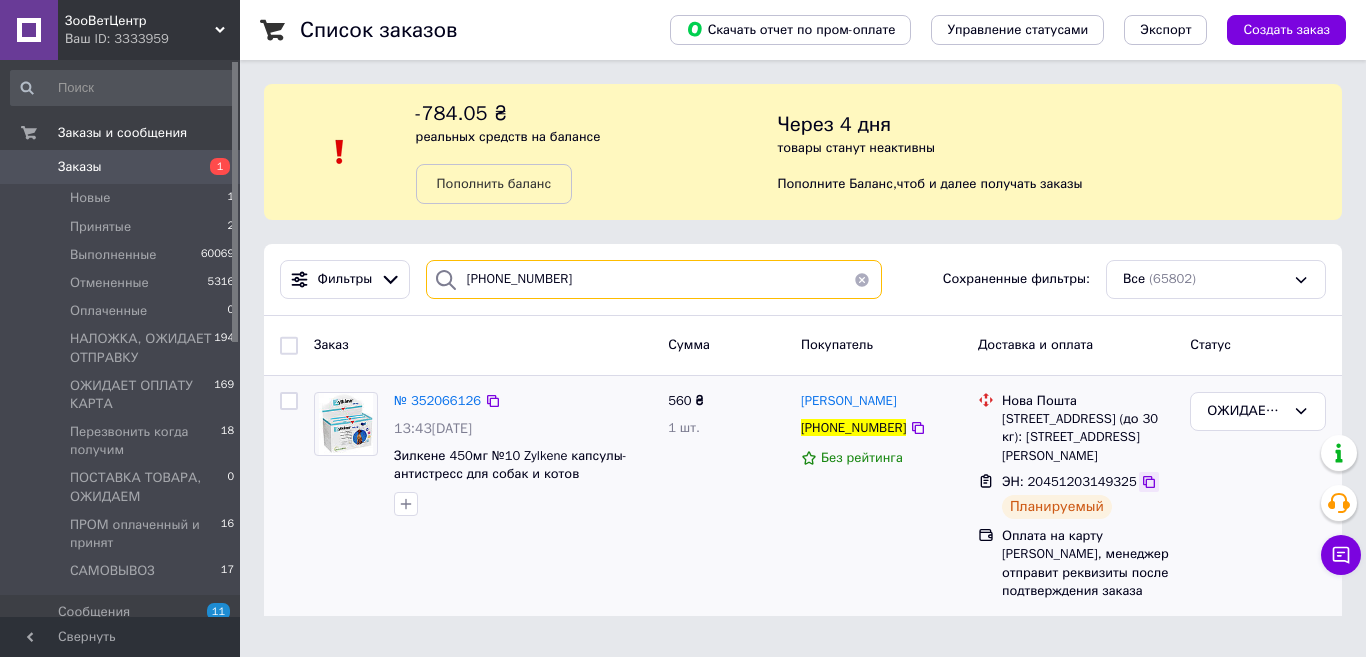 type on "+380688050725" 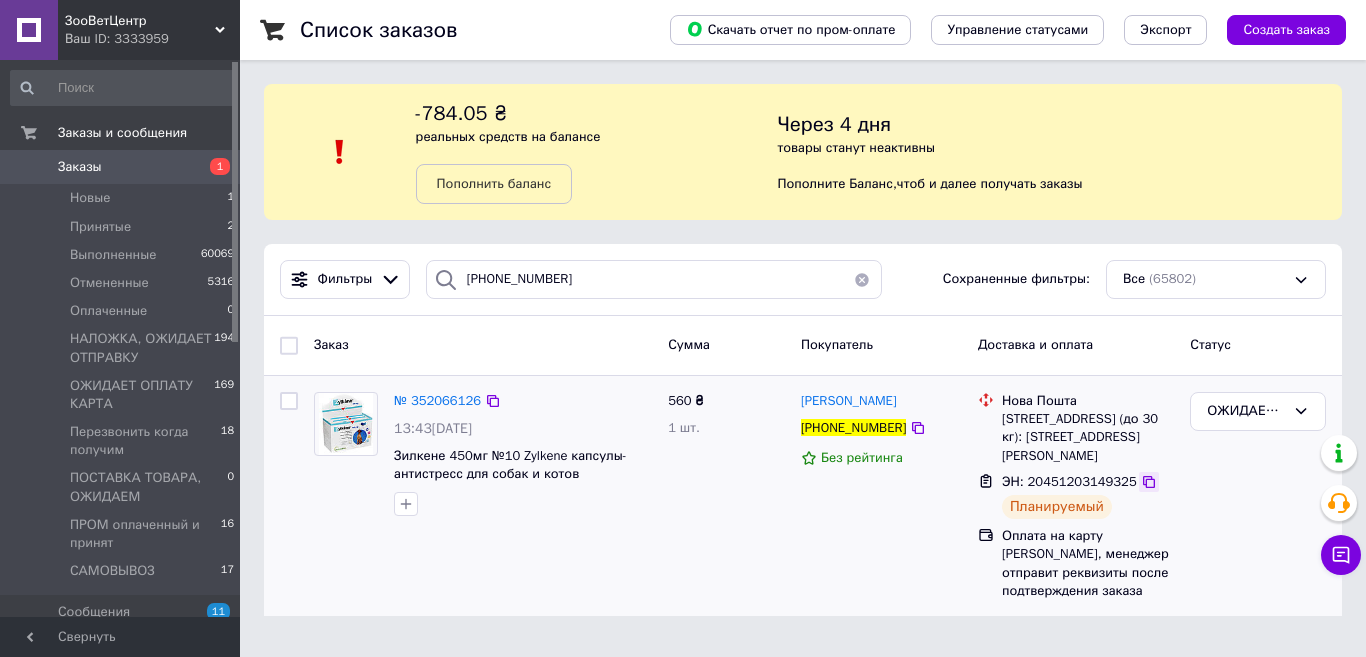 click 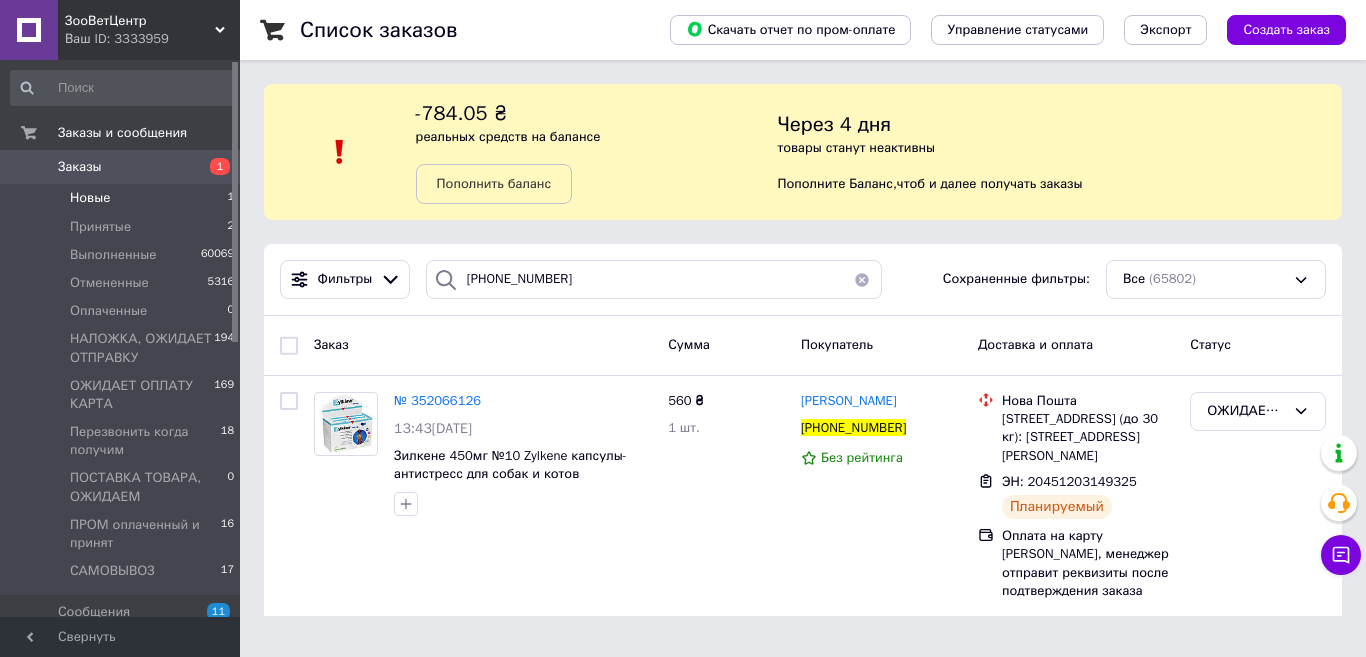 click on "Новые" at bounding box center [90, 198] 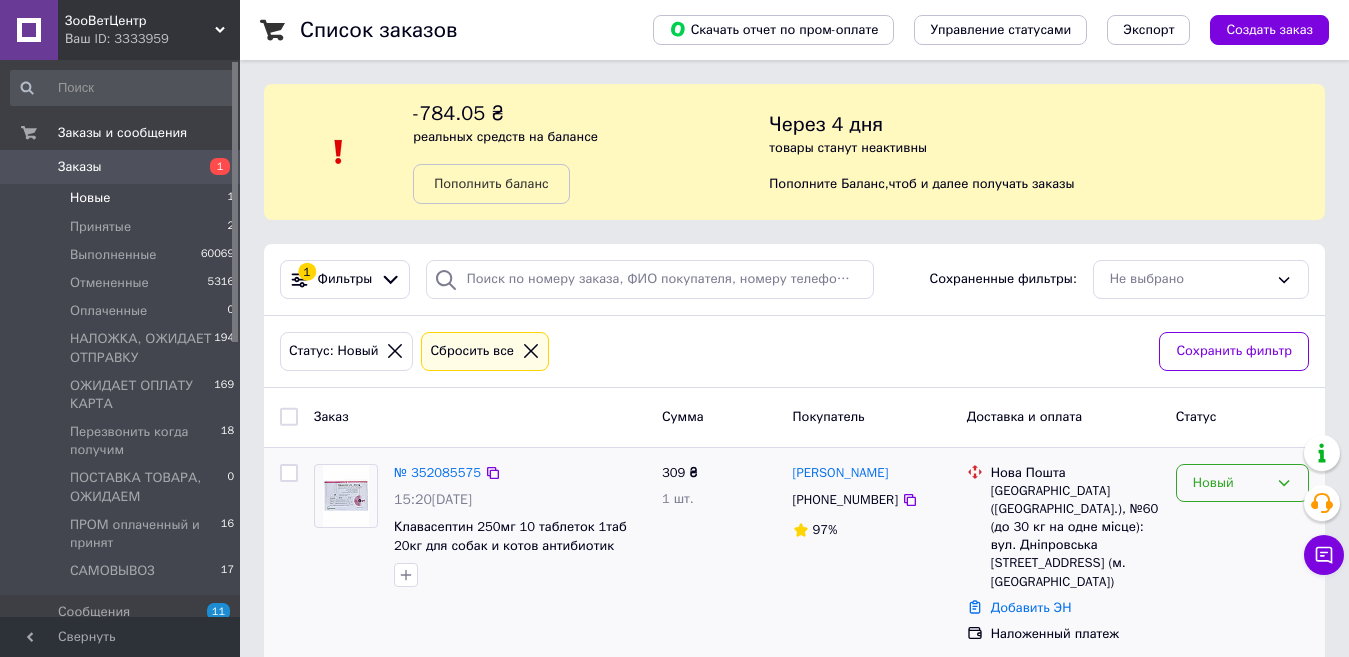 click on "Новый" at bounding box center (1230, 483) 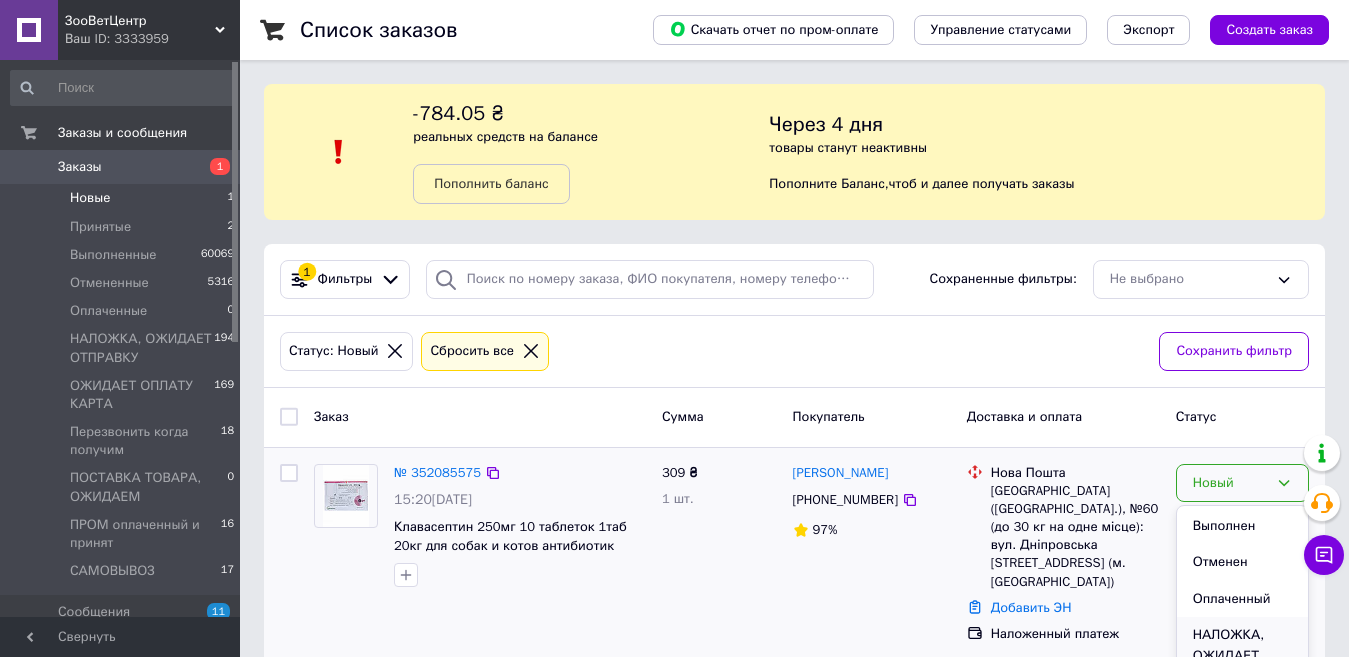 scroll, scrollTop: 0, scrollLeft: 0, axis: both 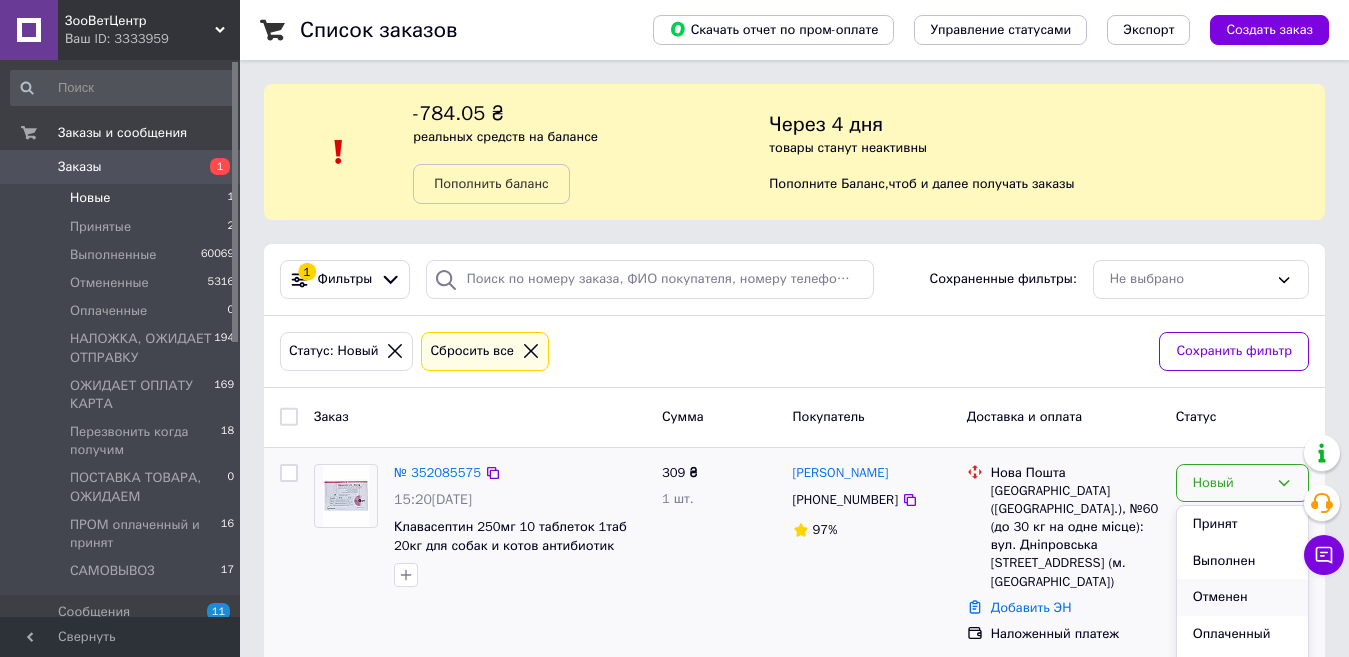 click on "Отменен" at bounding box center (1242, 597) 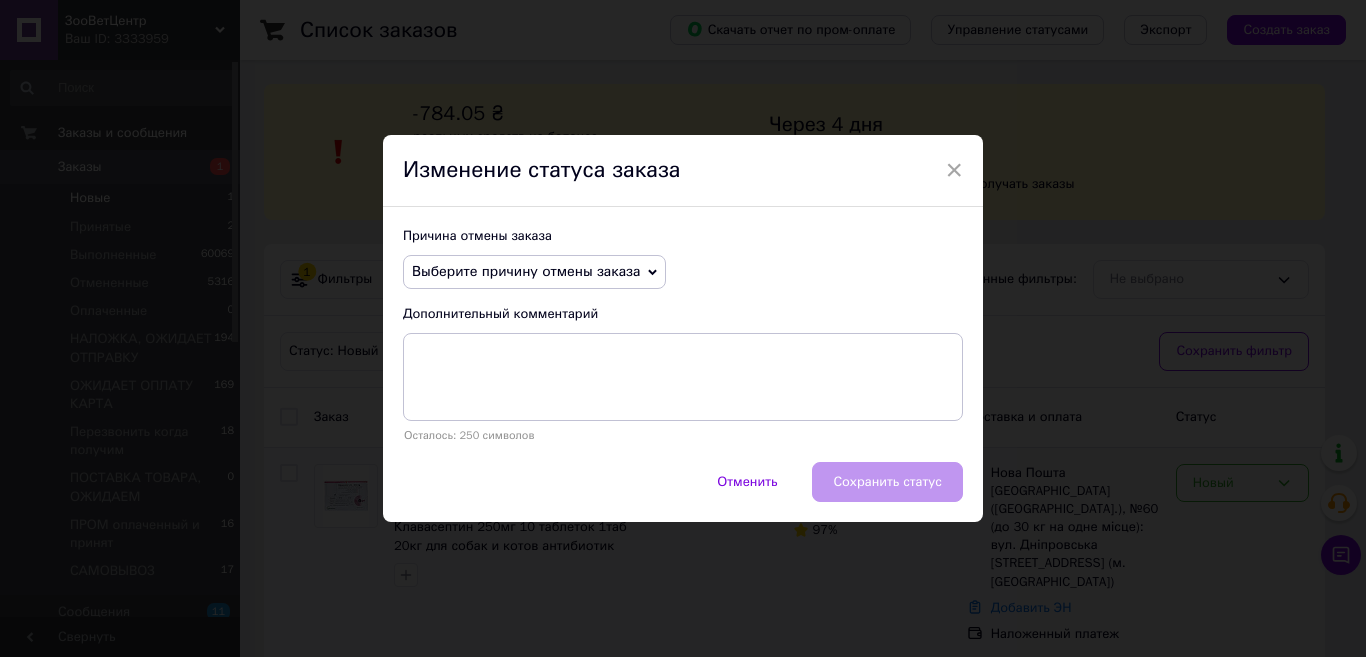 click on "Выберите причину отмены заказа" at bounding box center (534, 272) 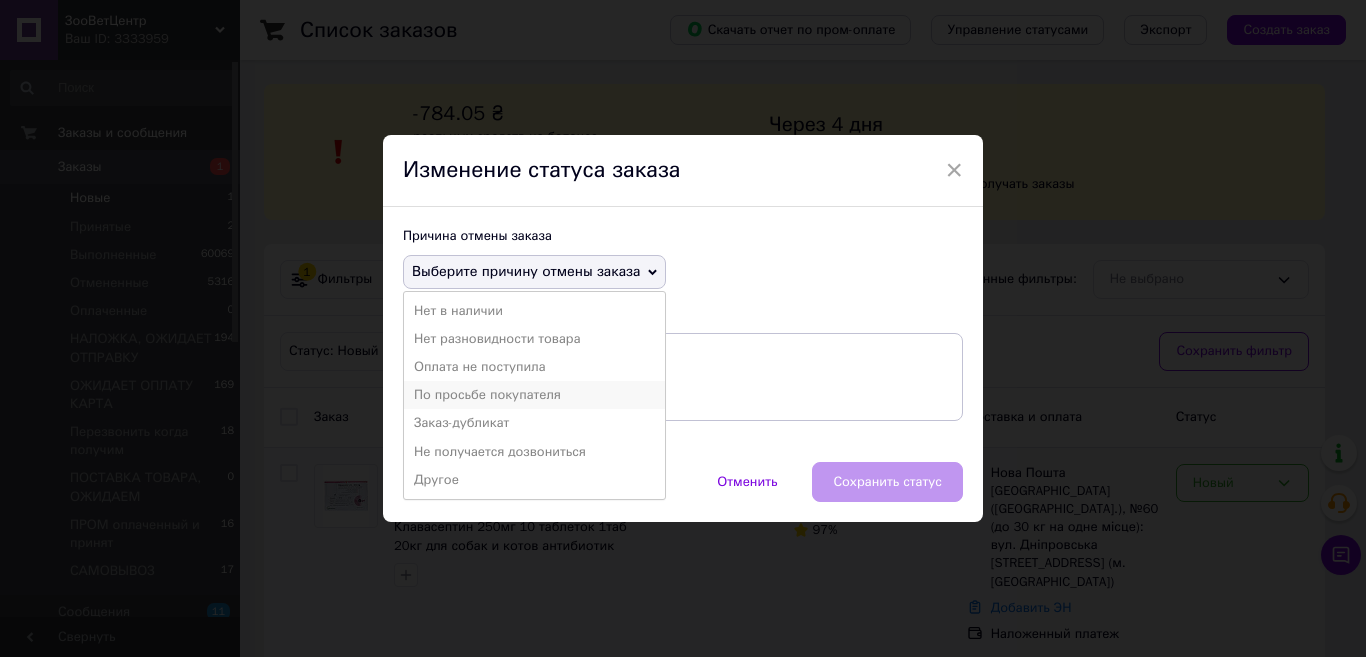 click on "По просьбе покупателя" at bounding box center (534, 395) 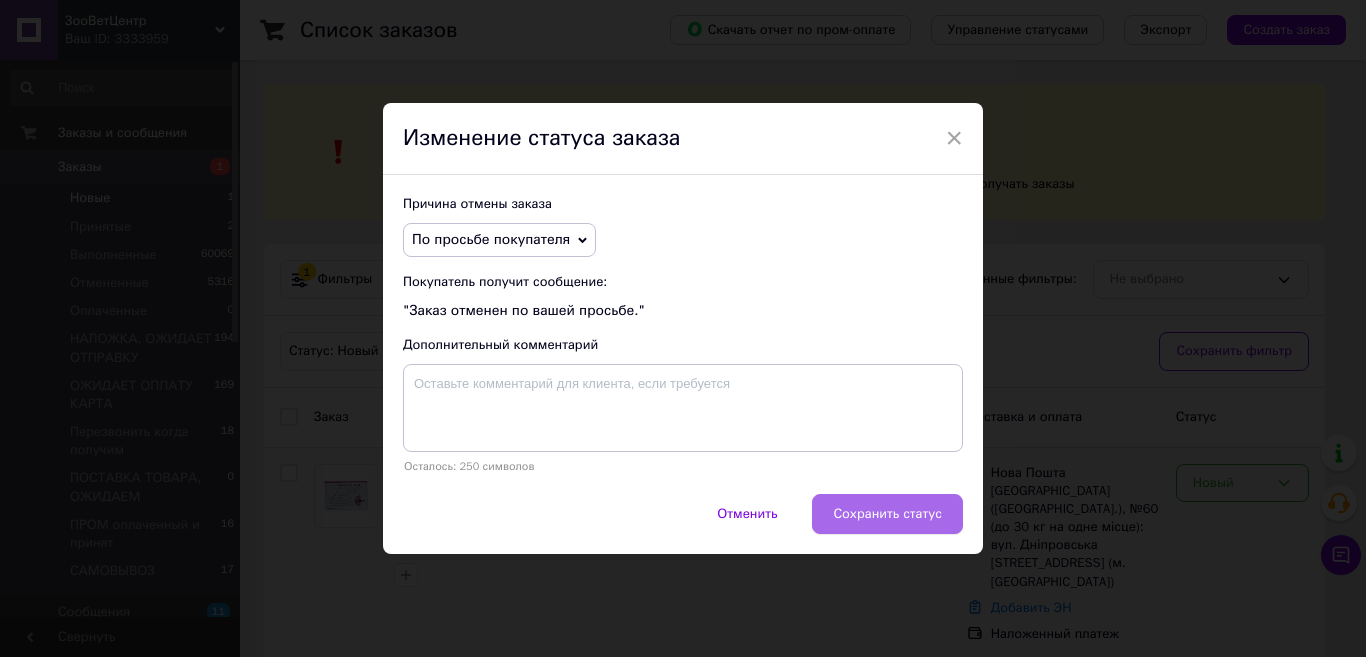 click on "Сохранить статус" at bounding box center [887, 514] 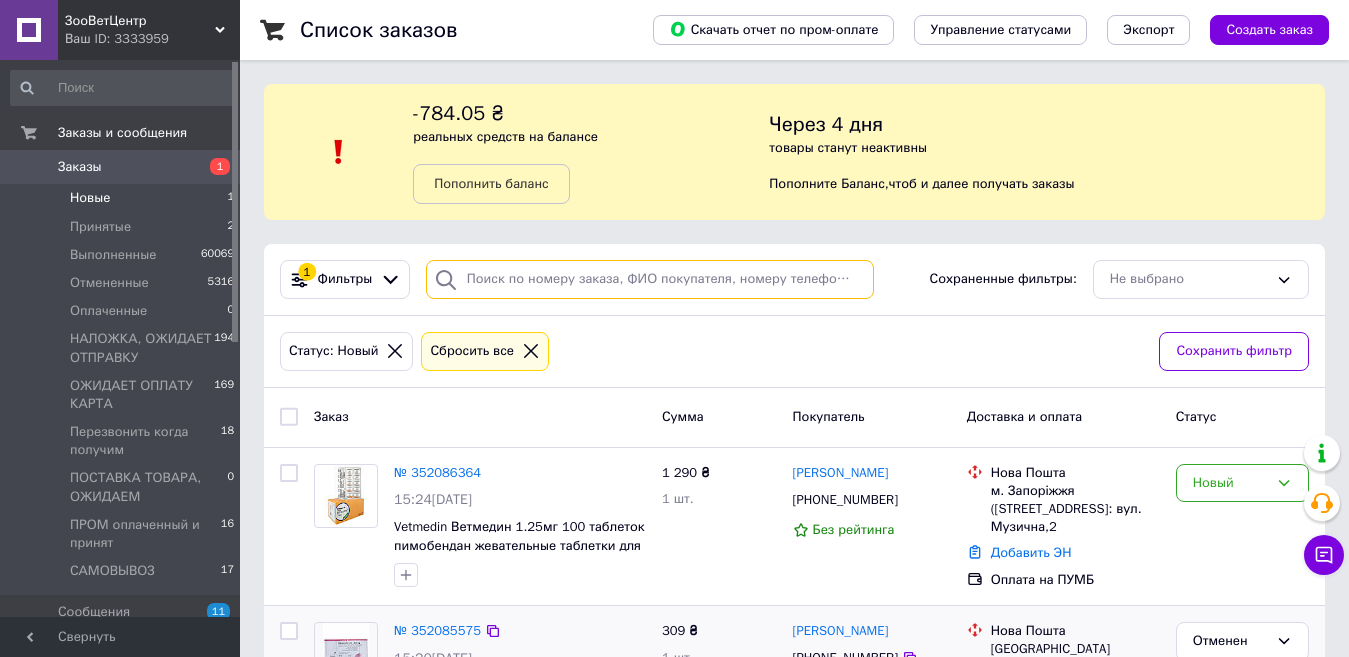 click at bounding box center [650, 279] 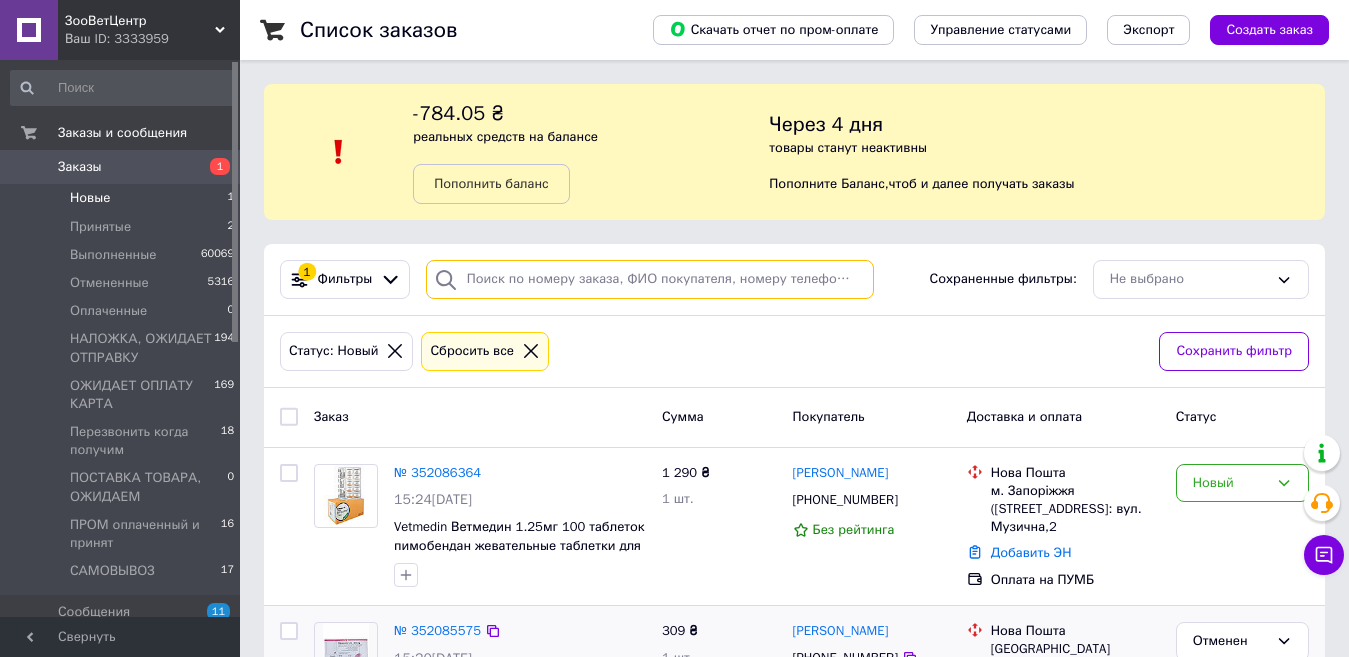 paste on "0671744953" 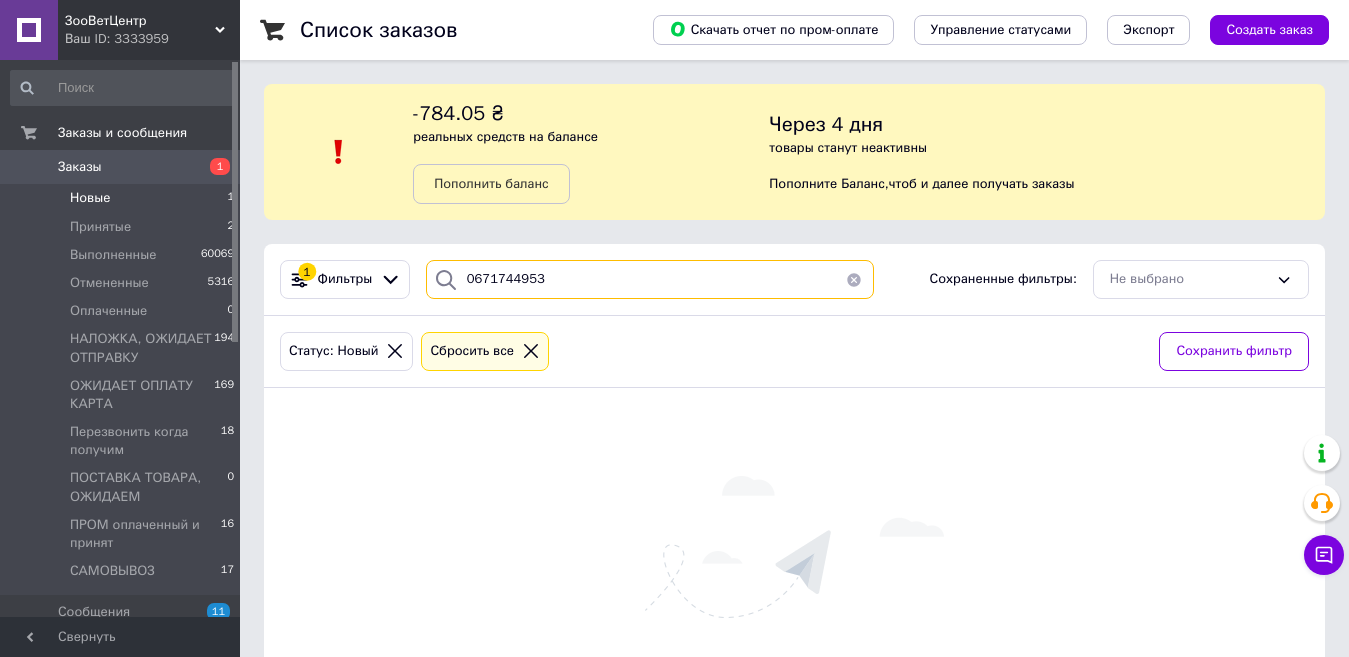 type on "0671744953" 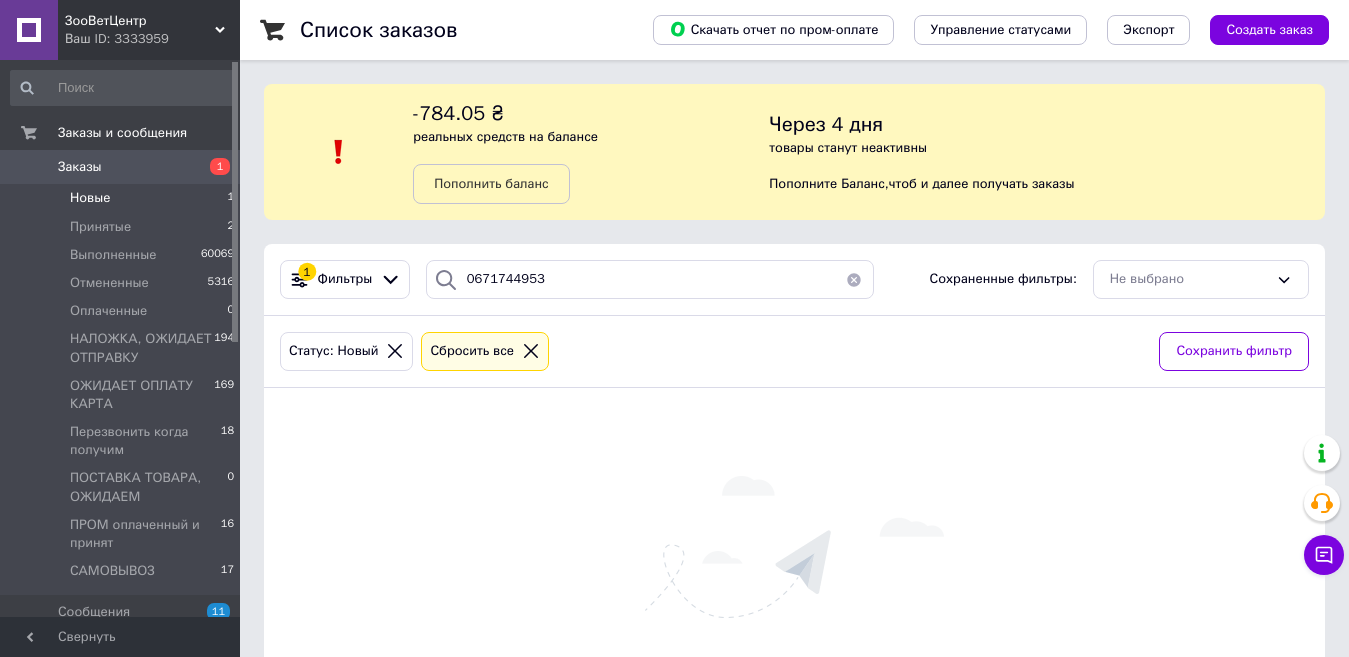 click on "Заказы" at bounding box center (80, 167) 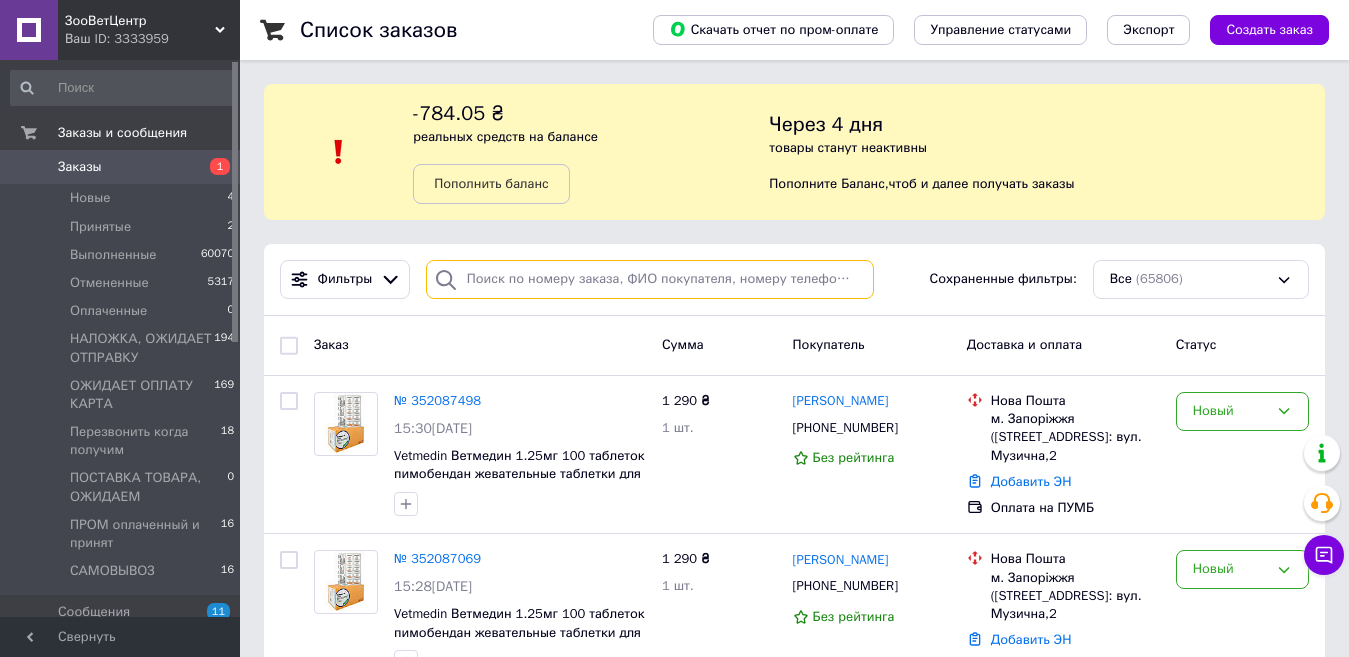 click at bounding box center [650, 279] 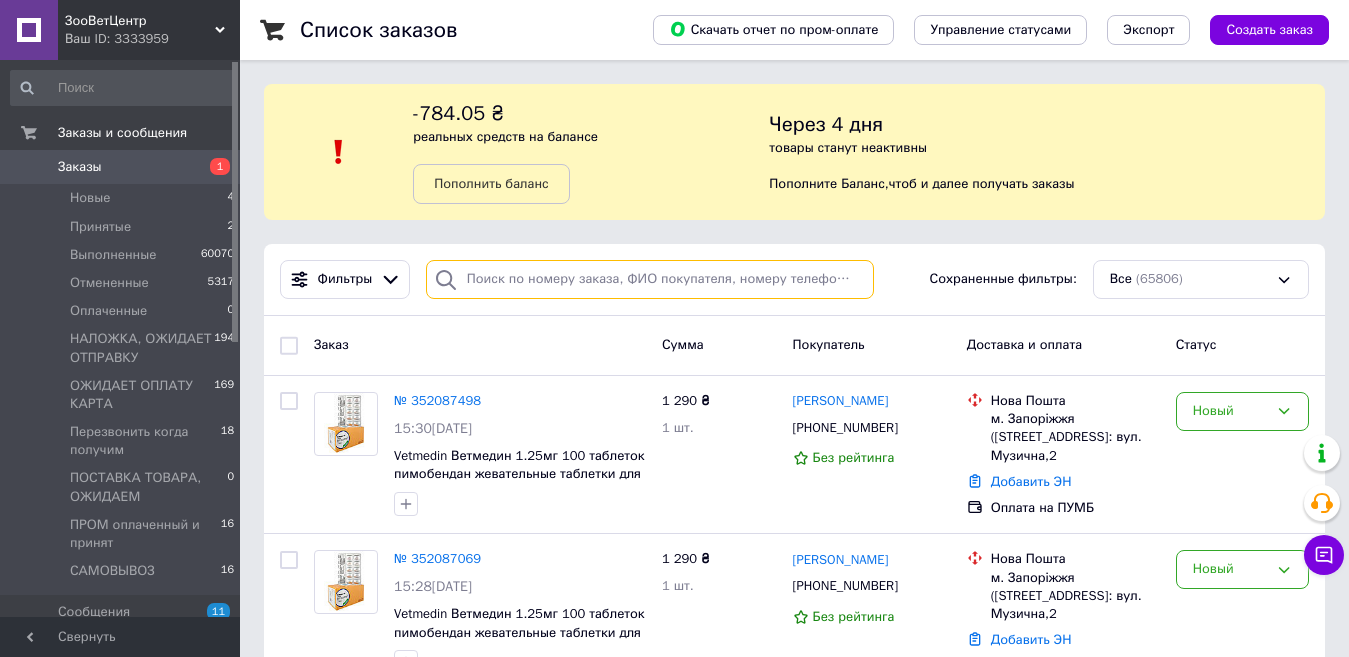 paste on "0671744953" 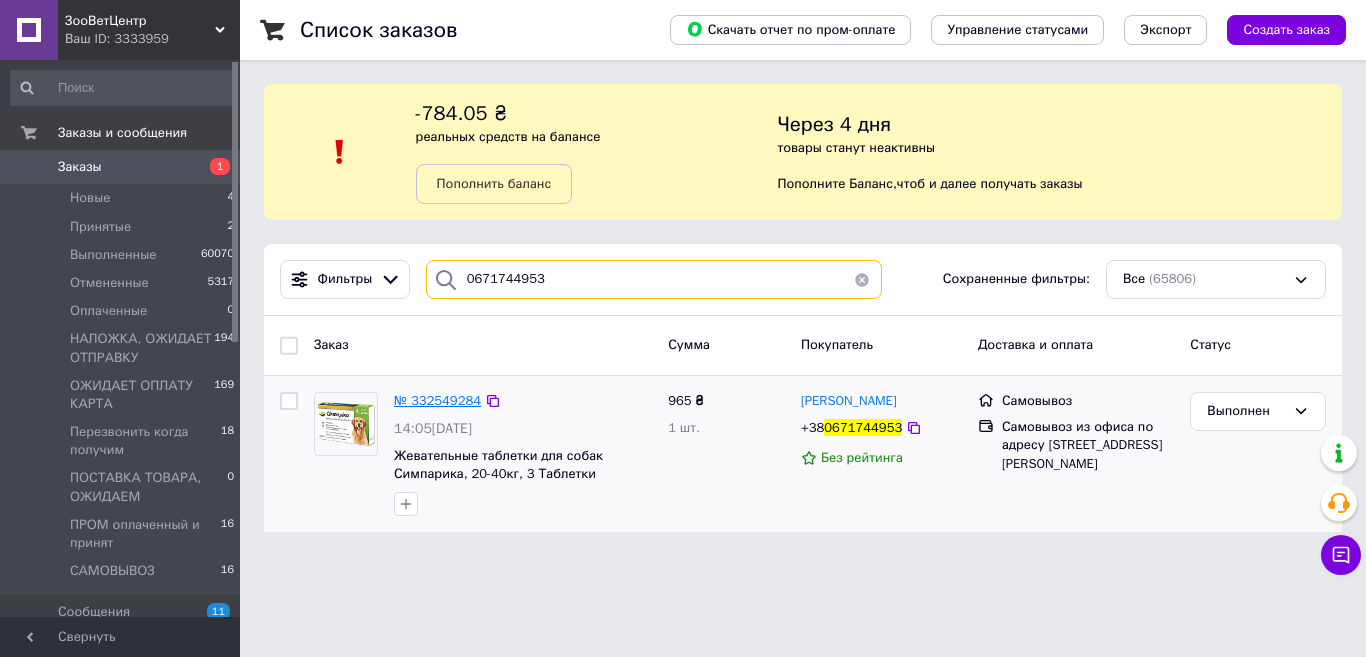 type on "0671744953" 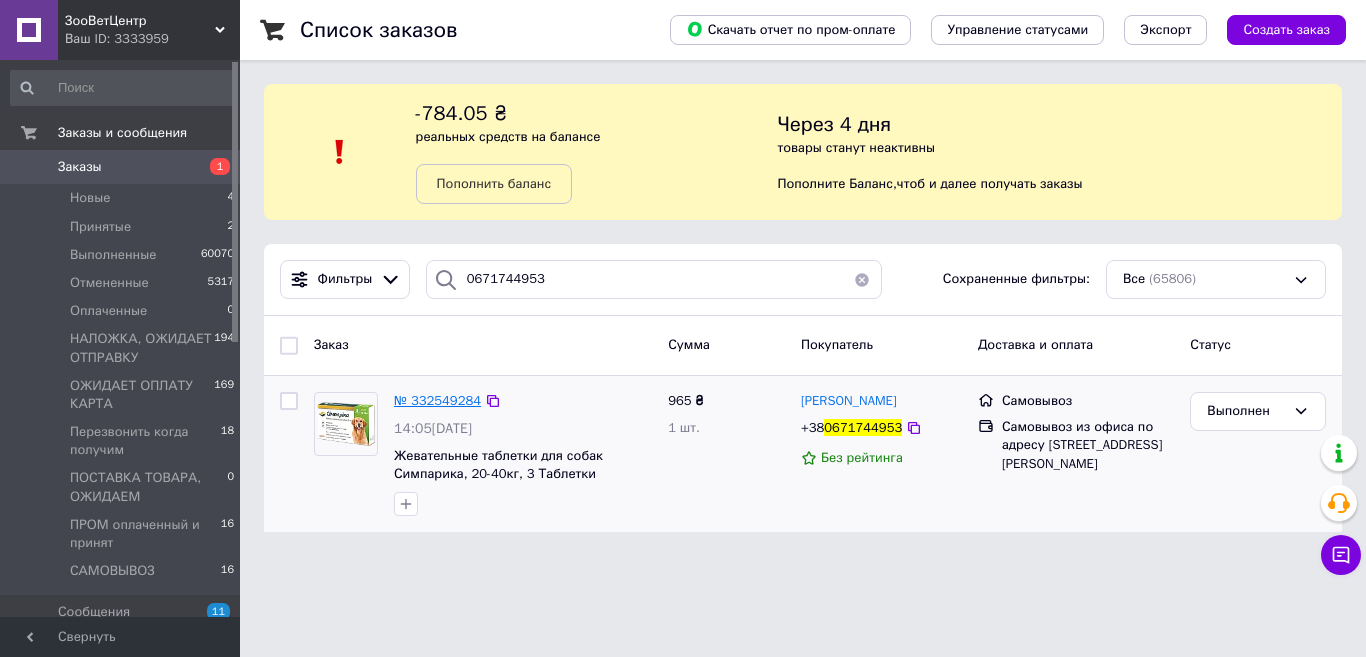 click on "№ 332549284" at bounding box center [437, 400] 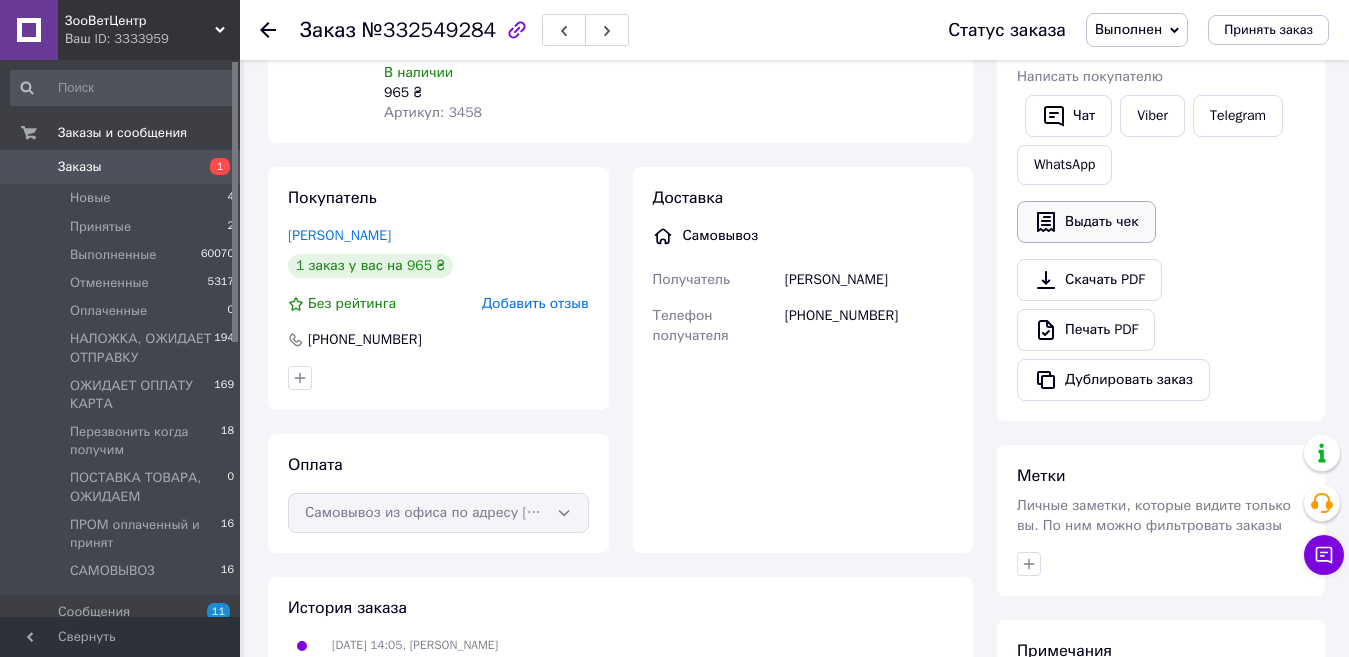 scroll, scrollTop: 300, scrollLeft: 0, axis: vertical 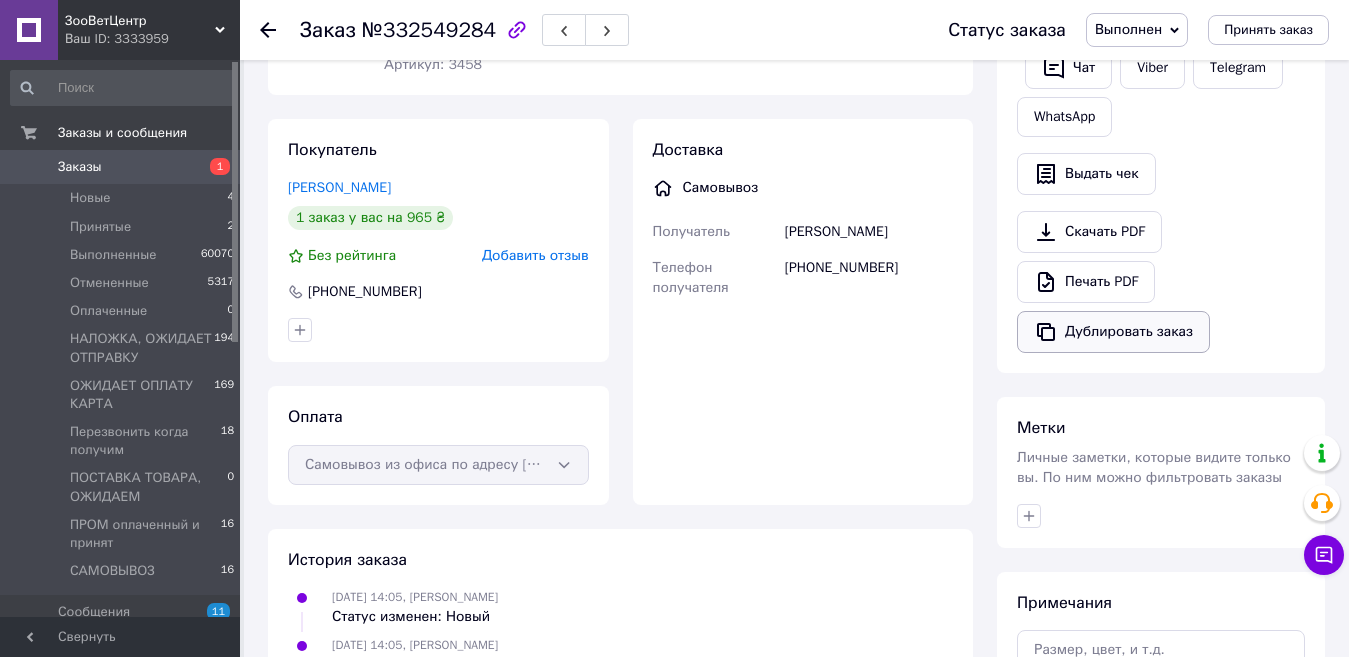 click on "Дублировать заказ" at bounding box center (1113, 332) 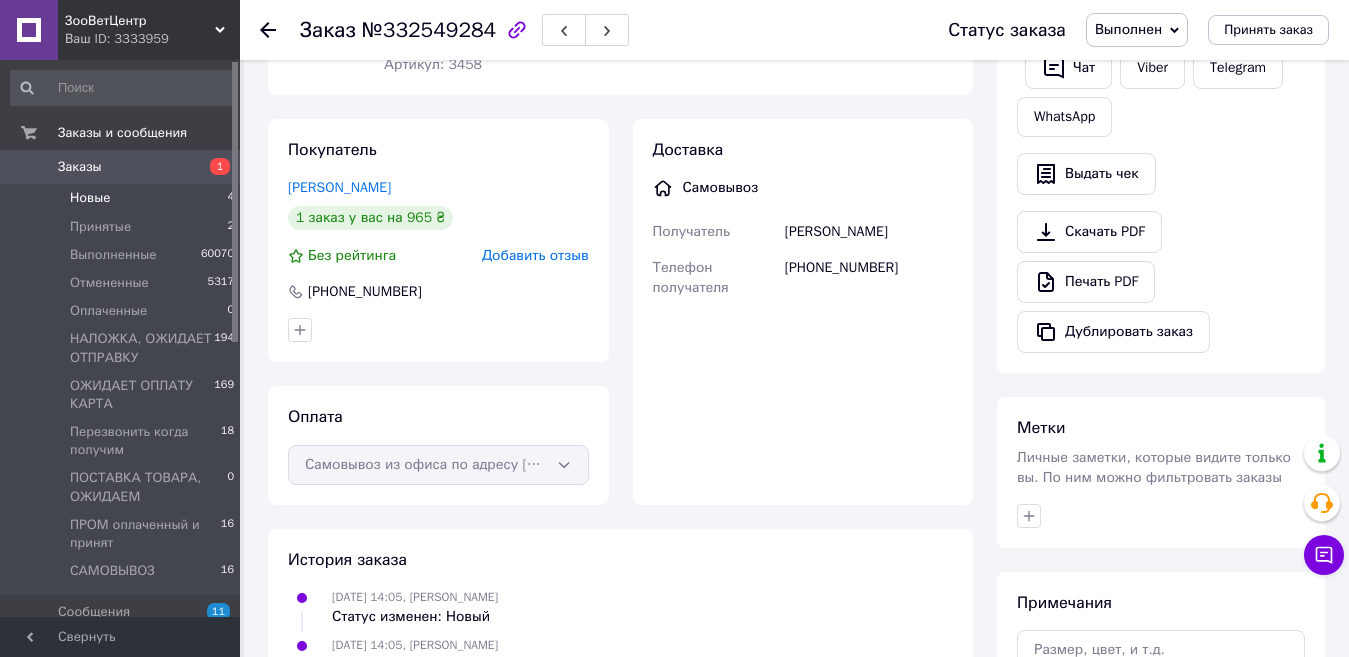 click on "Новые" at bounding box center (90, 198) 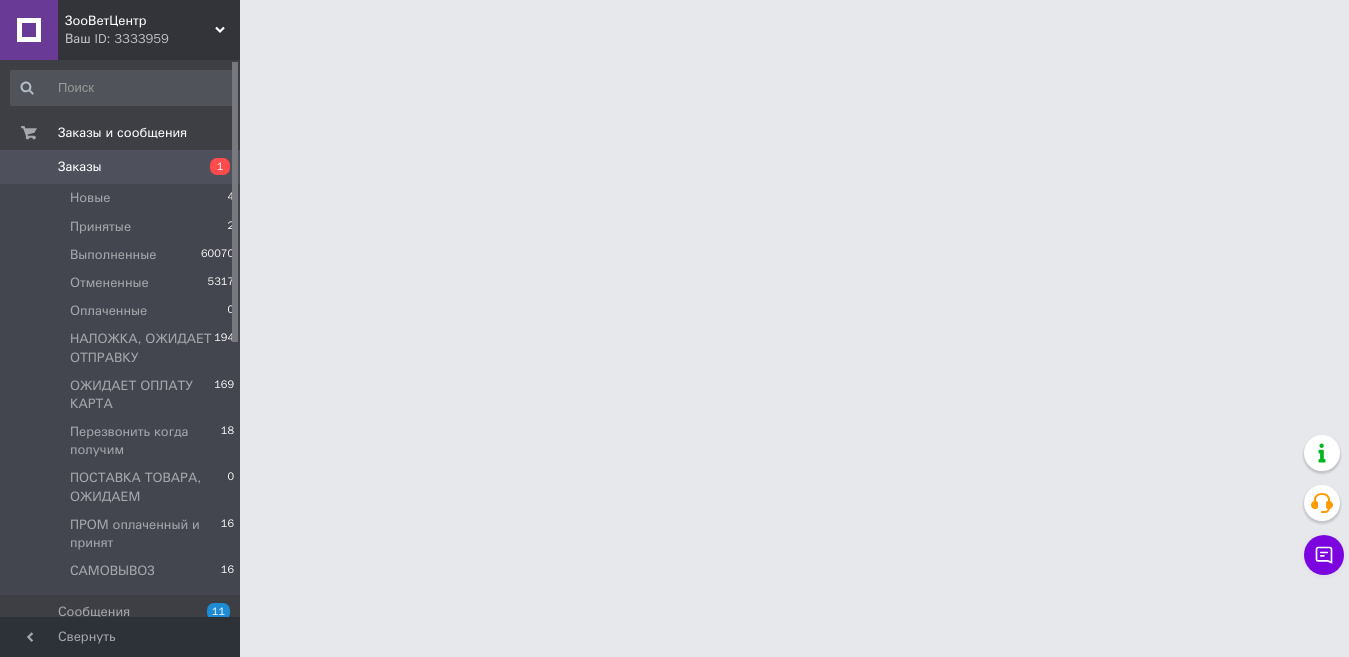 scroll, scrollTop: 0, scrollLeft: 0, axis: both 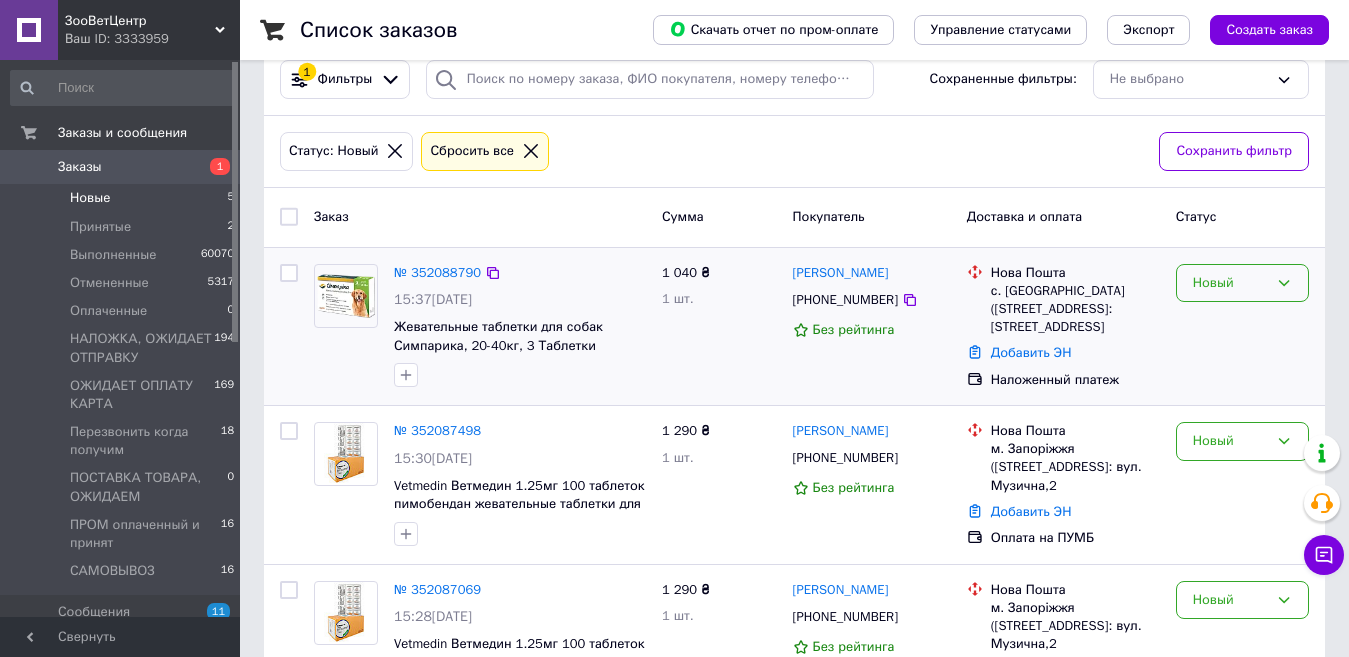 click on "Новый" at bounding box center [1230, 283] 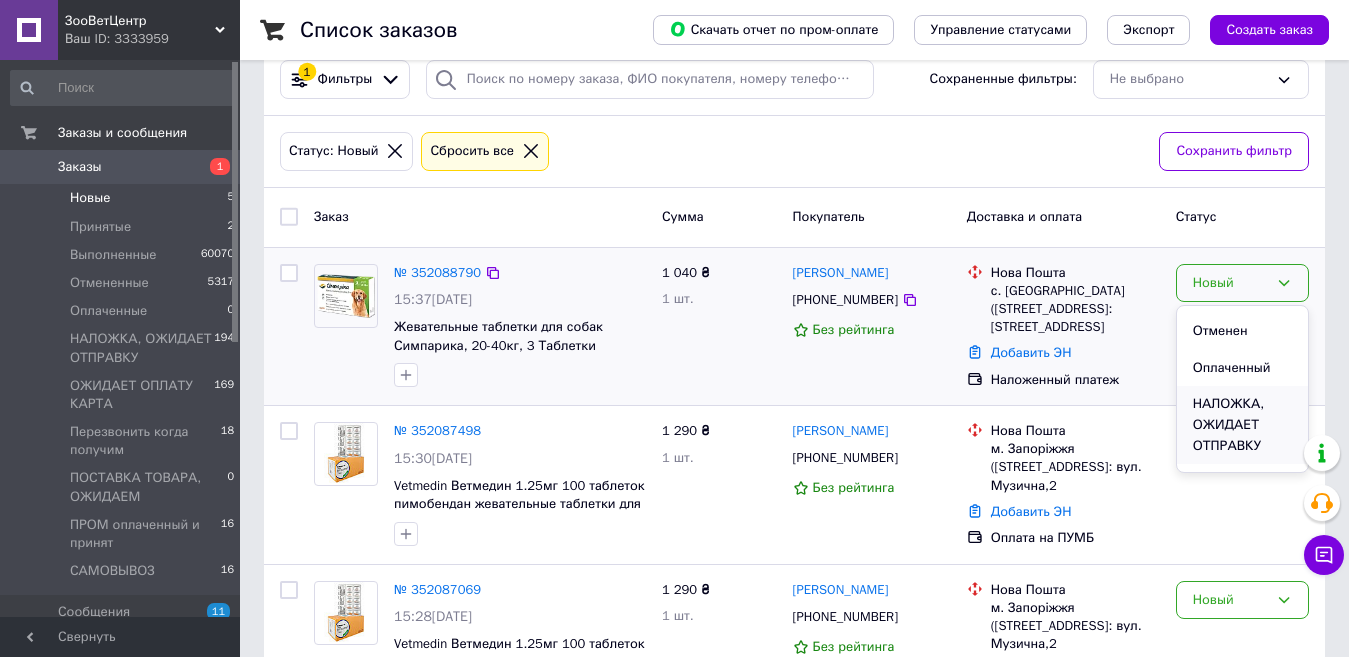 scroll, scrollTop: 100, scrollLeft: 0, axis: vertical 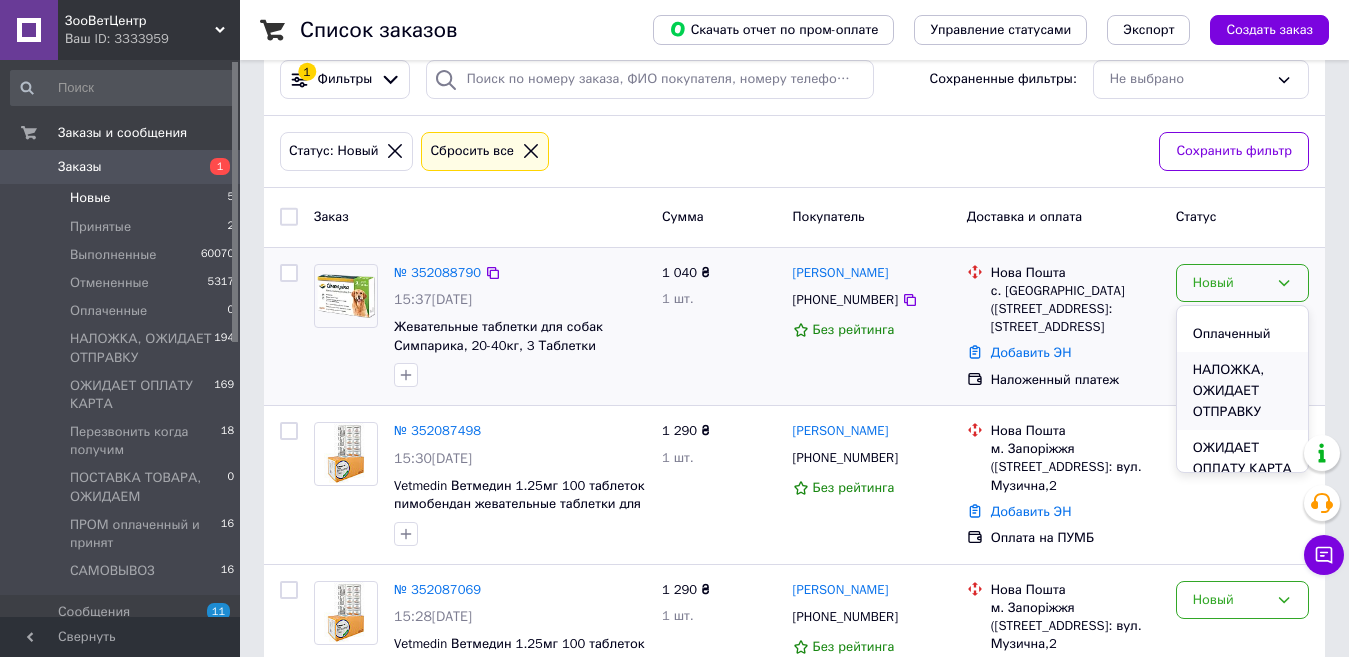 click on "НАЛОЖКА, ОЖИДАЕТ ОТПРАВКУ" at bounding box center [1242, 391] 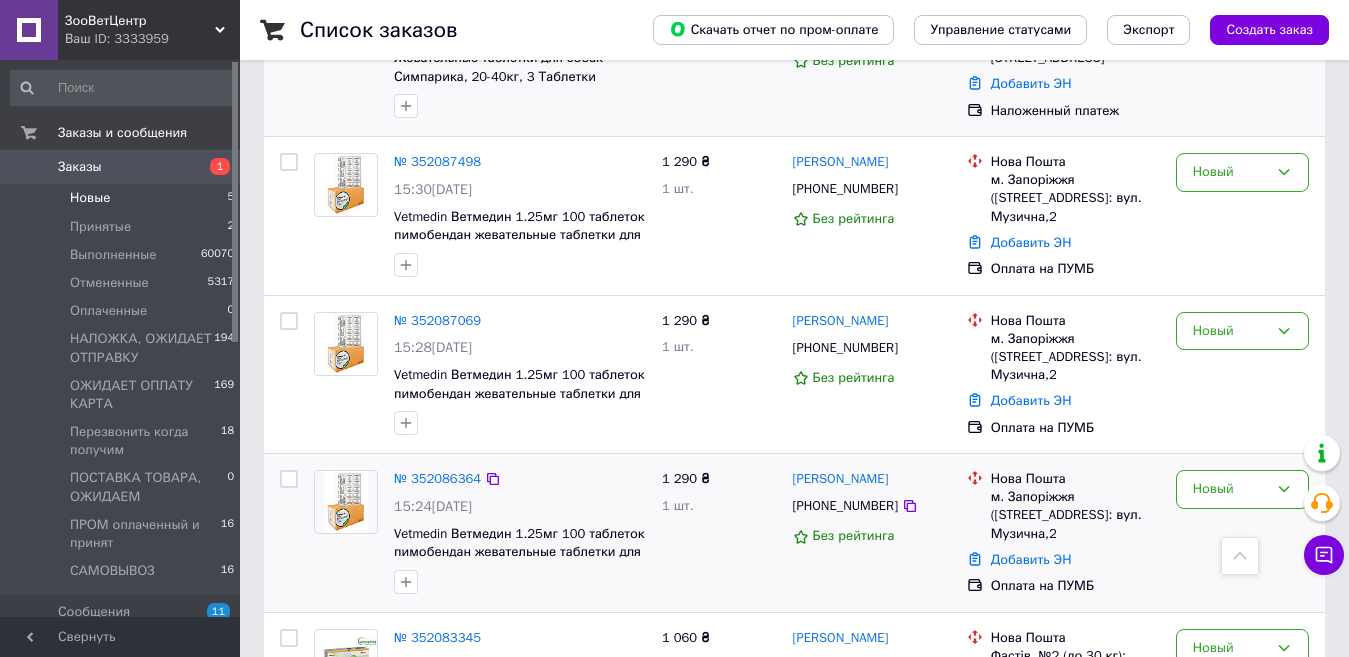 scroll, scrollTop: 504, scrollLeft: 0, axis: vertical 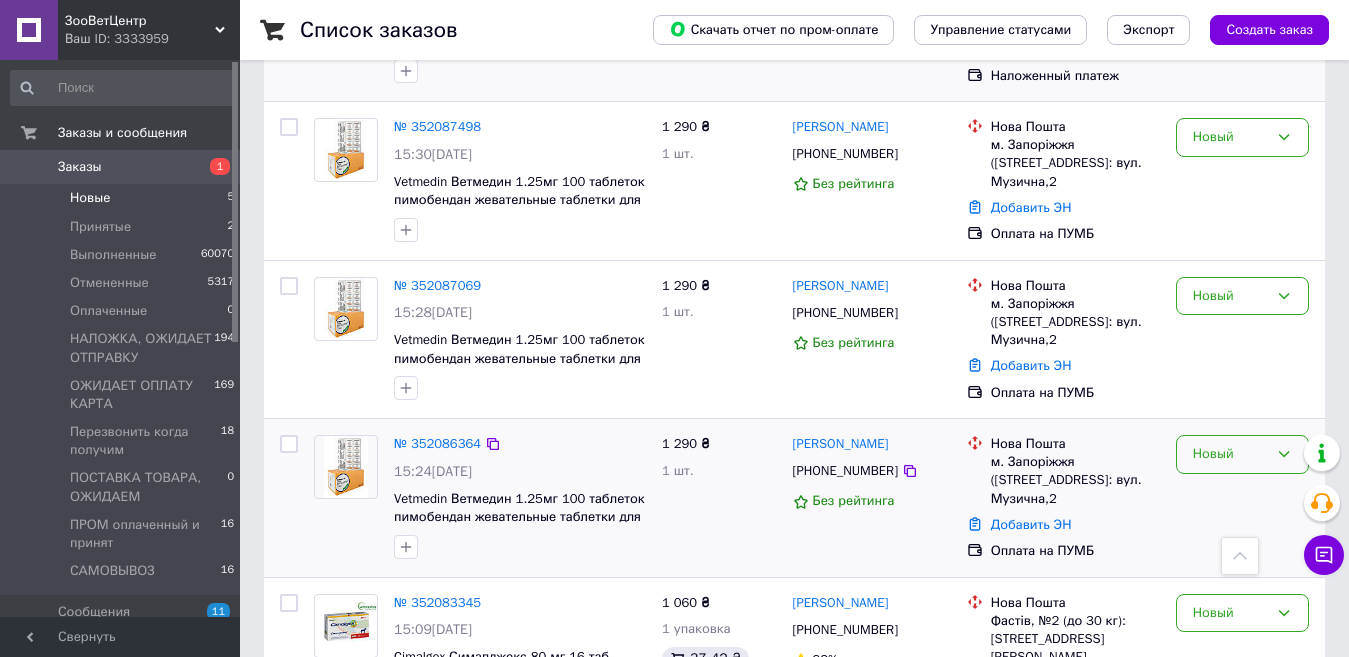 click on "Новый" at bounding box center [1230, 454] 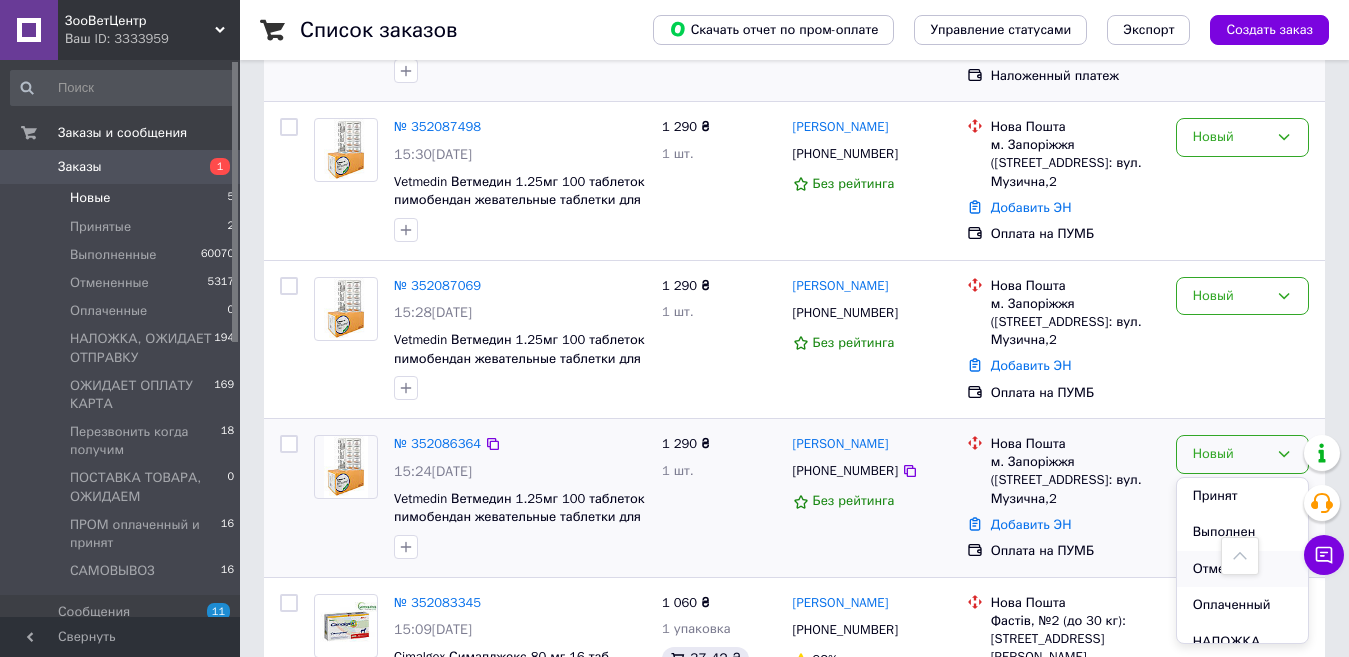click on "Отменен" at bounding box center (1242, 569) 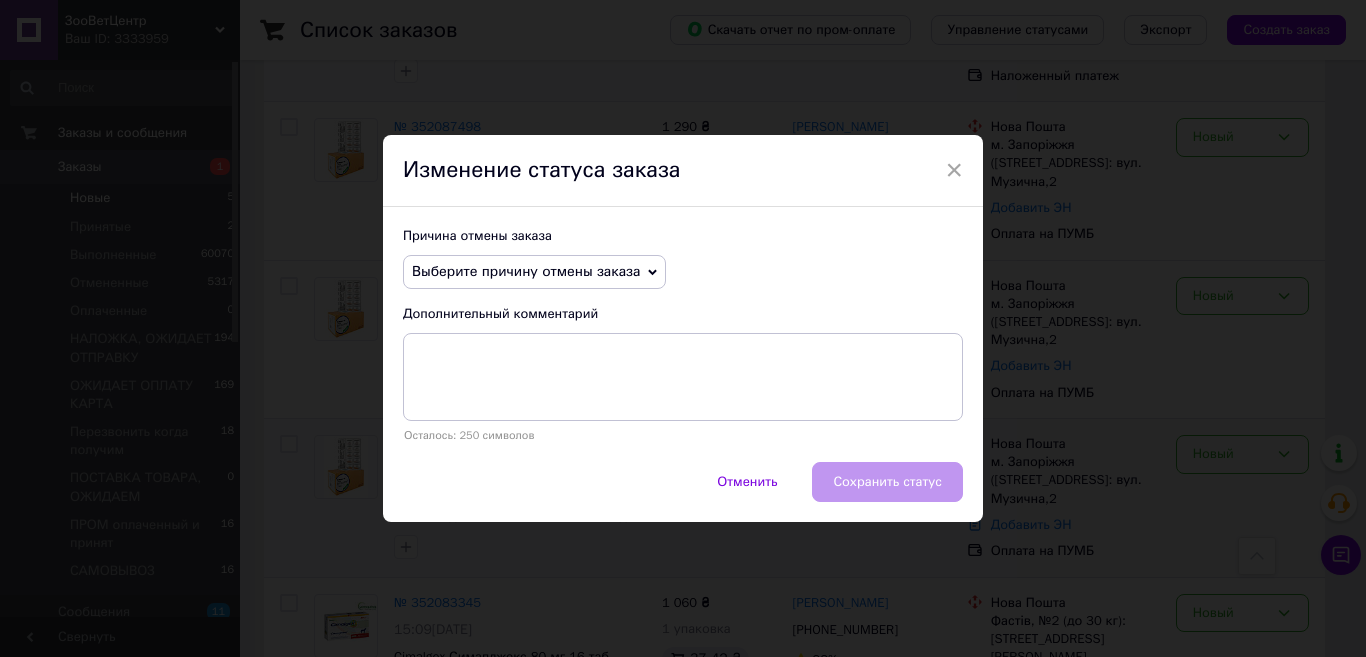 click on "Выберите причину отмены заказа" at bounding box center (534, 272) 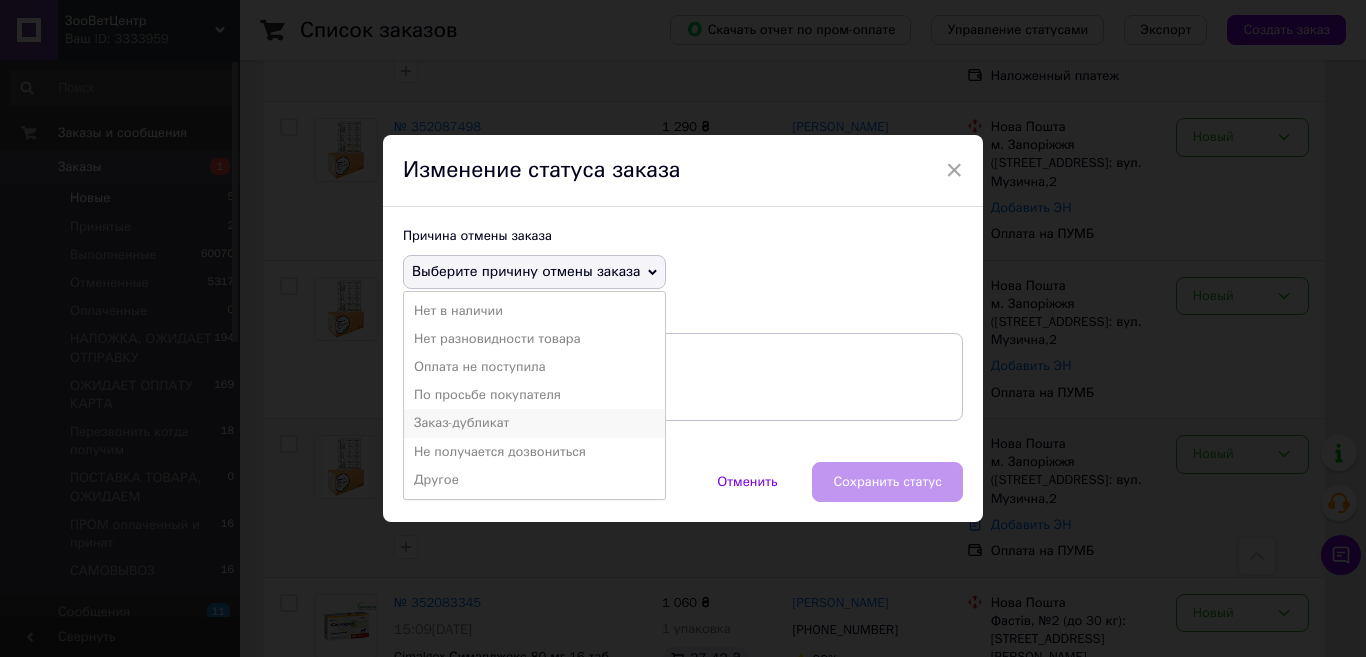 click on "Заказ-дубликат" at bounding box center (534, 423) 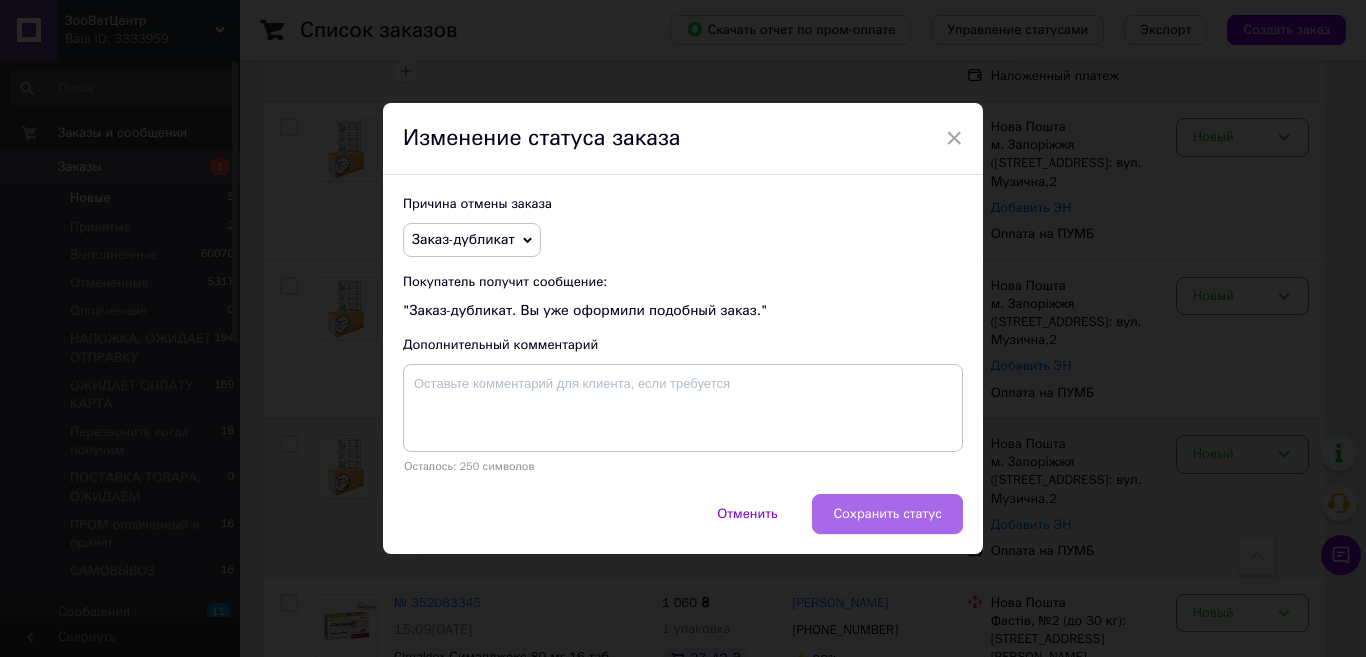 click on "Сохранить статус" at bounding box center [887, 514] 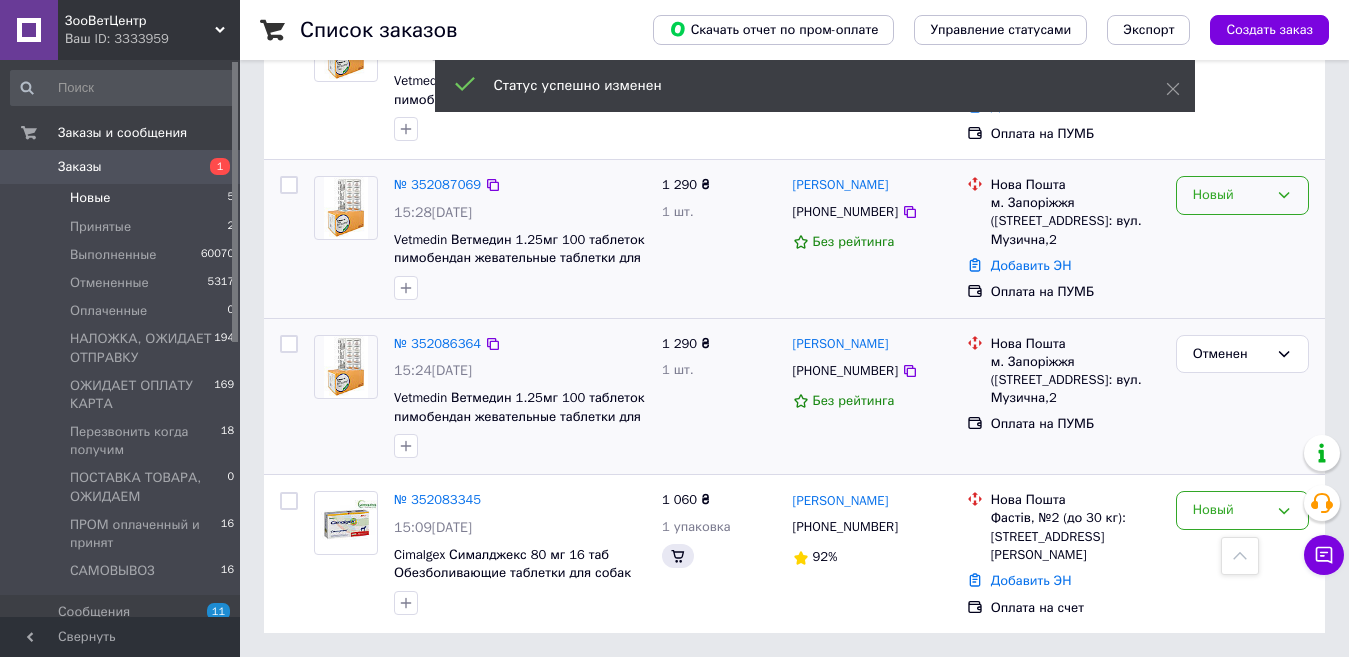 scroll, scrollTop: 346, scrollLeft: 0, axis: vertical 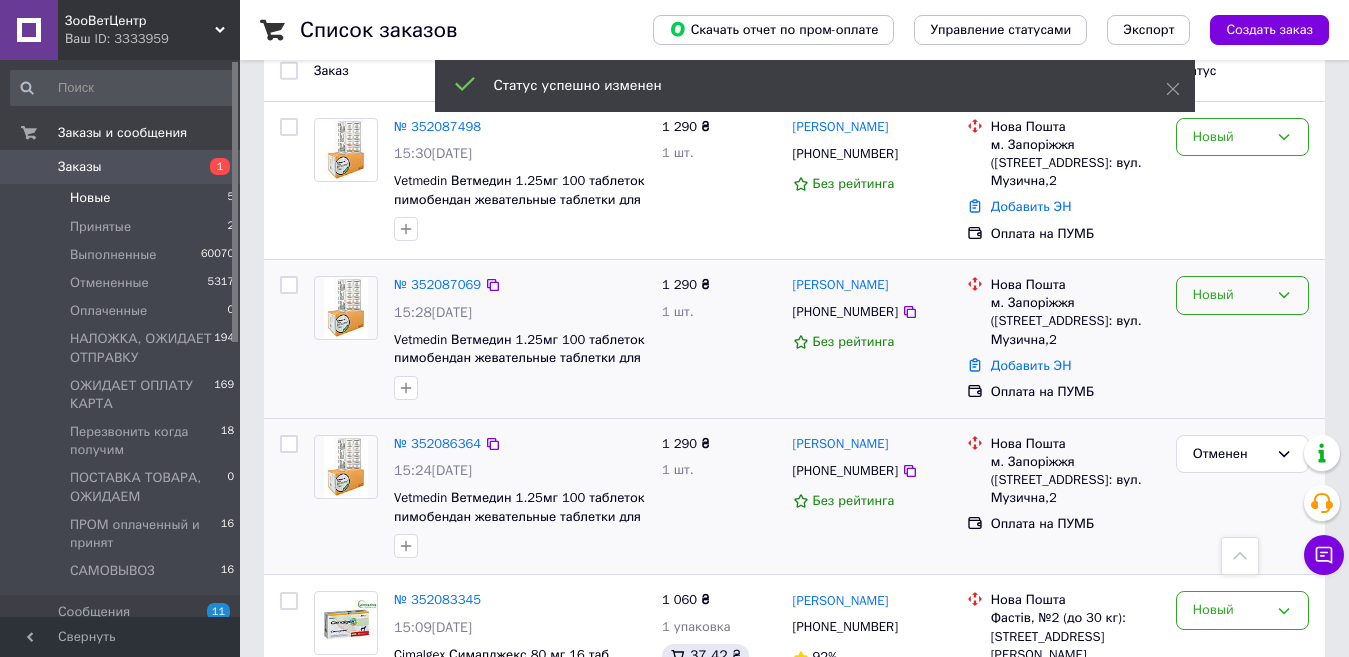 click on "Новый" at bounding box center (1230, 295) 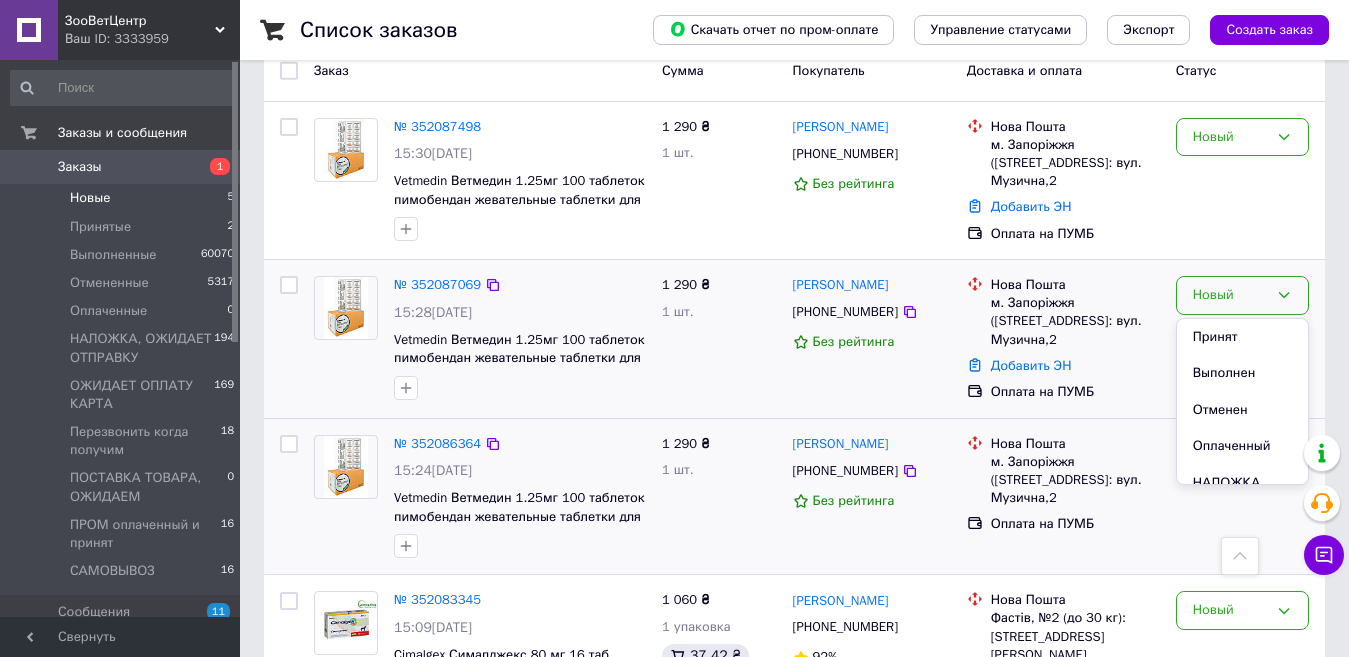 drag, startPoint x: 1227, startPoint y: 409, endPoint x: 646, endPoint y: 367, distance: 582.5161 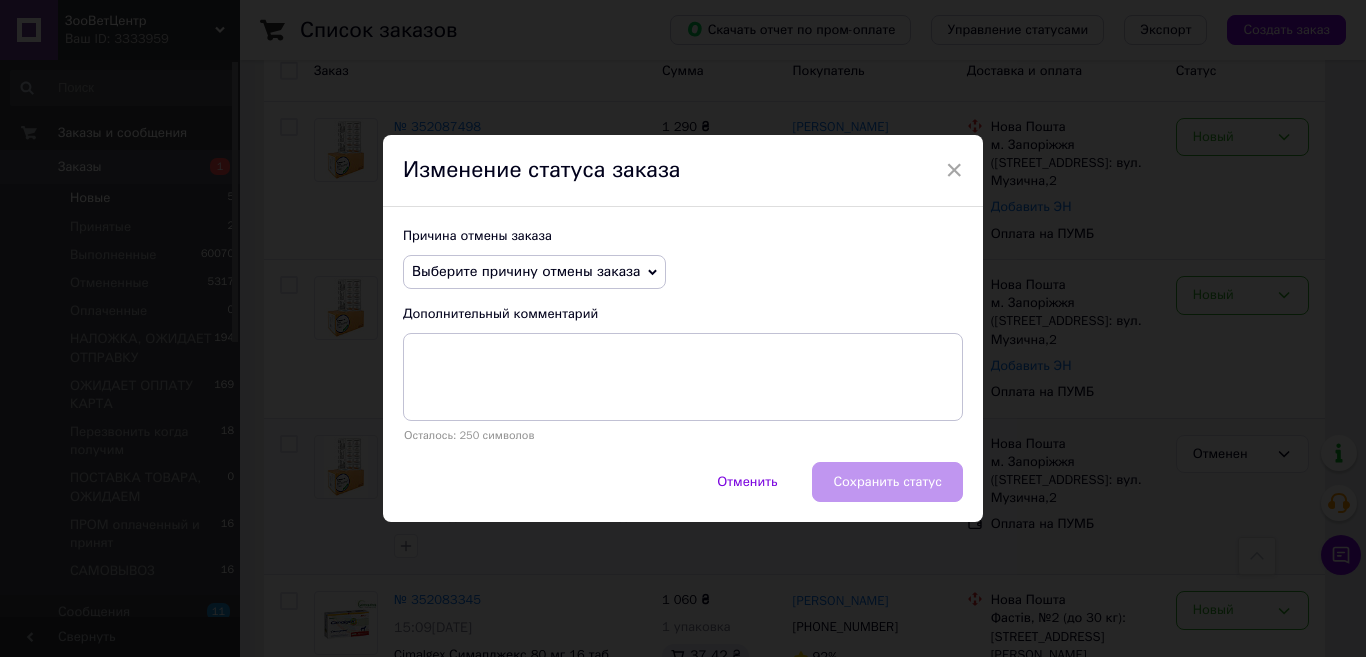 click on "Выберите причину отмены заказа" at bounding box center [526, 271] 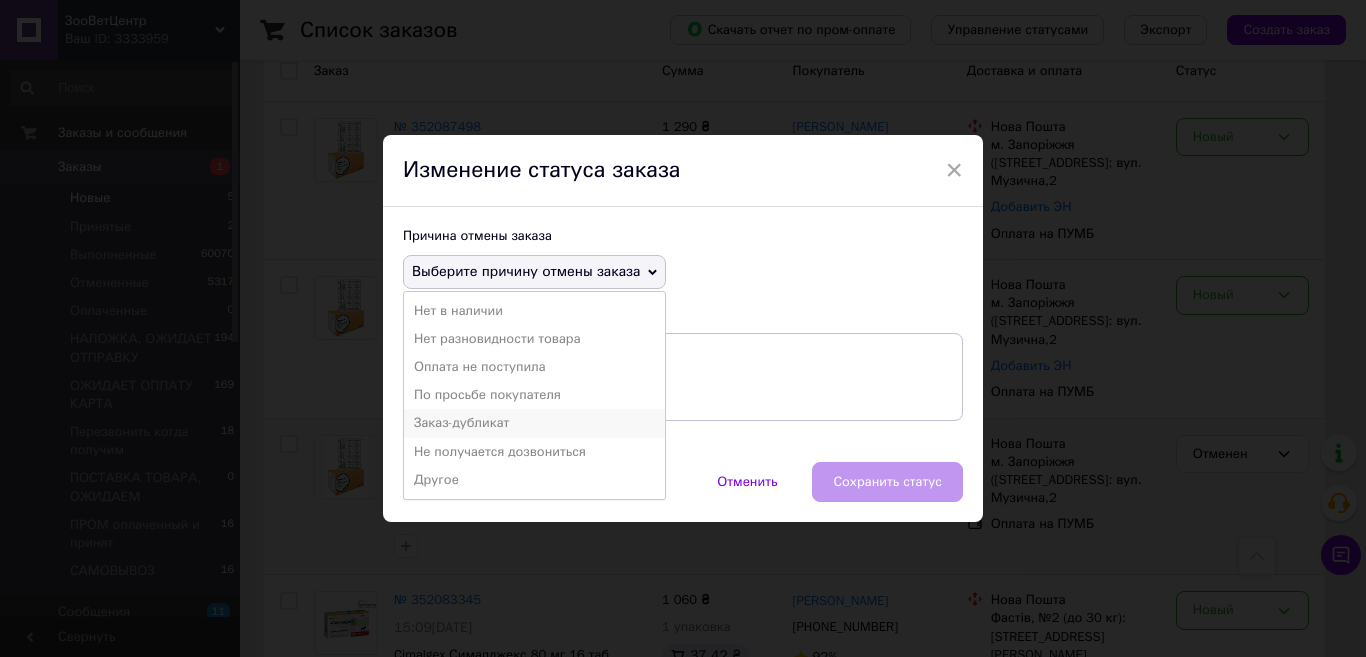 click on "Заказ-дубликат" at bounding box center [534, 423] 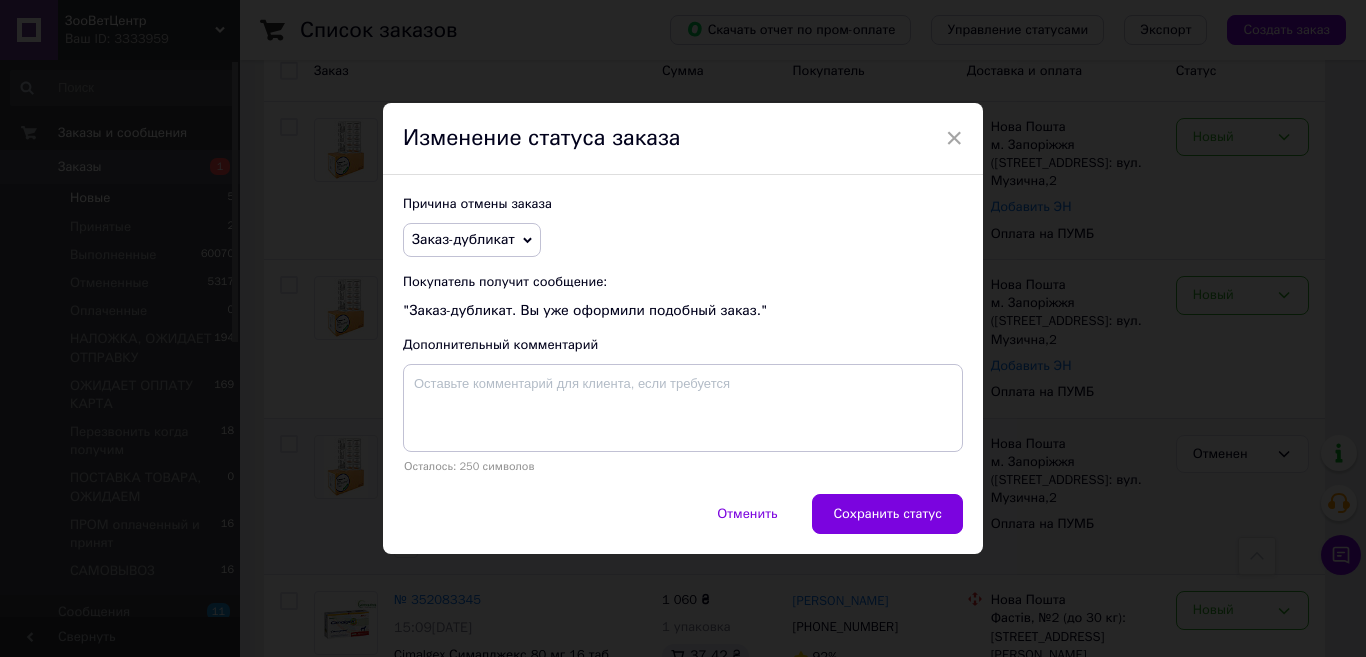 drag, startPoint x: 915, startPoint y: 508, endPoint x: 934, endPoint y: 479, distance: 34.669872 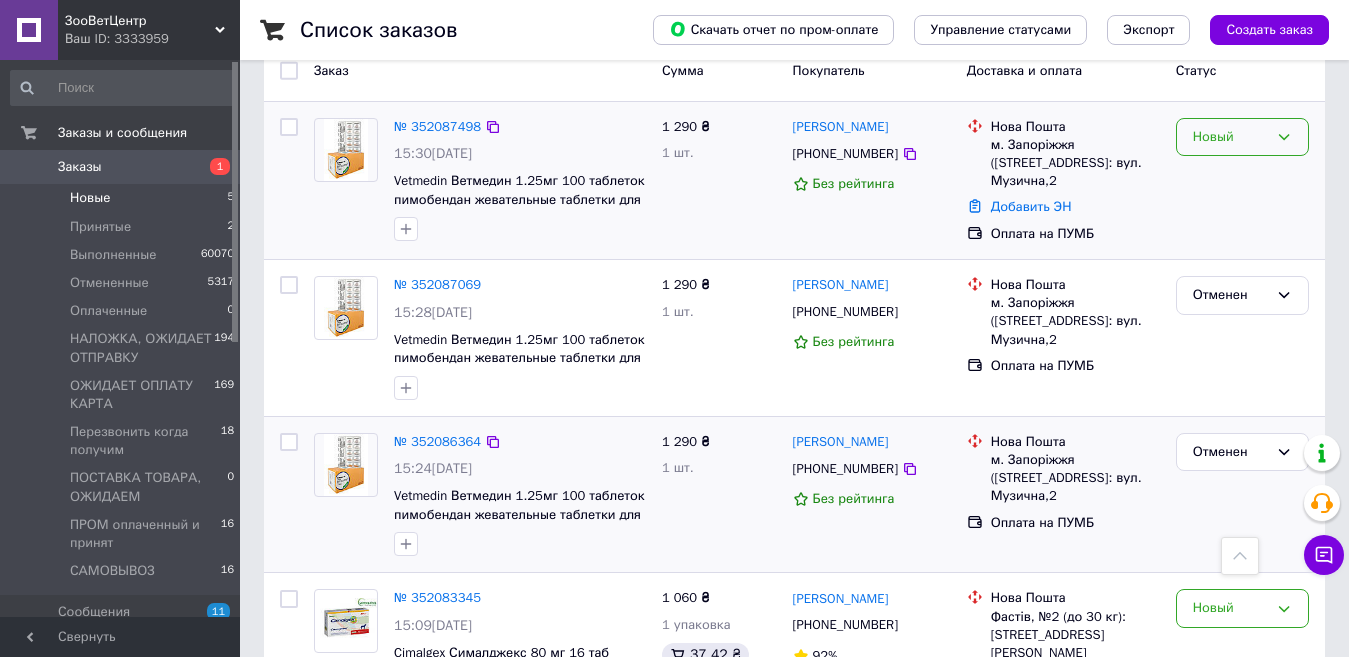 click on "Новый" at bounding box center (1230, 137) 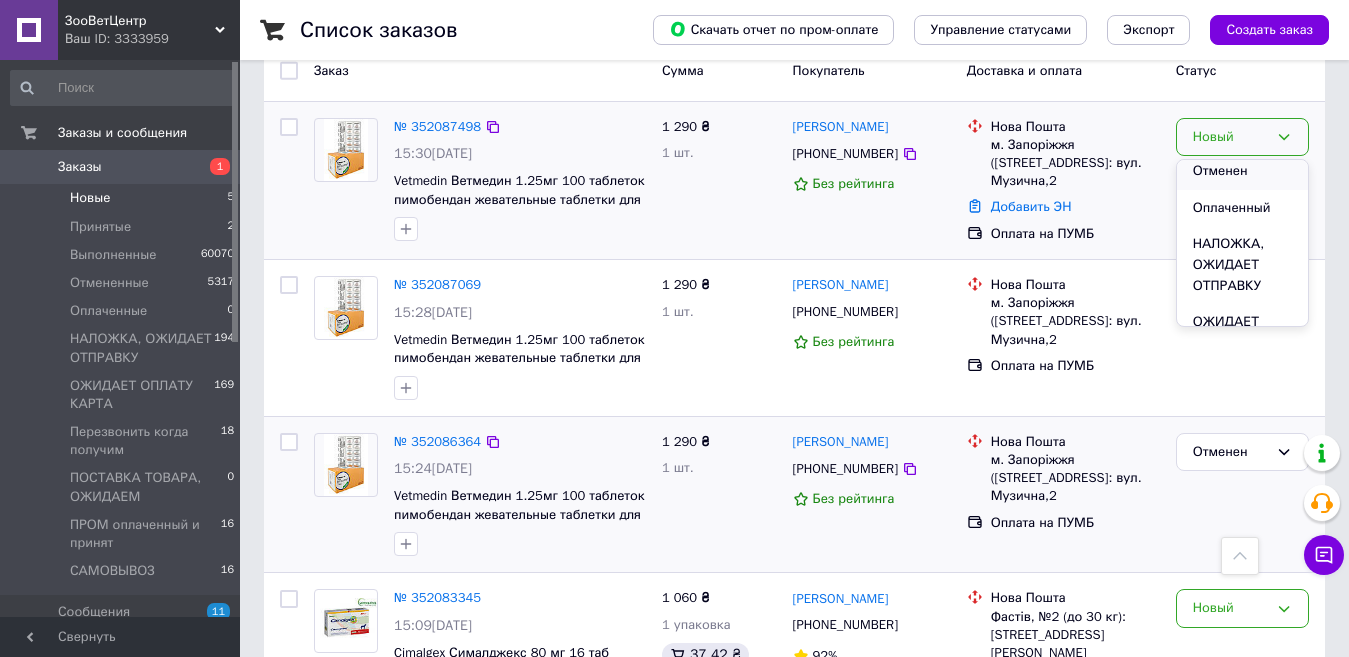 scroll, scrollTop: 100, scrollLeft: 0, axis: vertical 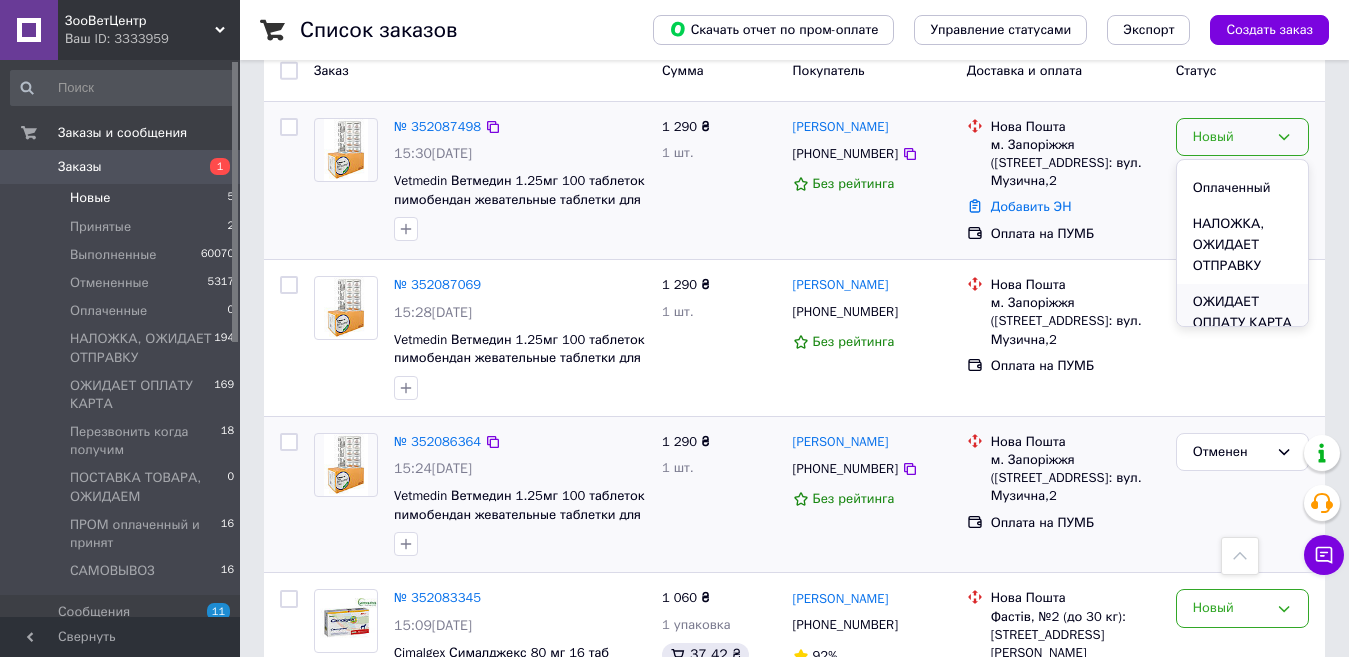 click on "ОЖИДАЕТ ОПЛАТУ КАРТА" at bounding box center (1242, 312) 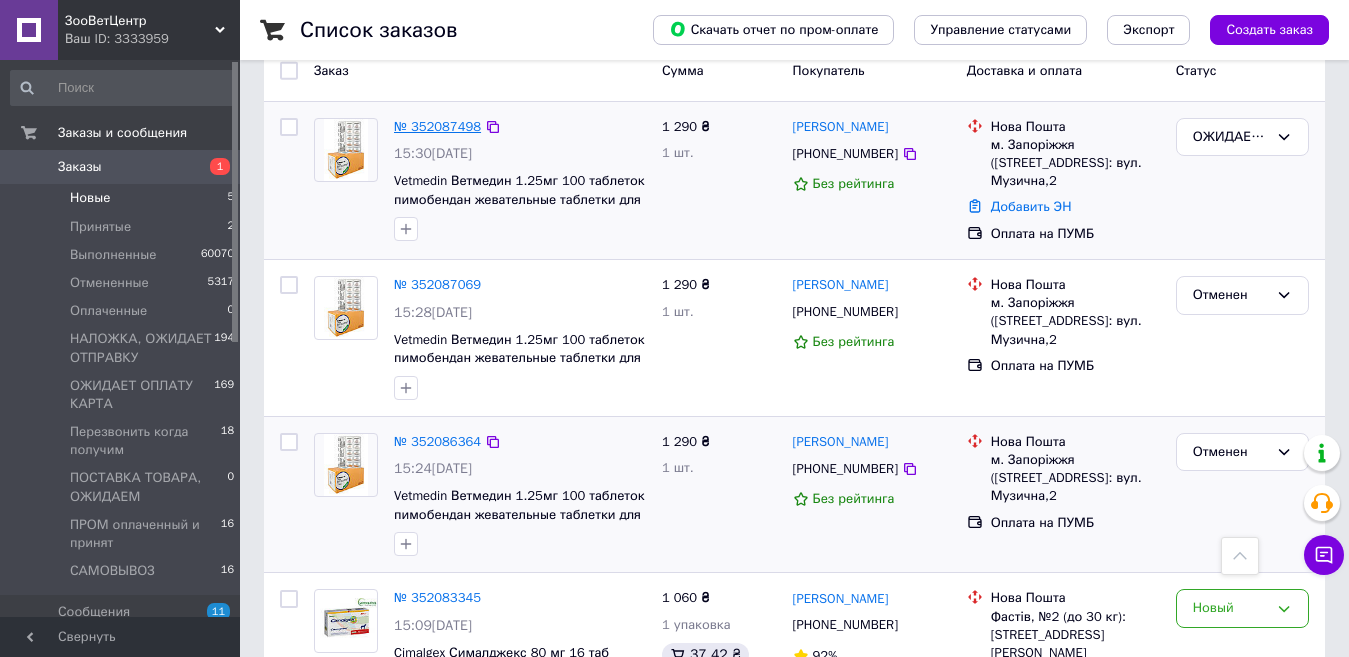 click on "№ 352087498" at bounding box center [437, 126] 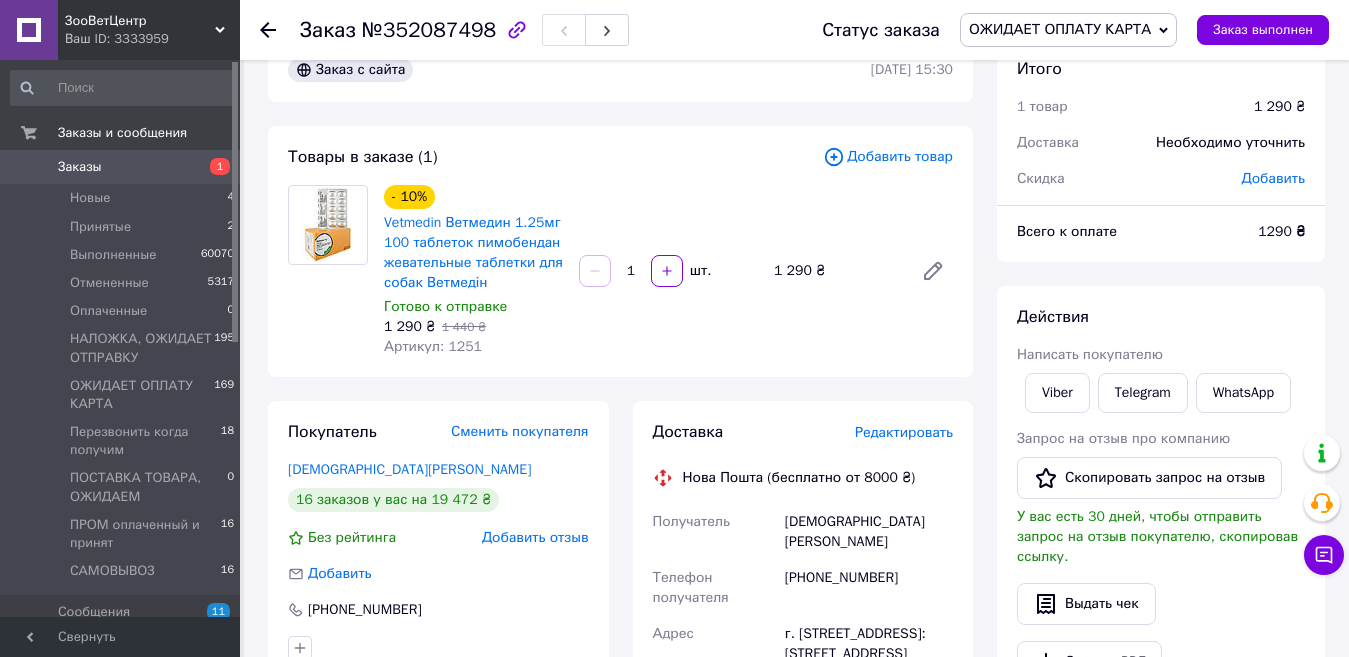 scroll, scrollTop: 0, scrollLeft: 0, axis: both 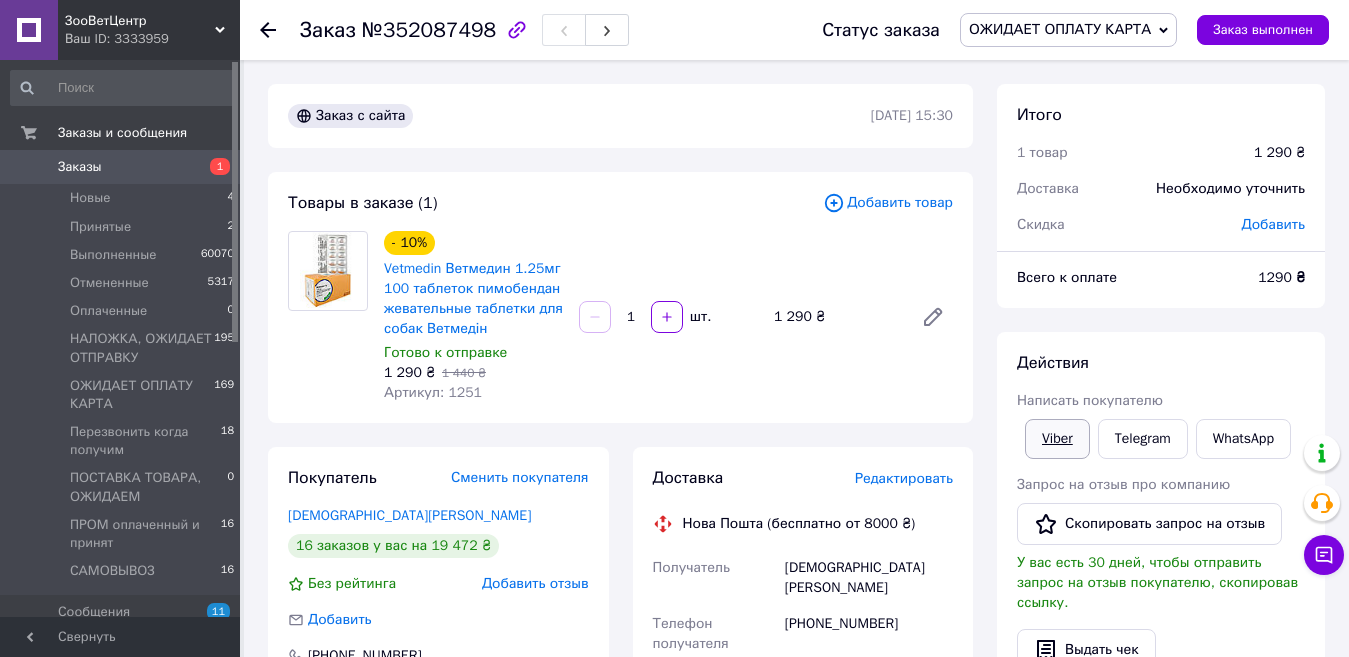 click on "Viber" at bounding box center [1057, 439] 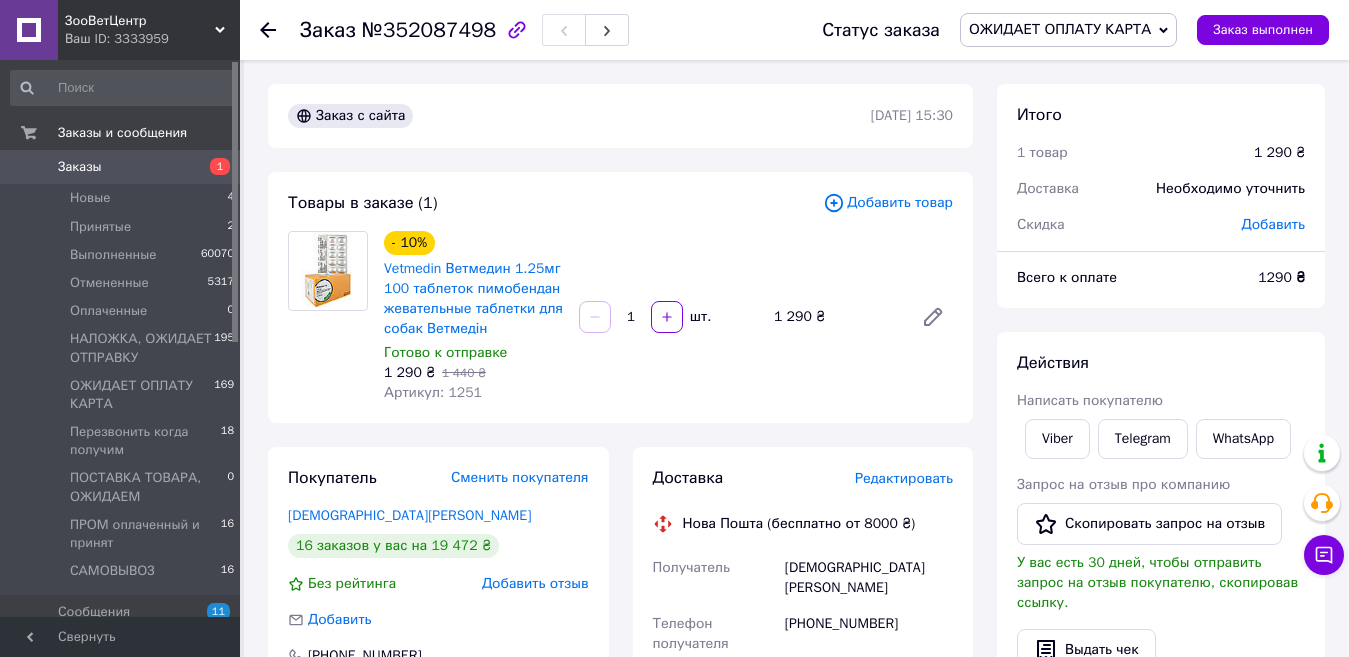click on "Добавить" at bounding box center (1273, 224) 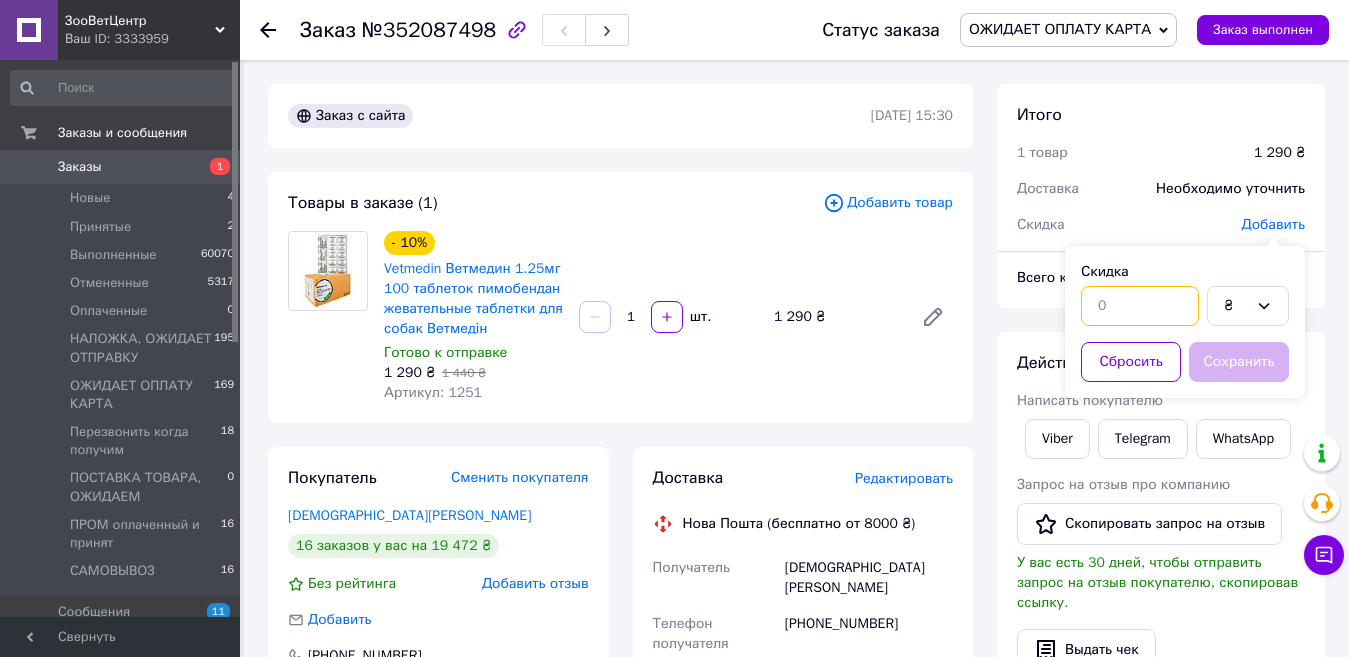 click at bounding box center [1140, 306] 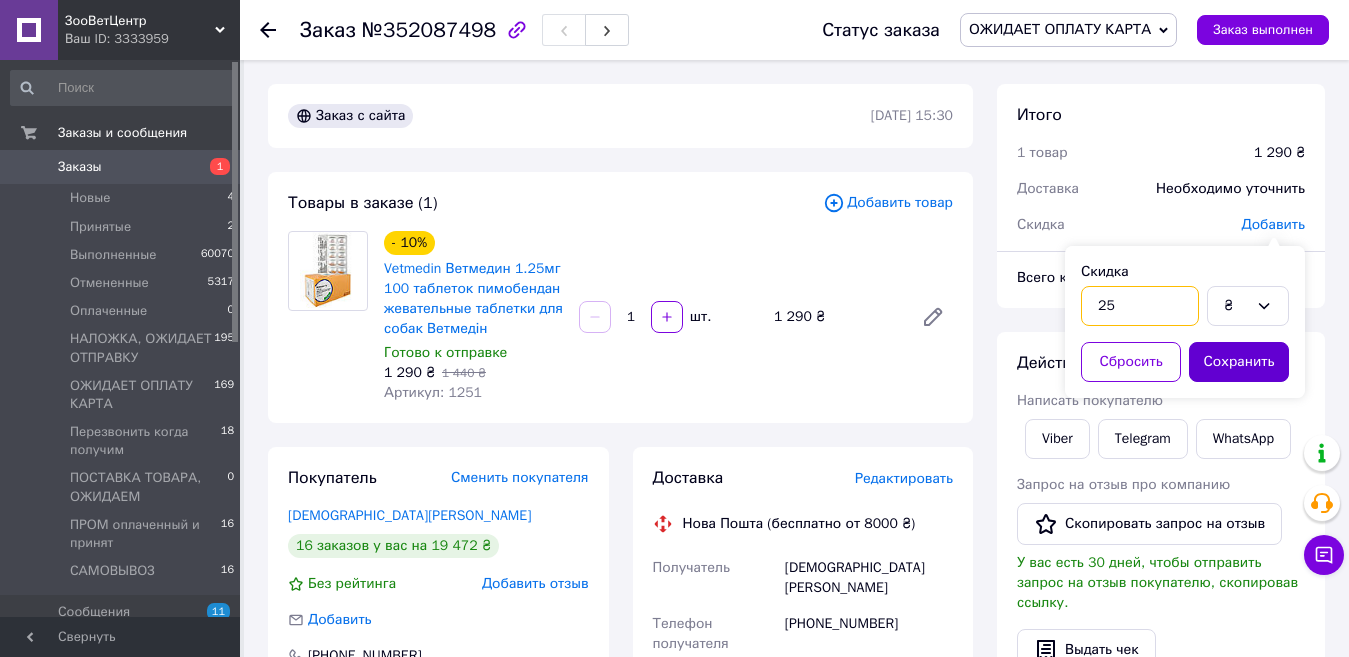 type on "25" 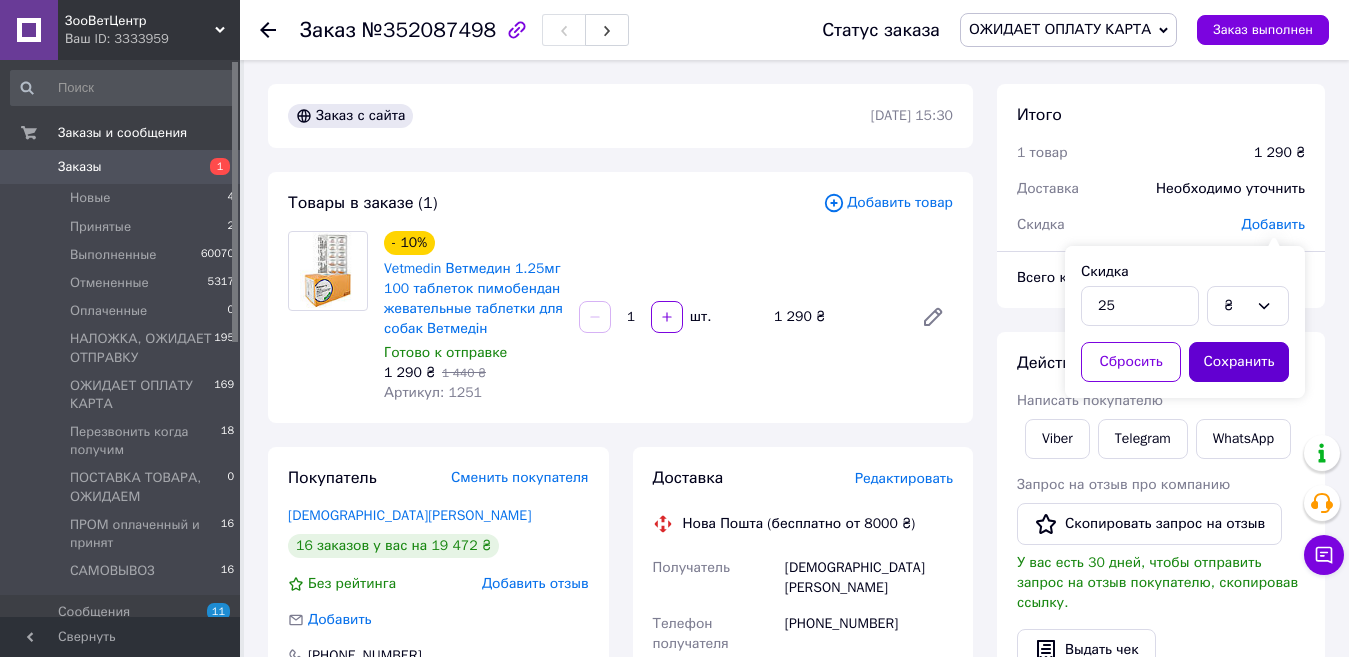 click on "Сохранить" at bounding box center (1239, 362) 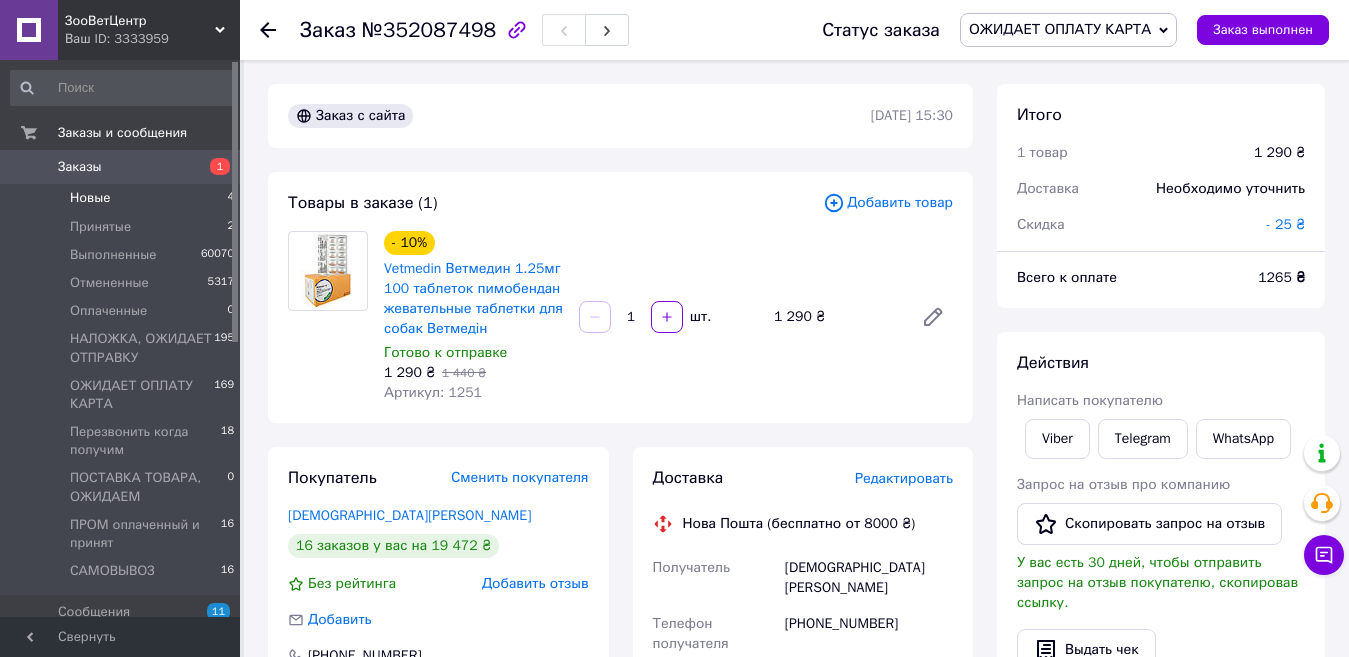 click on "Новые 4" at bounding box center [123, 198] 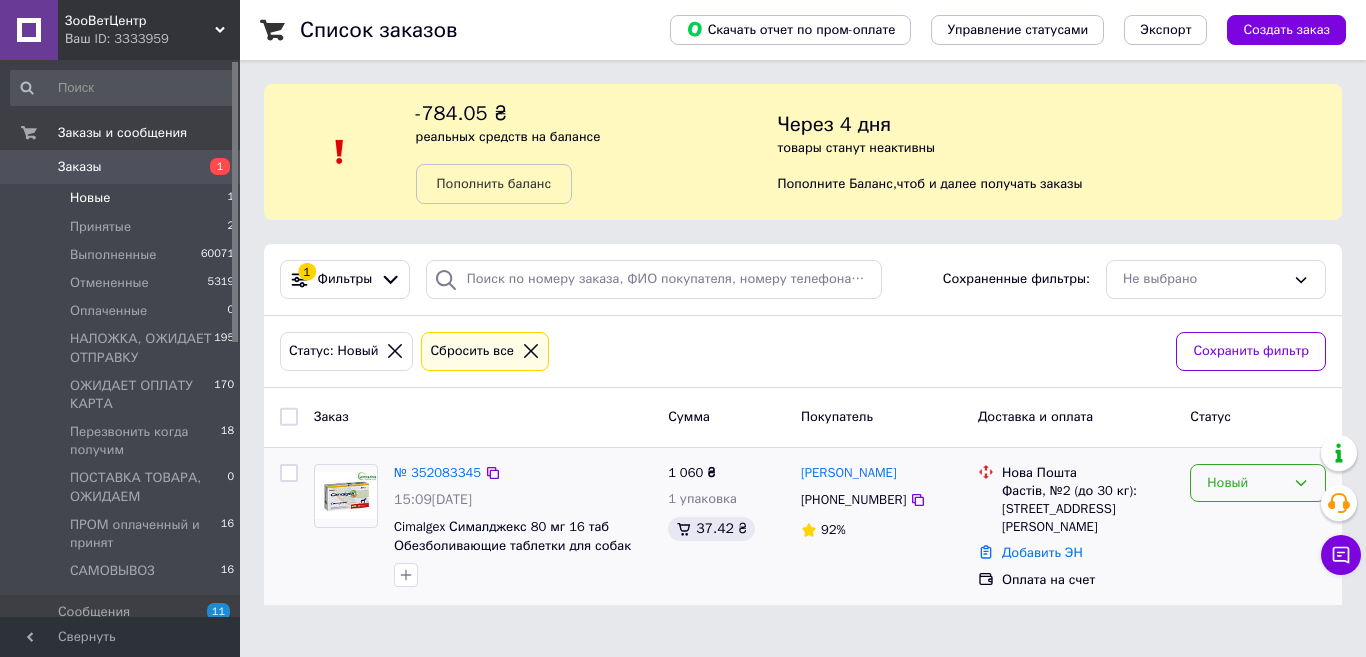 click on "Новый" at bounding box center (1258, 483) 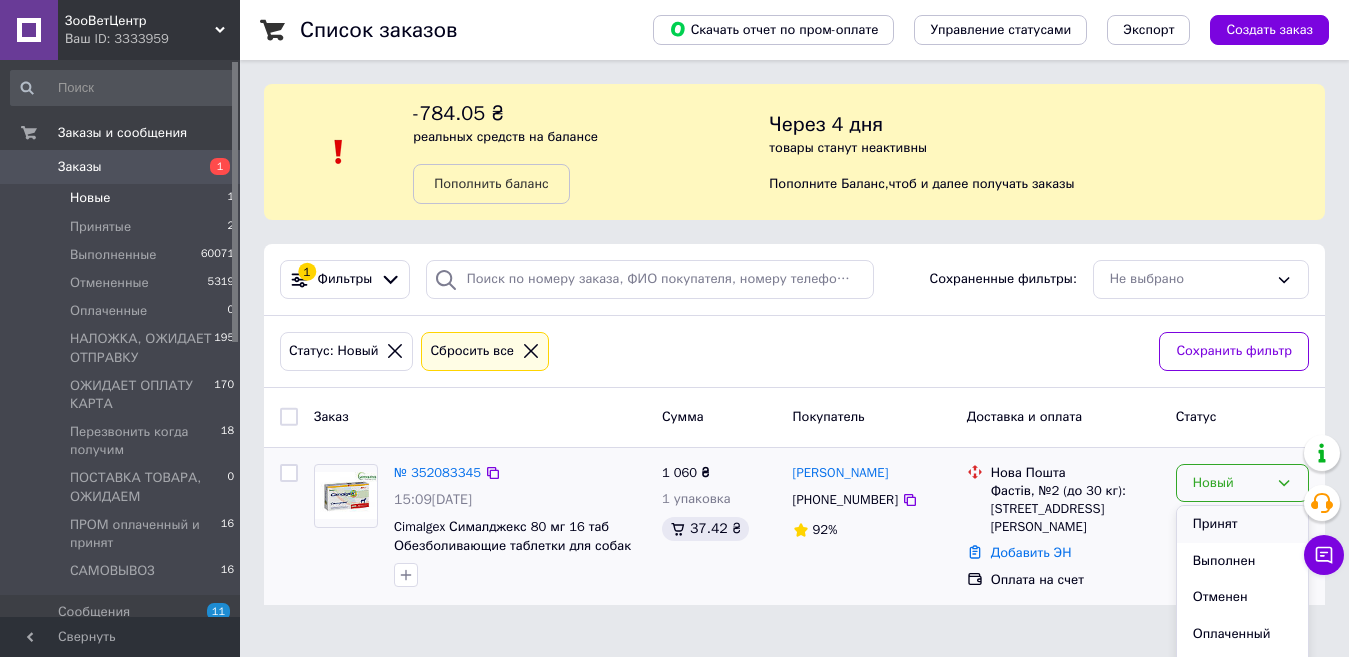click on "Принят" at bounding box center (1242, 524) 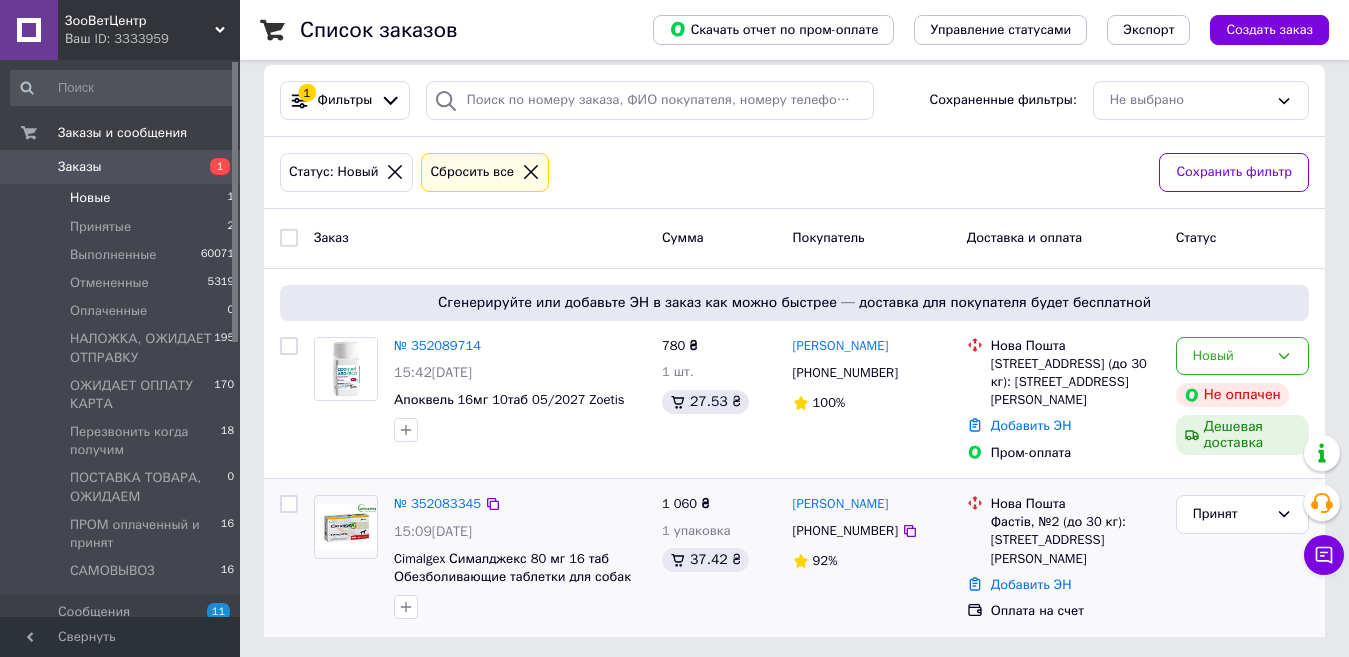scroll, scrollTop: 181, scrollLeft: 0, axis: vertical 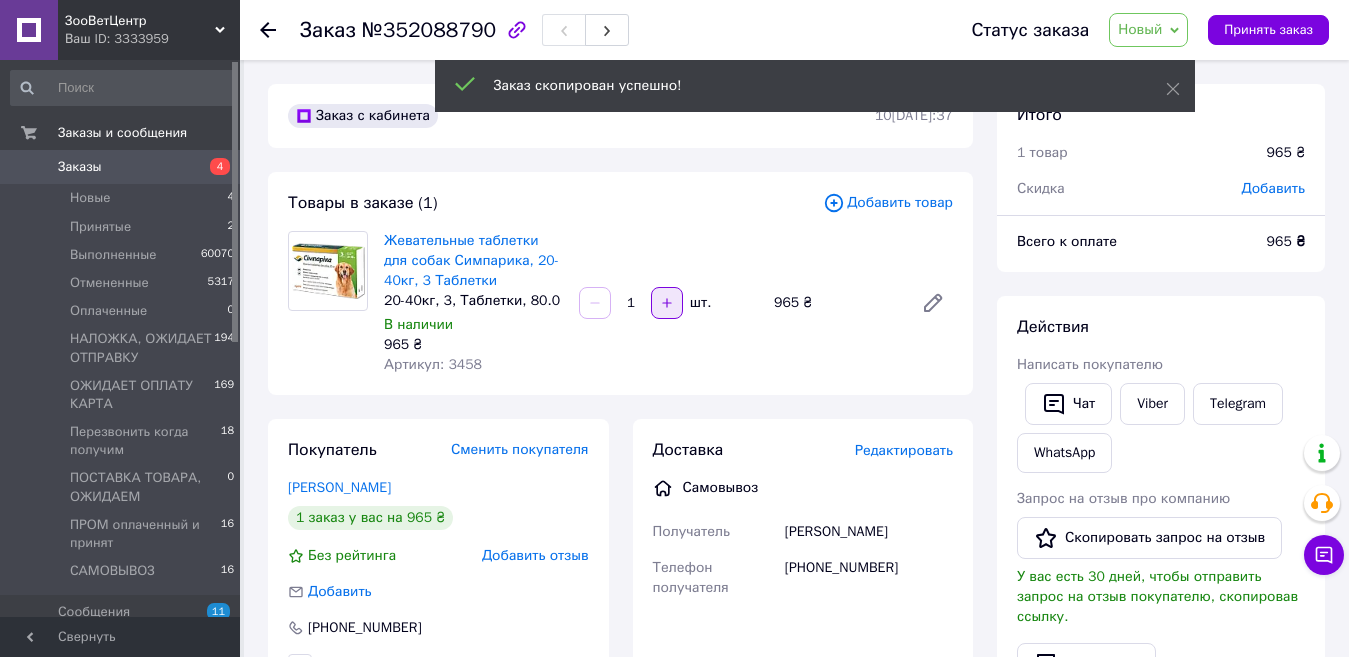 click 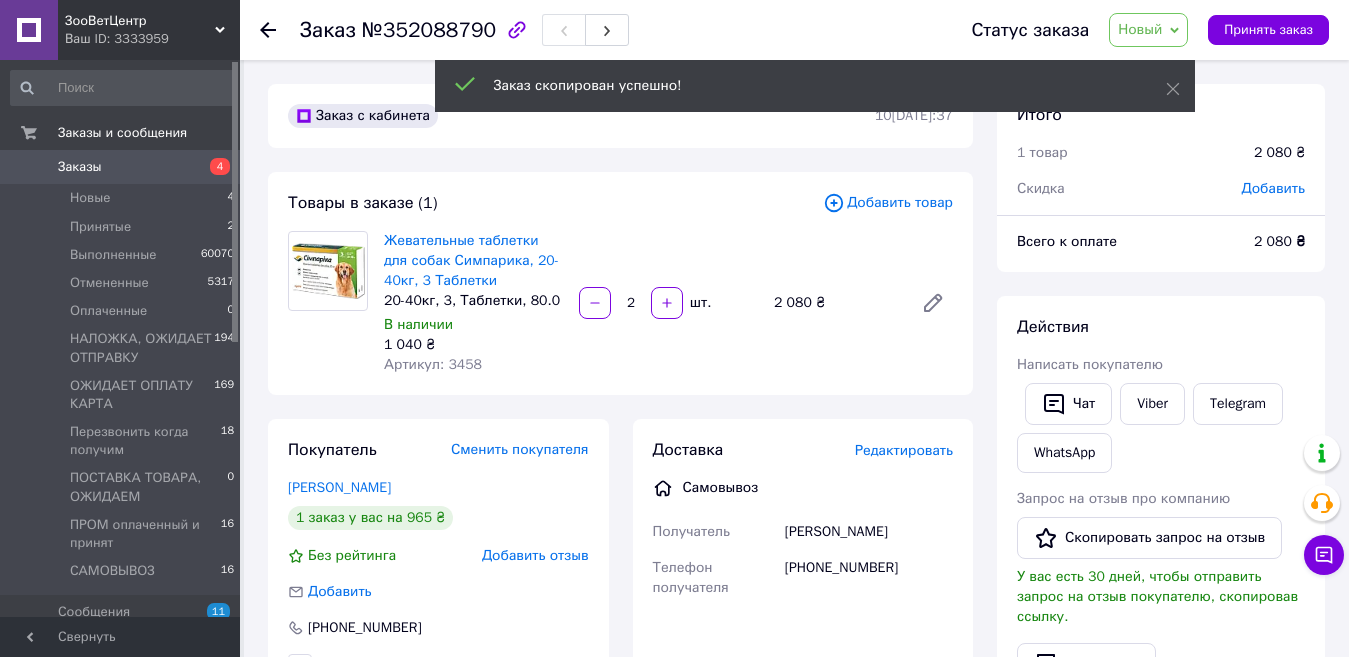 click 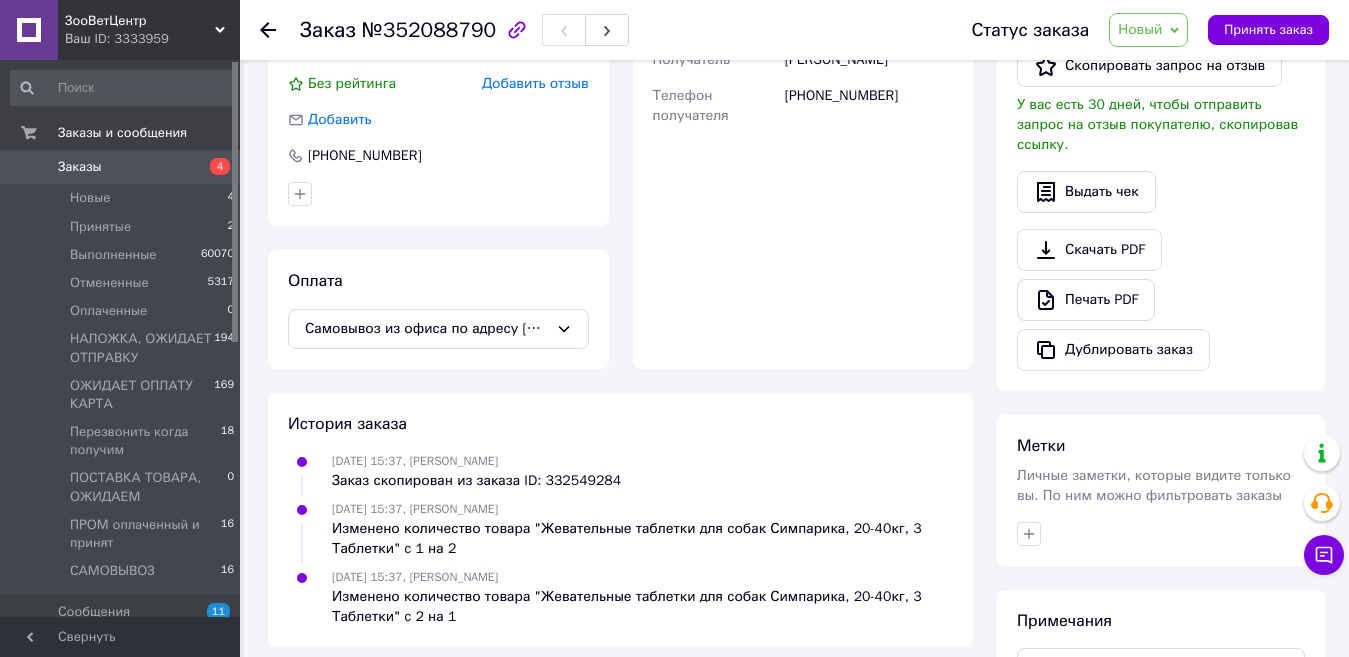 scroll, scrollTop: 500, scrollLeft: 0, axis: vertical 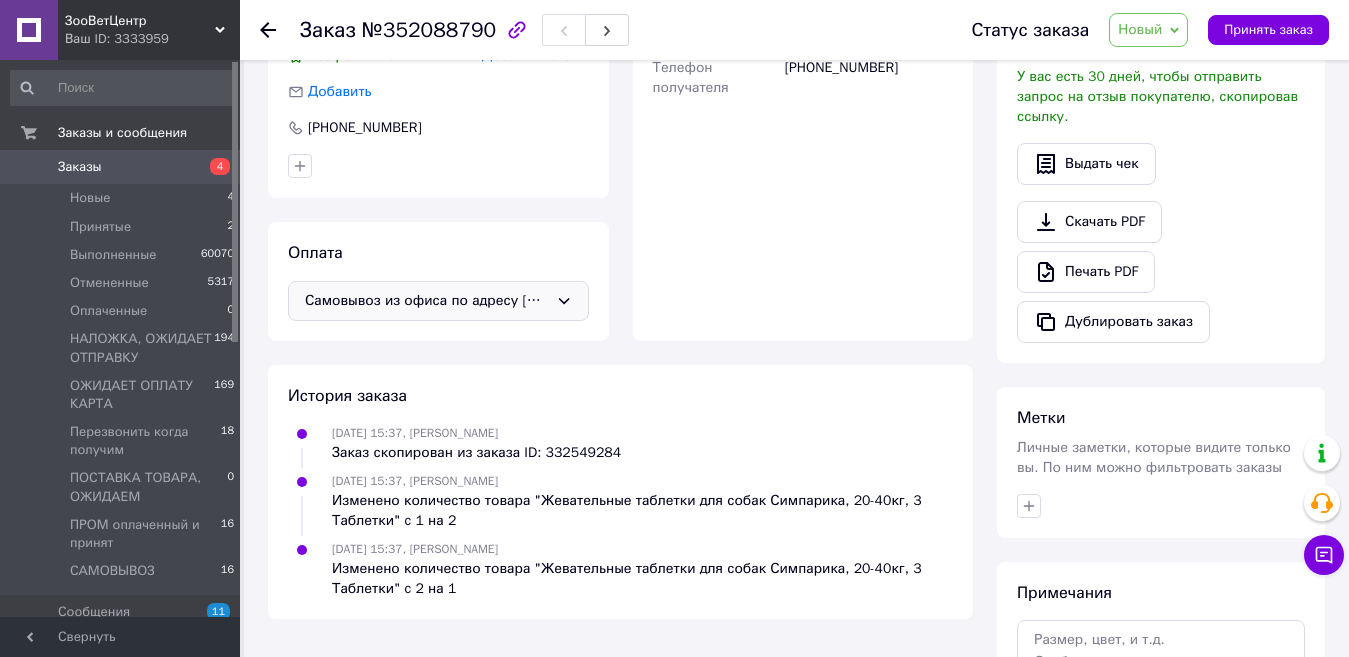 click 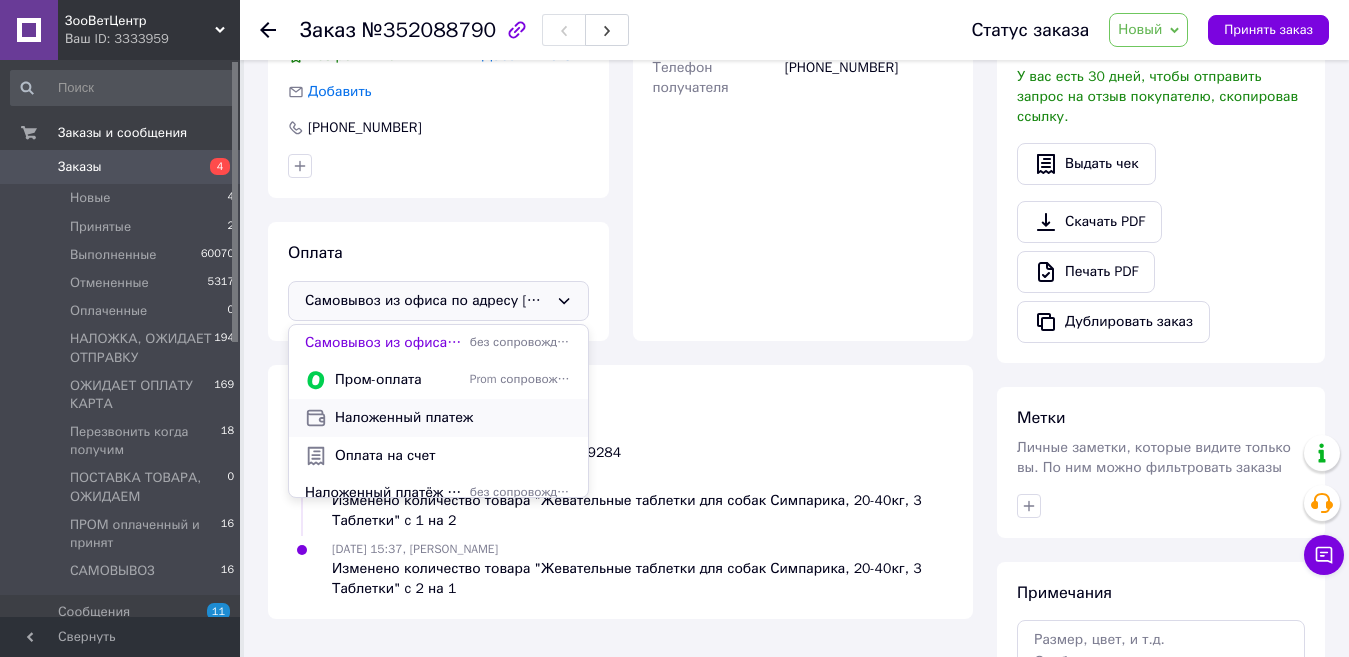 click on "Наложенный платеж" at bounding box center [453, 418] 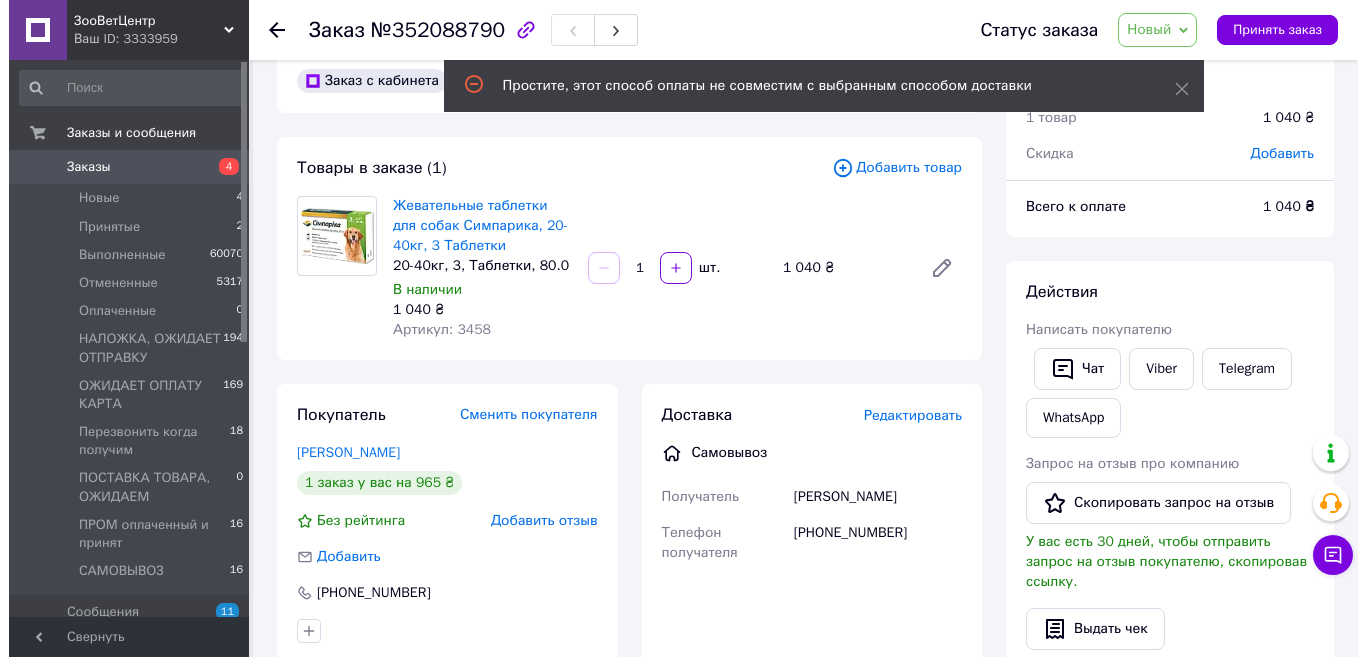 scroll, scrollTop: 0, scrollLeft: 0, axis: both 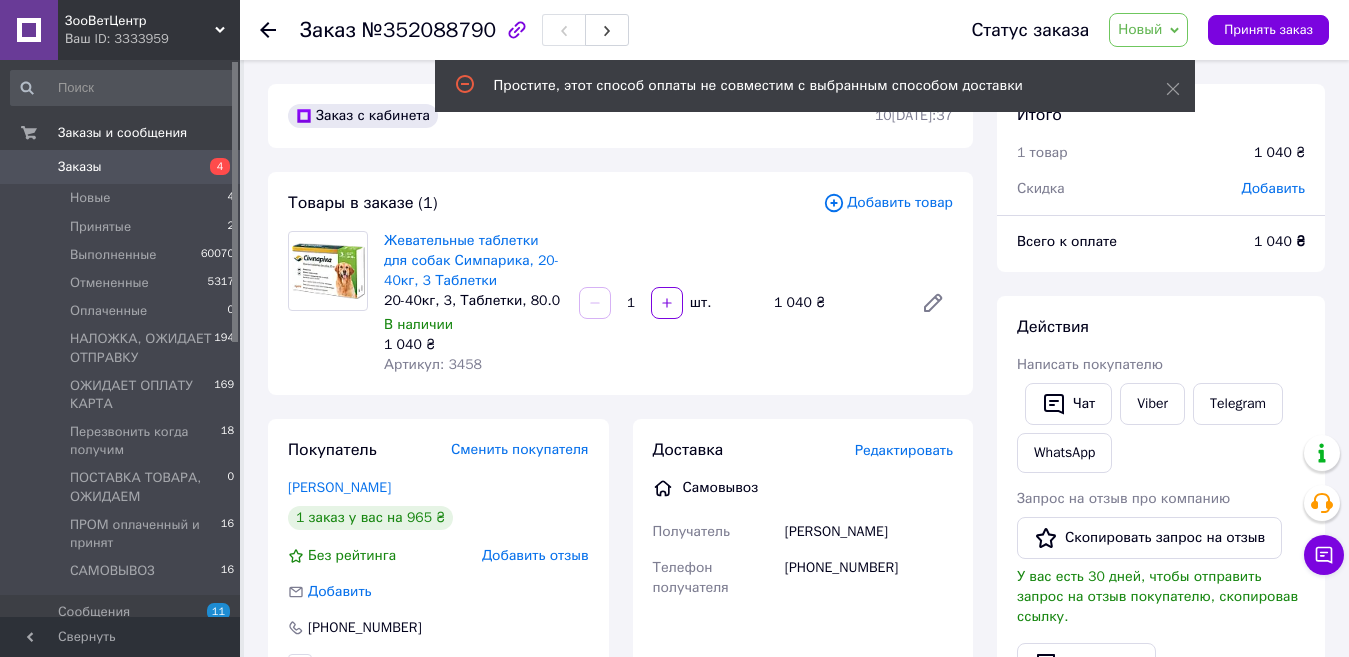 click on "Редактировать" at bounding box center (904, 450) 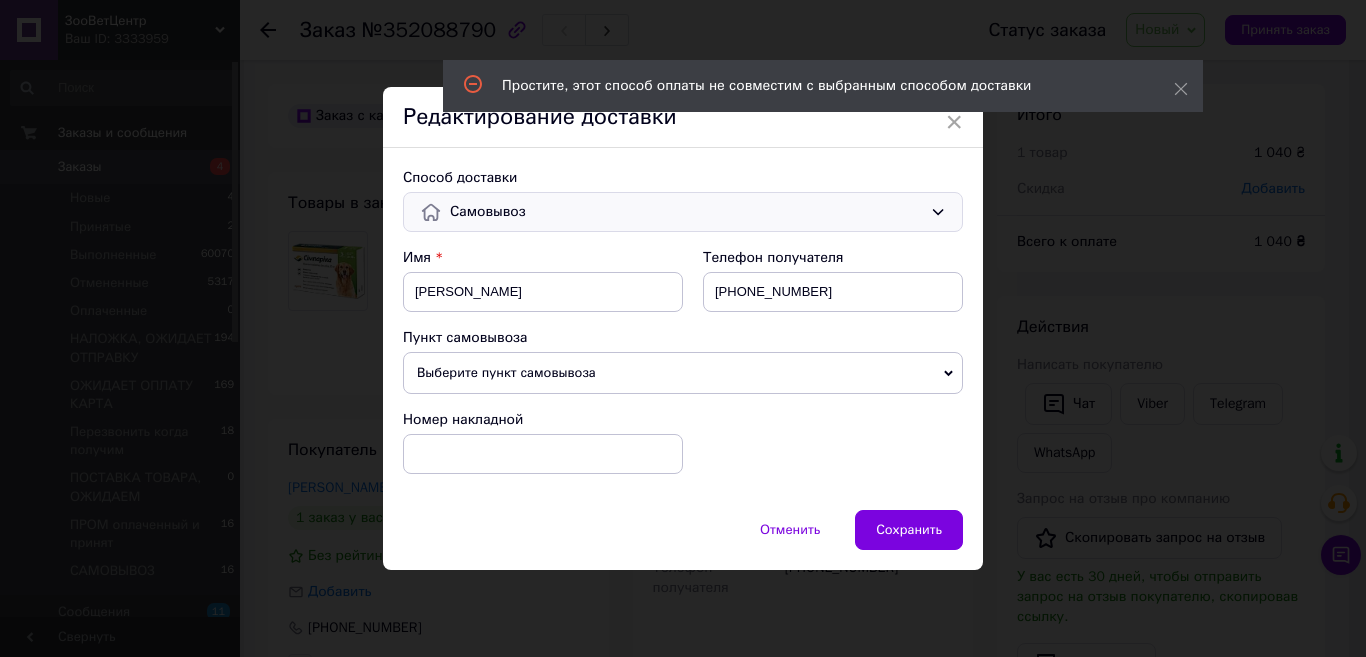 click on "Самовывоз" at bounding box center [686, 212] 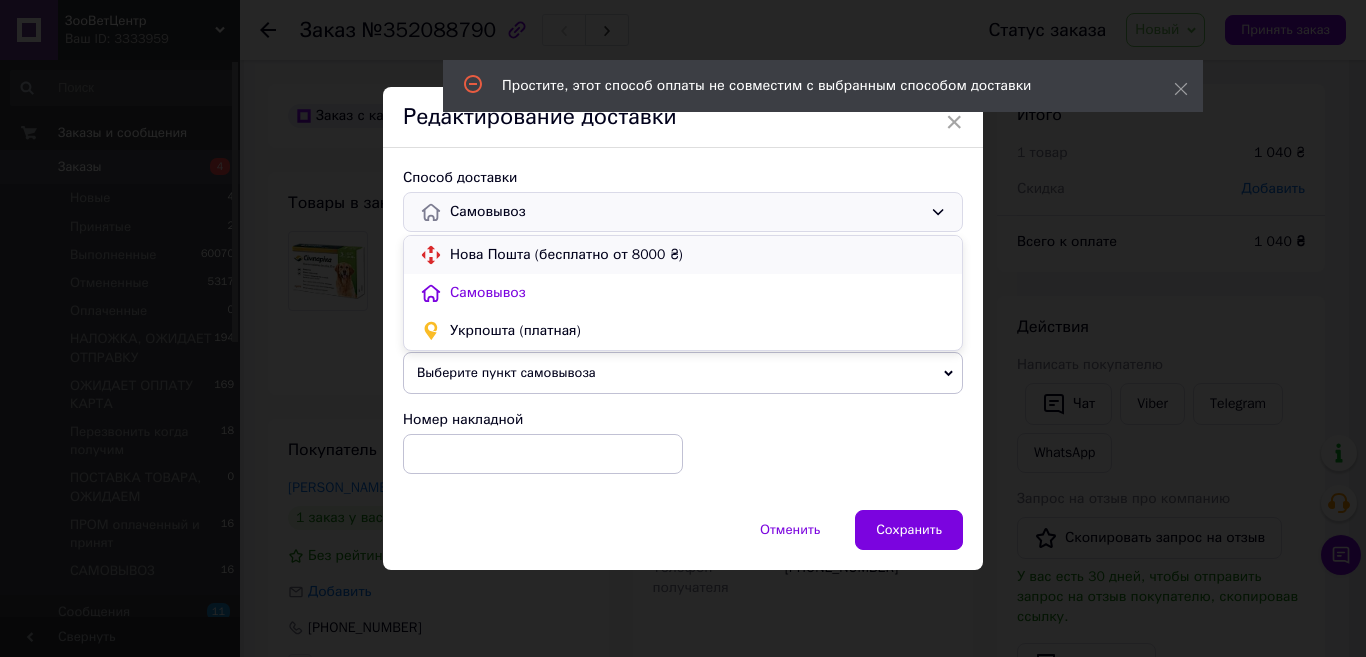 click on "Нова Пошта (бесплатно от 8000 ₴)" at bounding box center [698, 255] 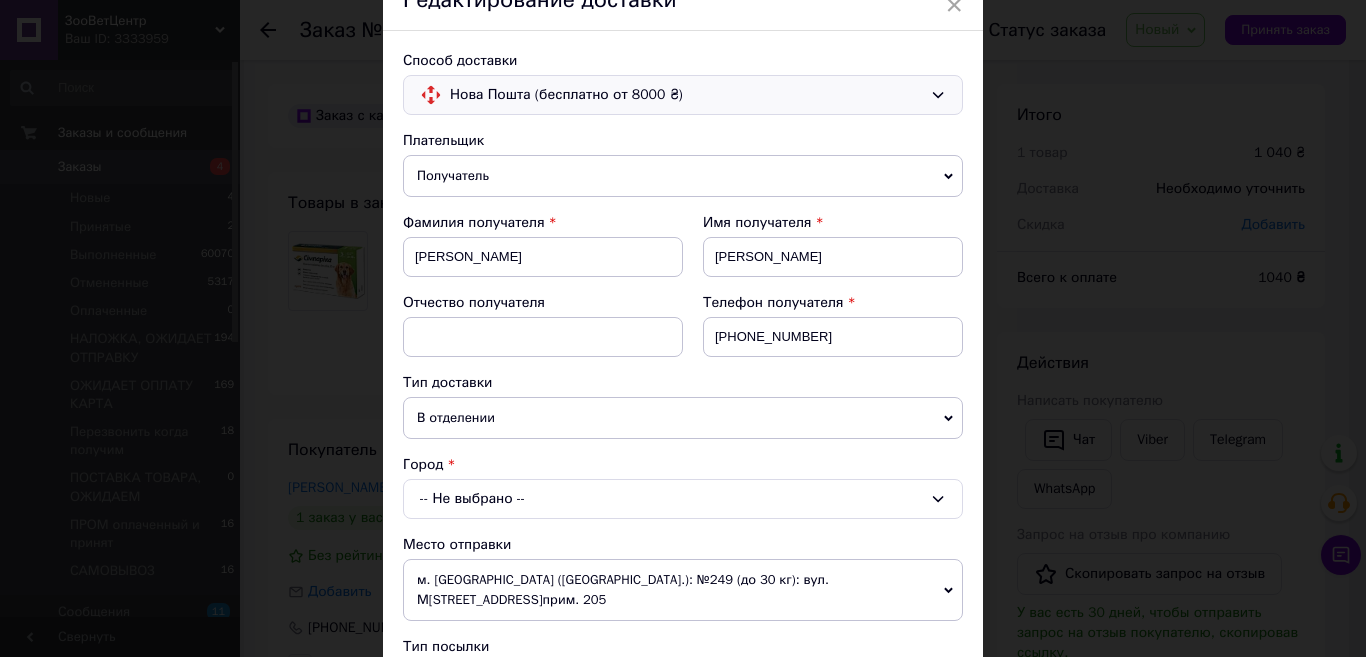 scroll, scrollTop: 200, scrollLeft: 0, axis: vertical 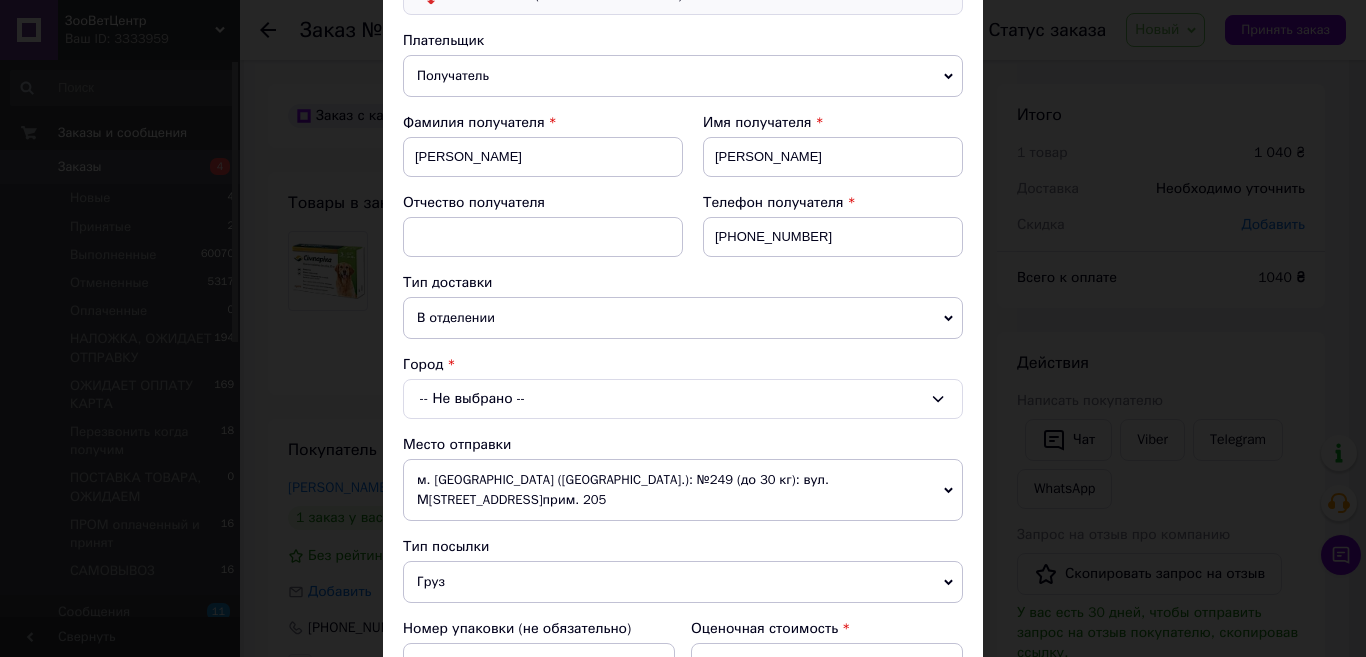 click on "-- Не выбрано --" at bounding box center (683, 399) 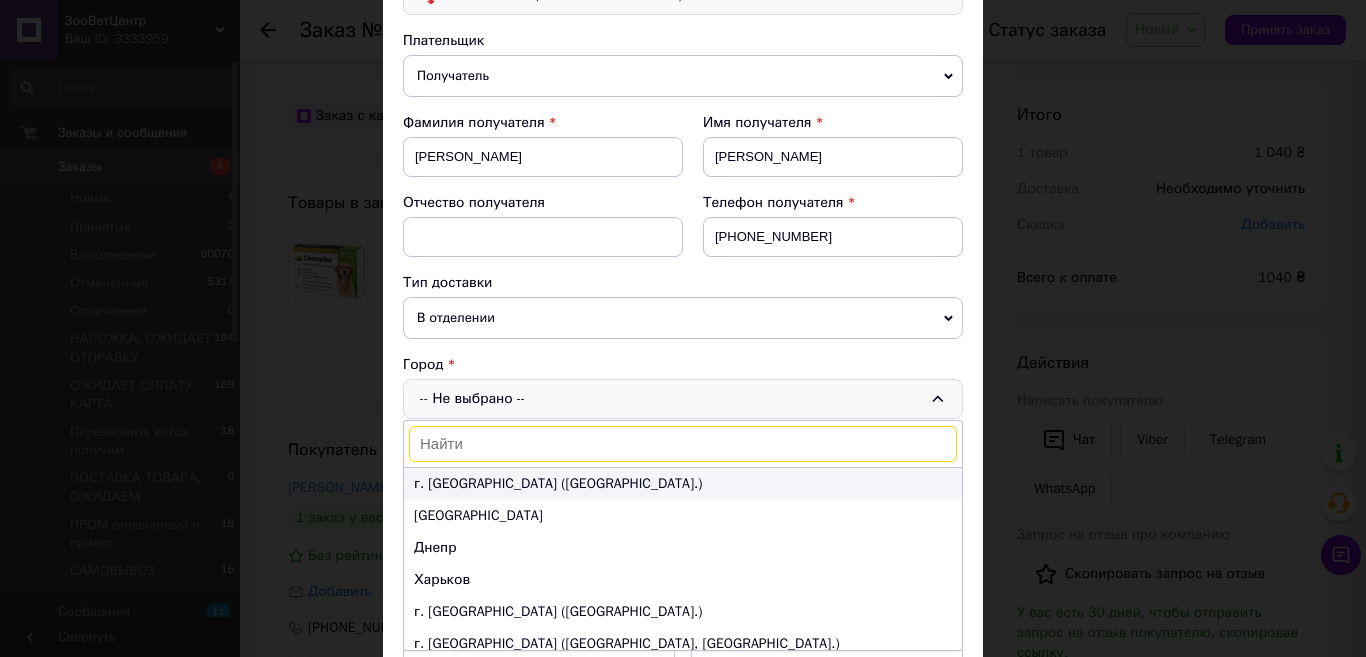 click on "г. [GEOGRAPHIC_DATA] ([GEOGRAPHIC_DATA].)" at bounding box center [683, 484] 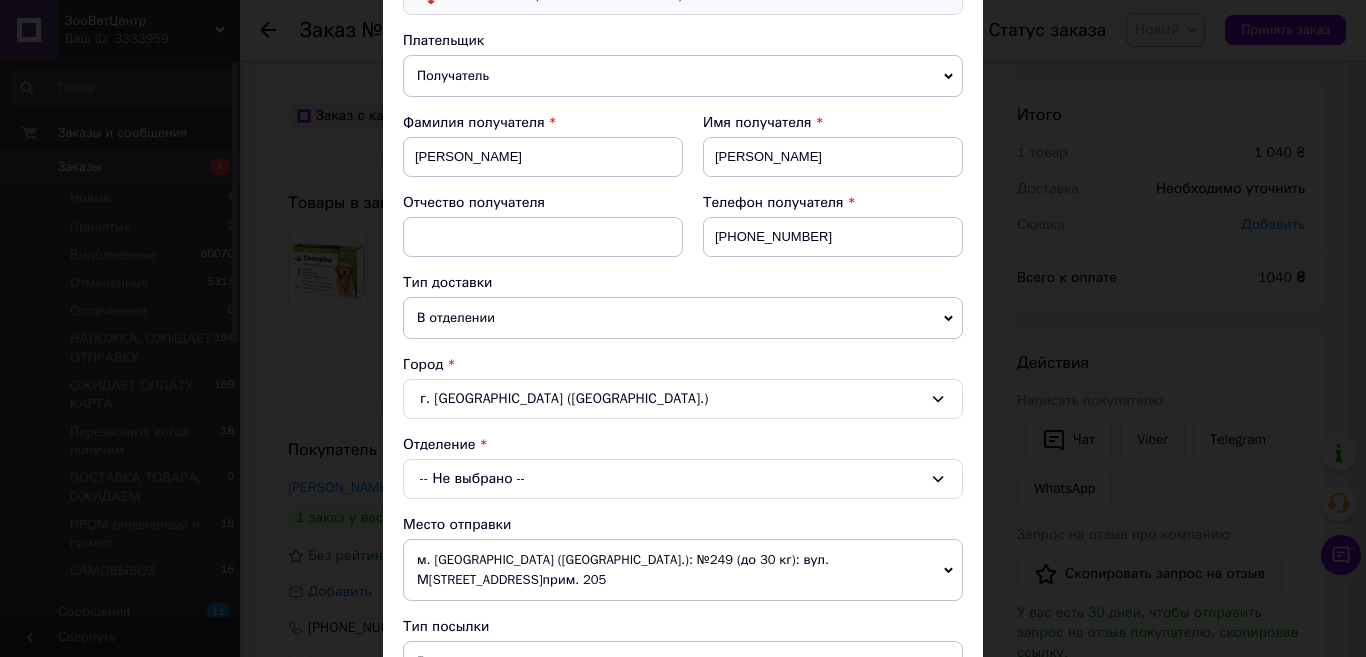 click on "-- Не выбрано --" at bounding box center [683, 479] 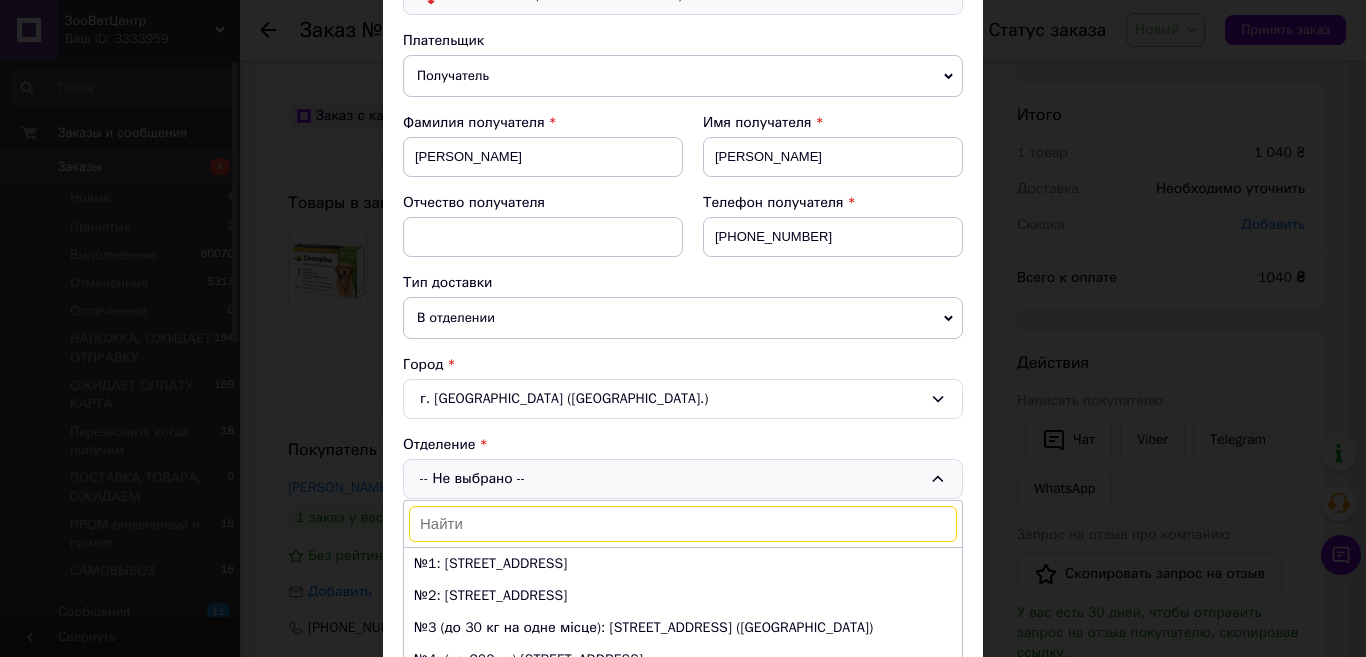 click on "г. [GEOGRAPHIC_DATA] ([GEOGRAPHIC_DATA].)" at bounding box center [683, 399] 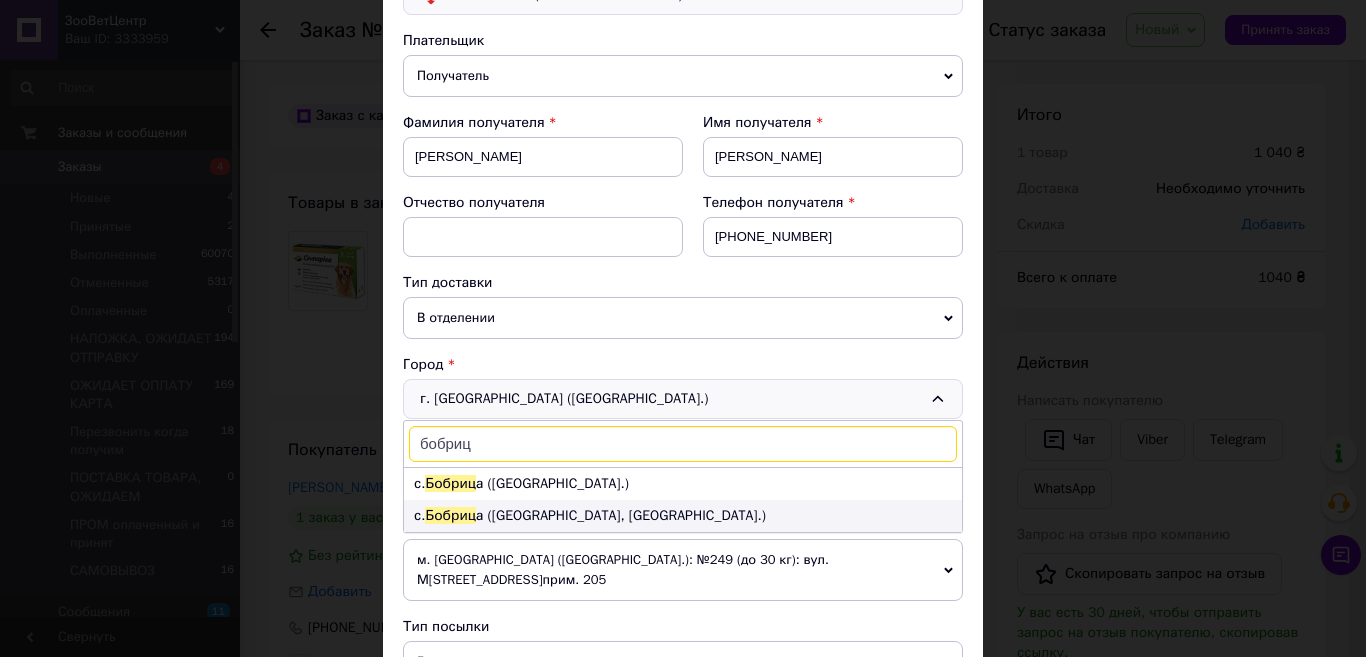 type on "бобриц" 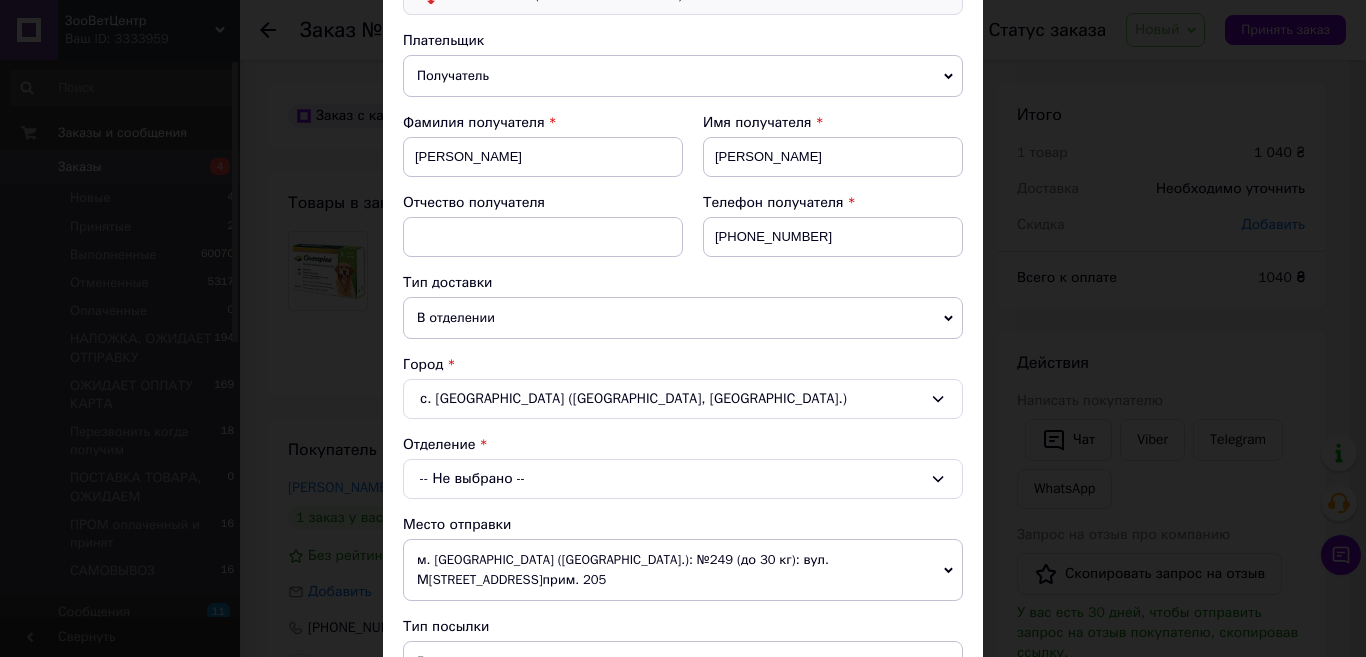 click on "-- Не выбрано --" at bounding box center [683, 479] 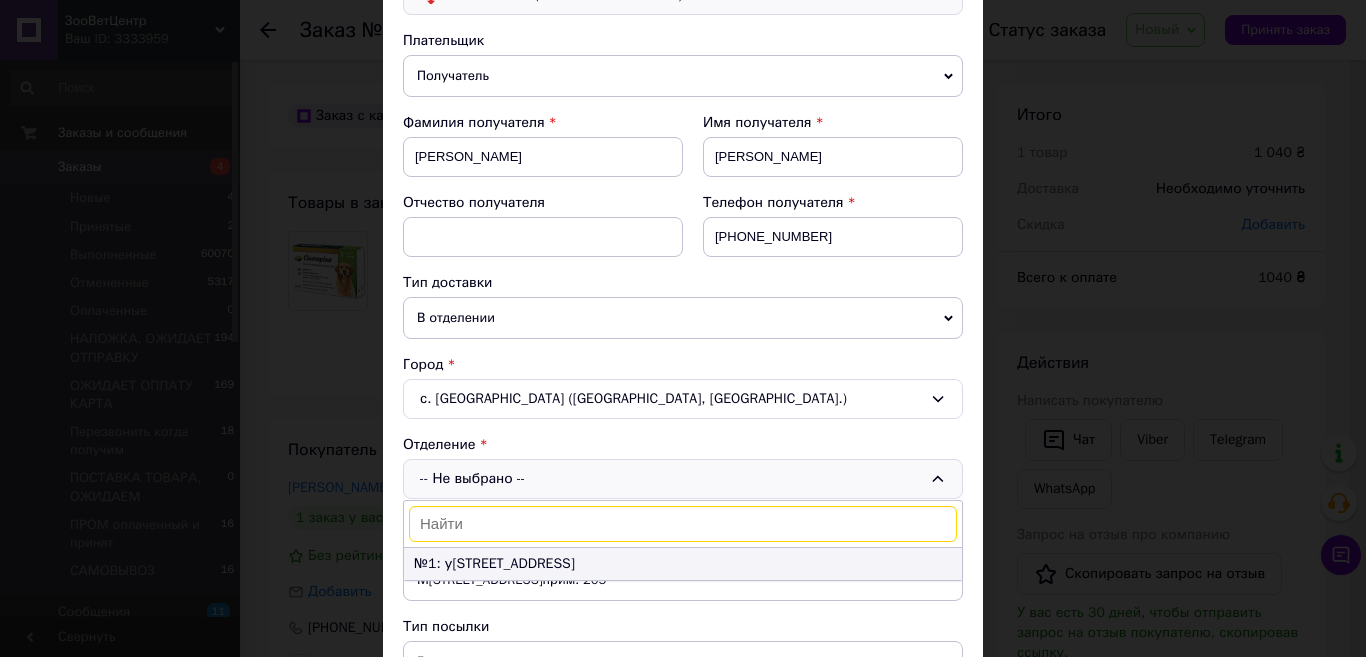 click on "№1: у[STREET_ADDRESS]" at bounding box center (683, 564) 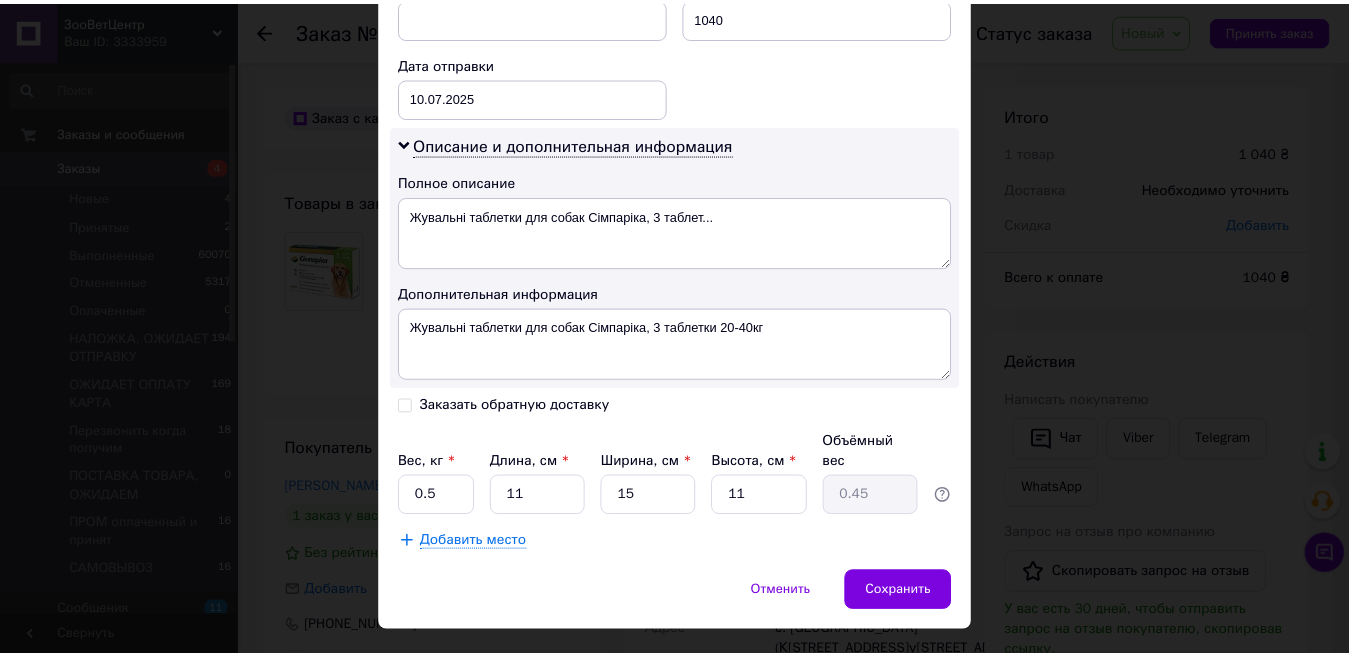 scroll, scrollTop: 931, scrollLeft: 0, axis: vertical 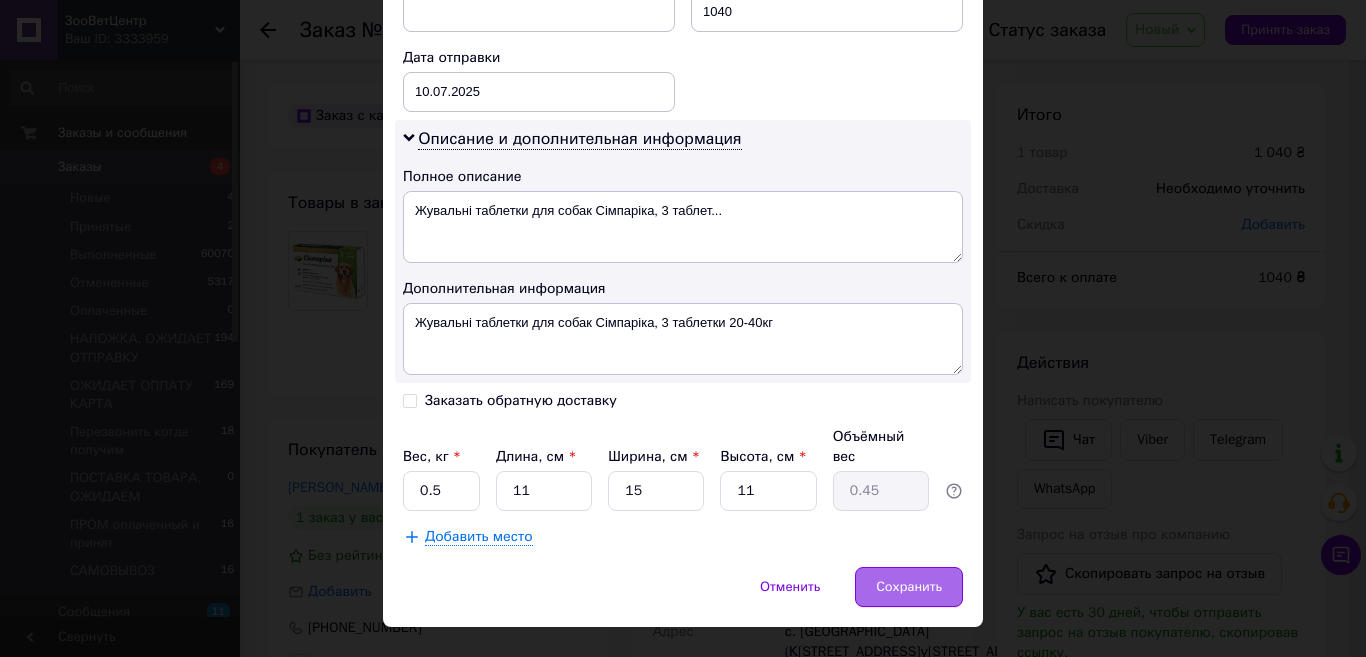 click on "Сохранить" at bounding box center (909, 587) 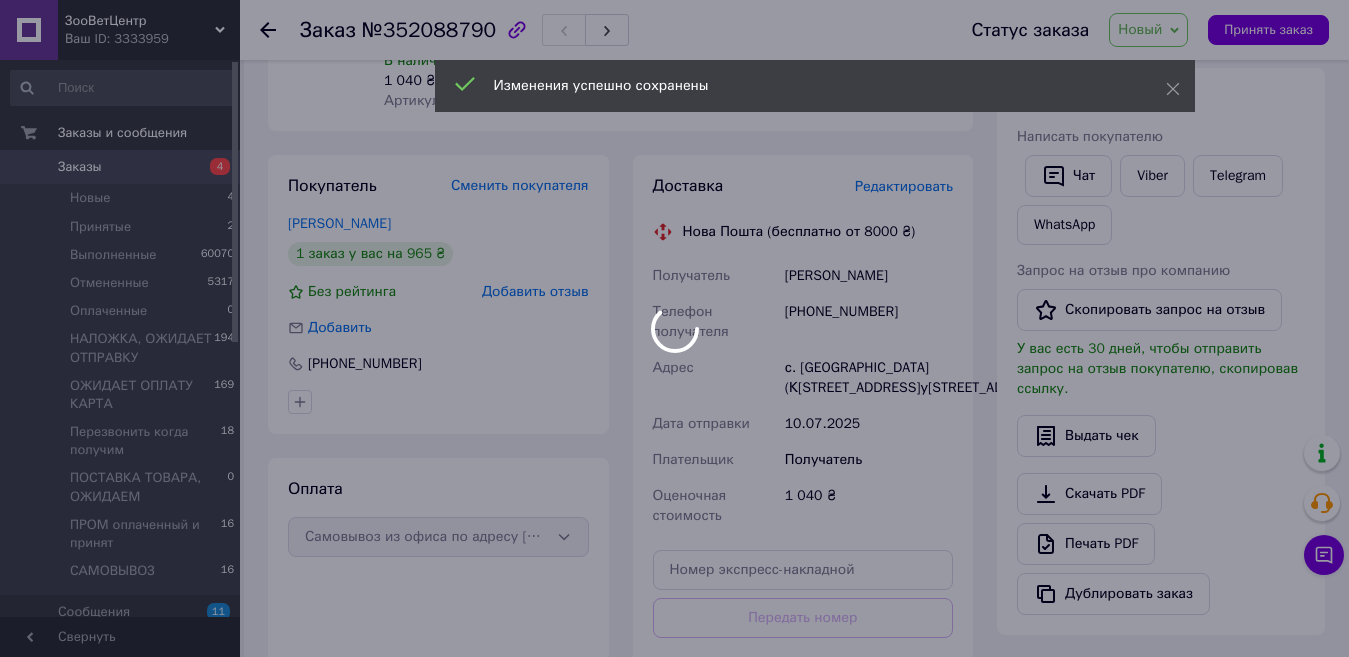 scroll, scrollTop: 300, scrollLeft: 0, axis: vertical 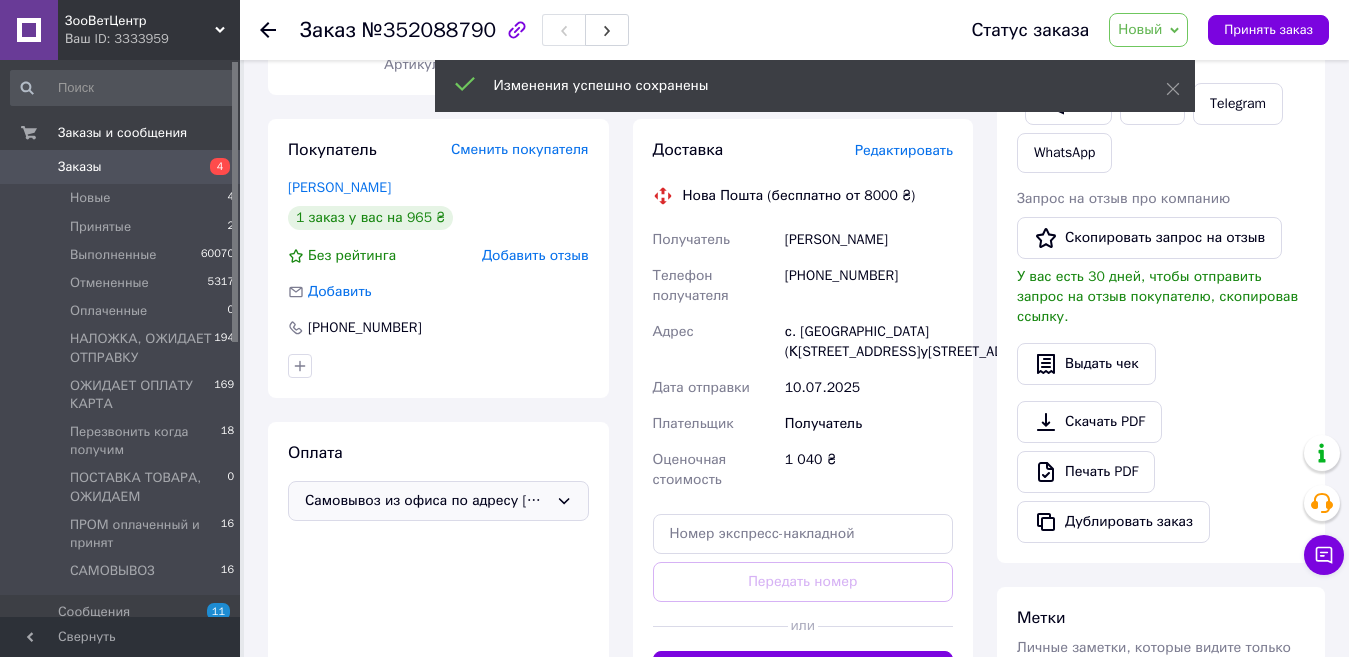 click on "Самовывоз из офиса по адресу [STREET_ADDRESS][PERSON_NAME]" at bounding box center (426, 501) 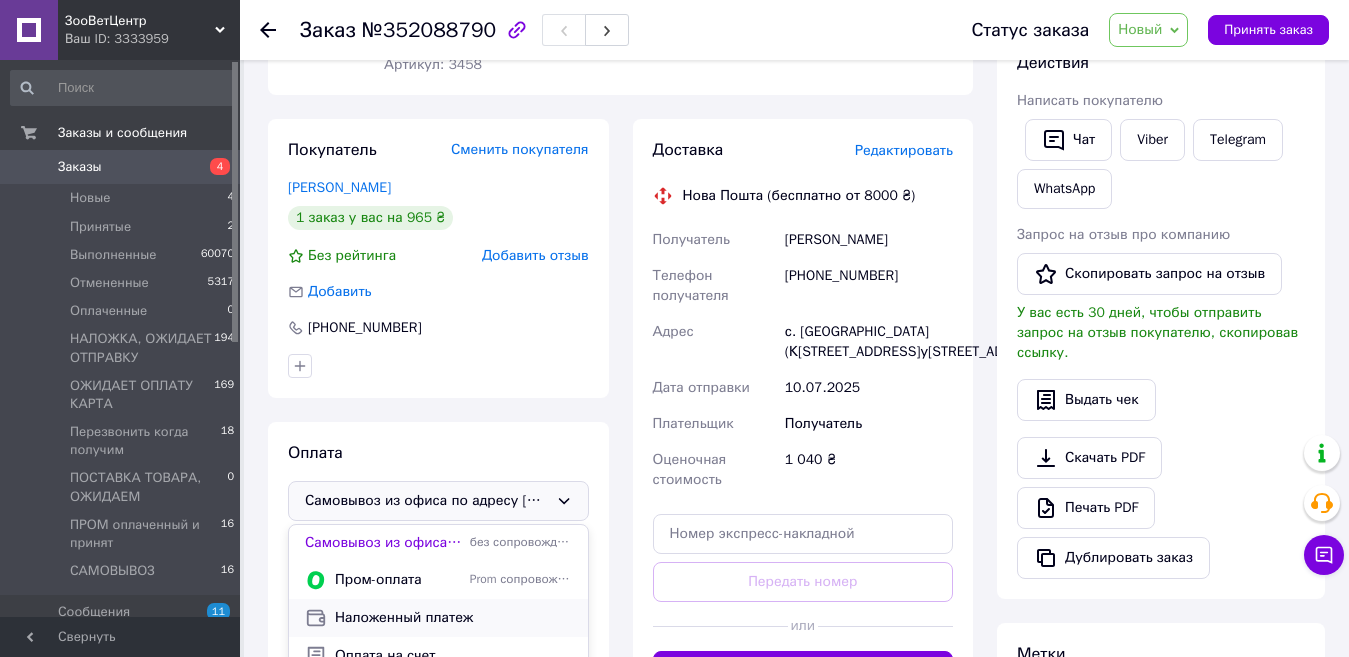 click on "Наложенный платеж" at bounding box center (453, 618) 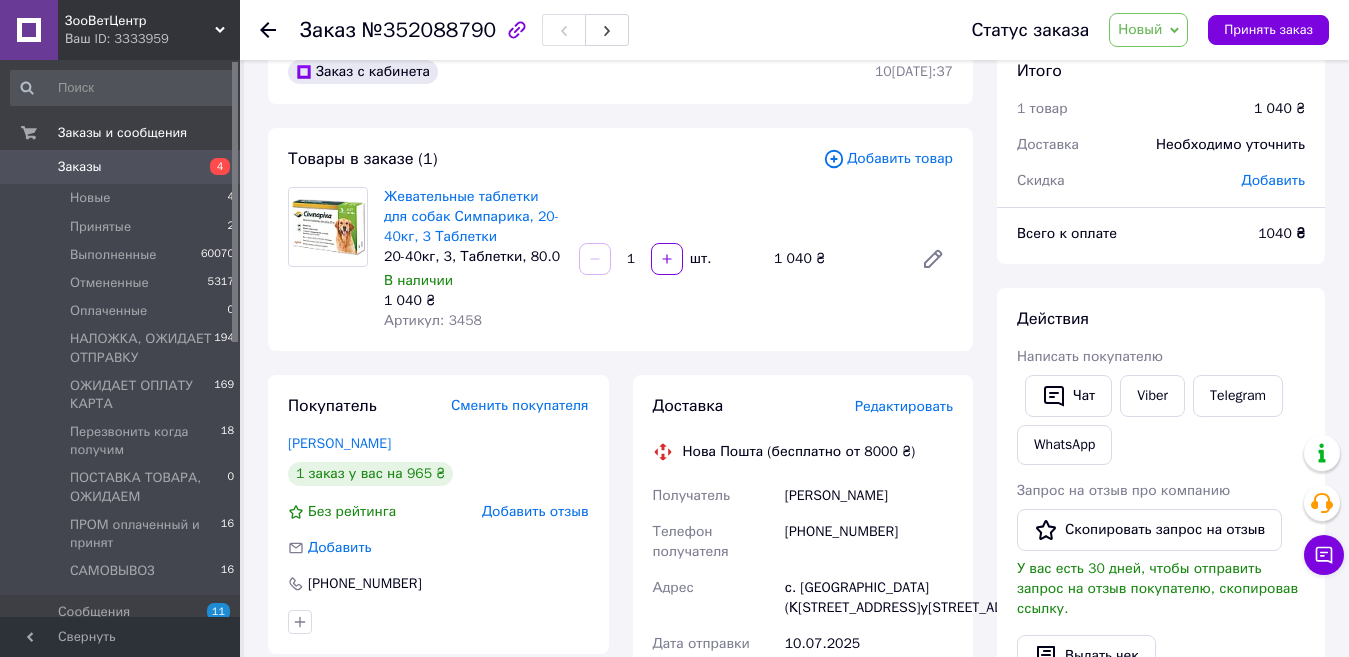 scroll, scrollTop: 0, scrollLeft: 0, axis: both 